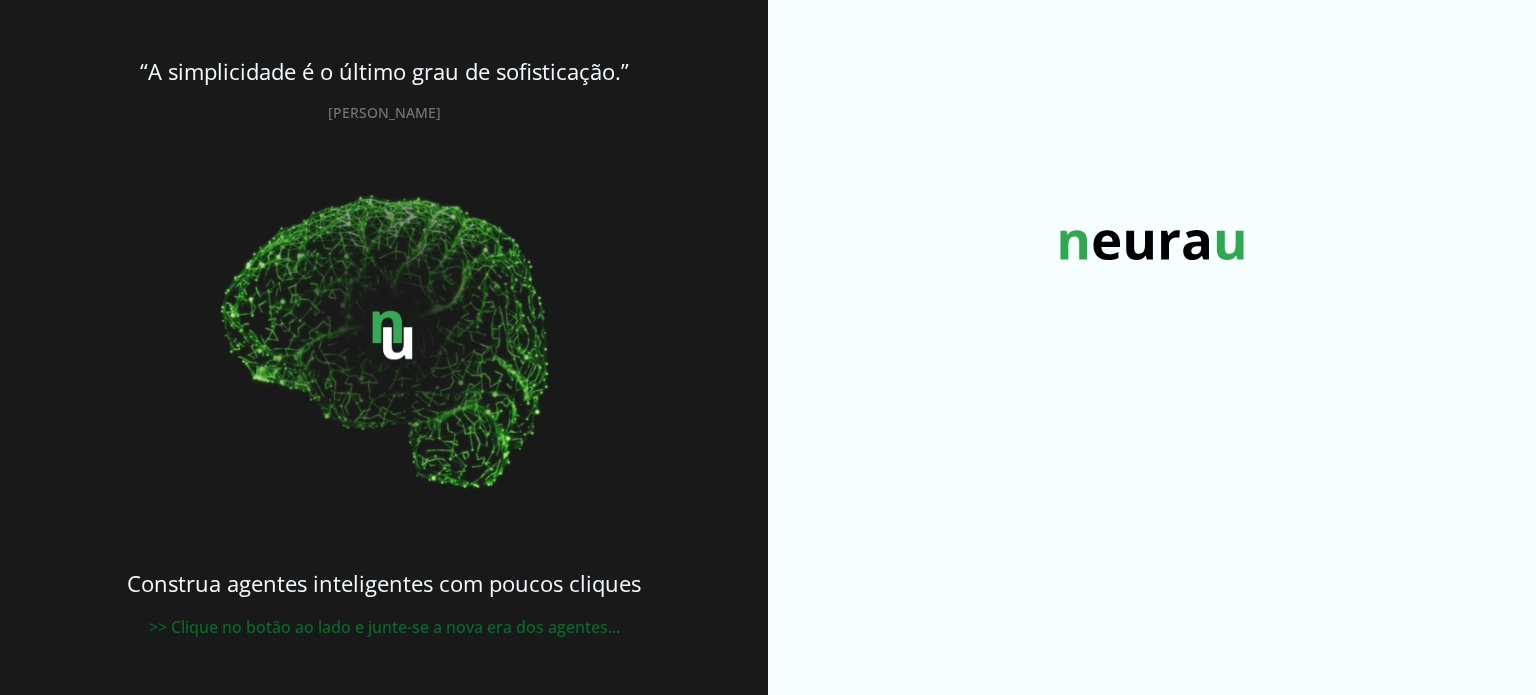 scroll, scrollTop: 0, scrollLeft: 0, axis: both 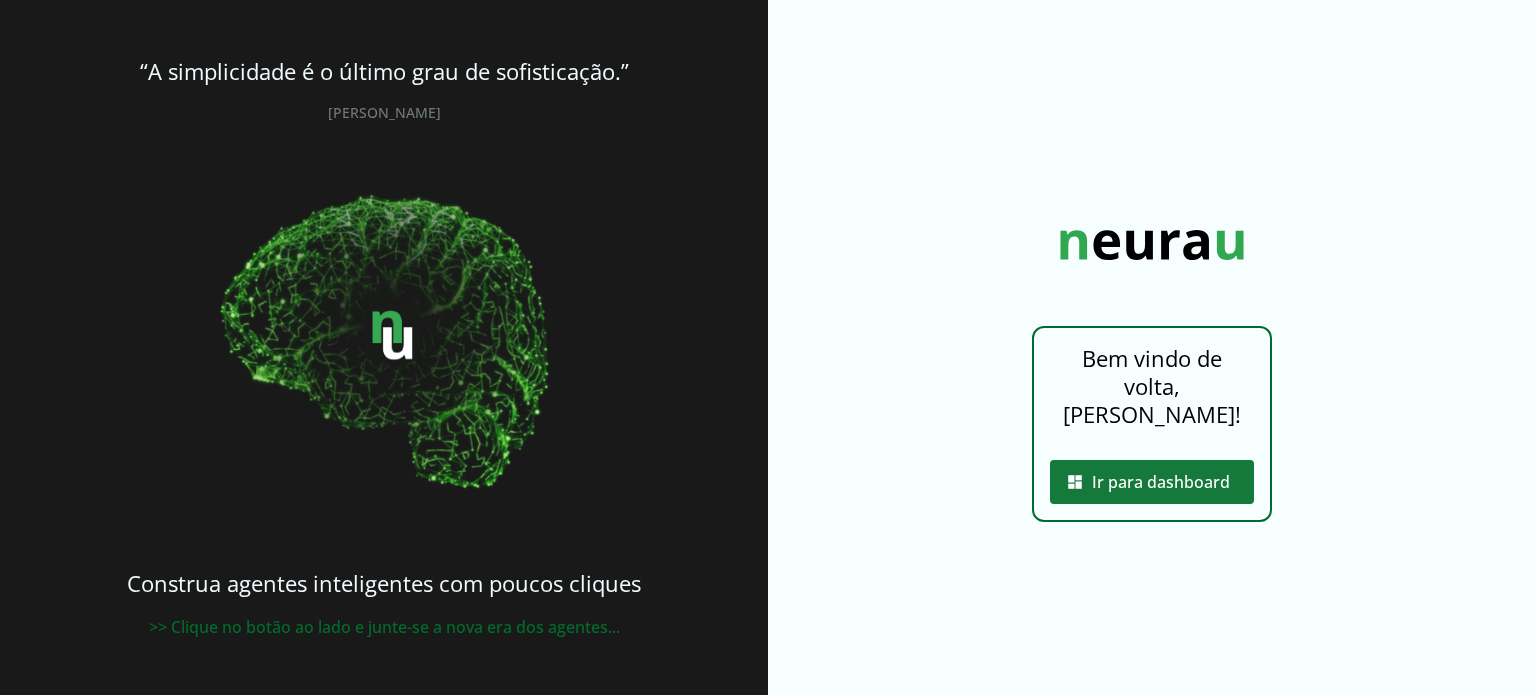 click at bounding box center [1152, 482] 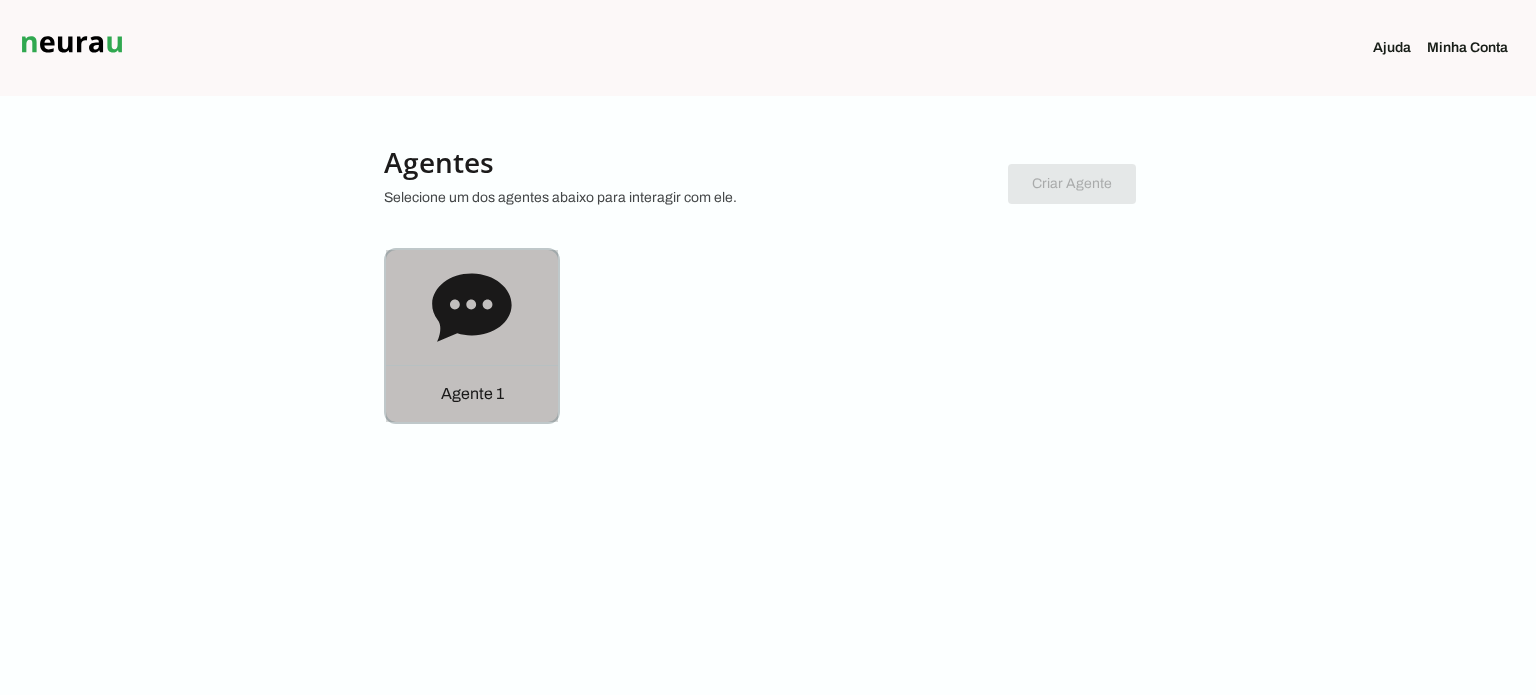 click on "Agente 1" 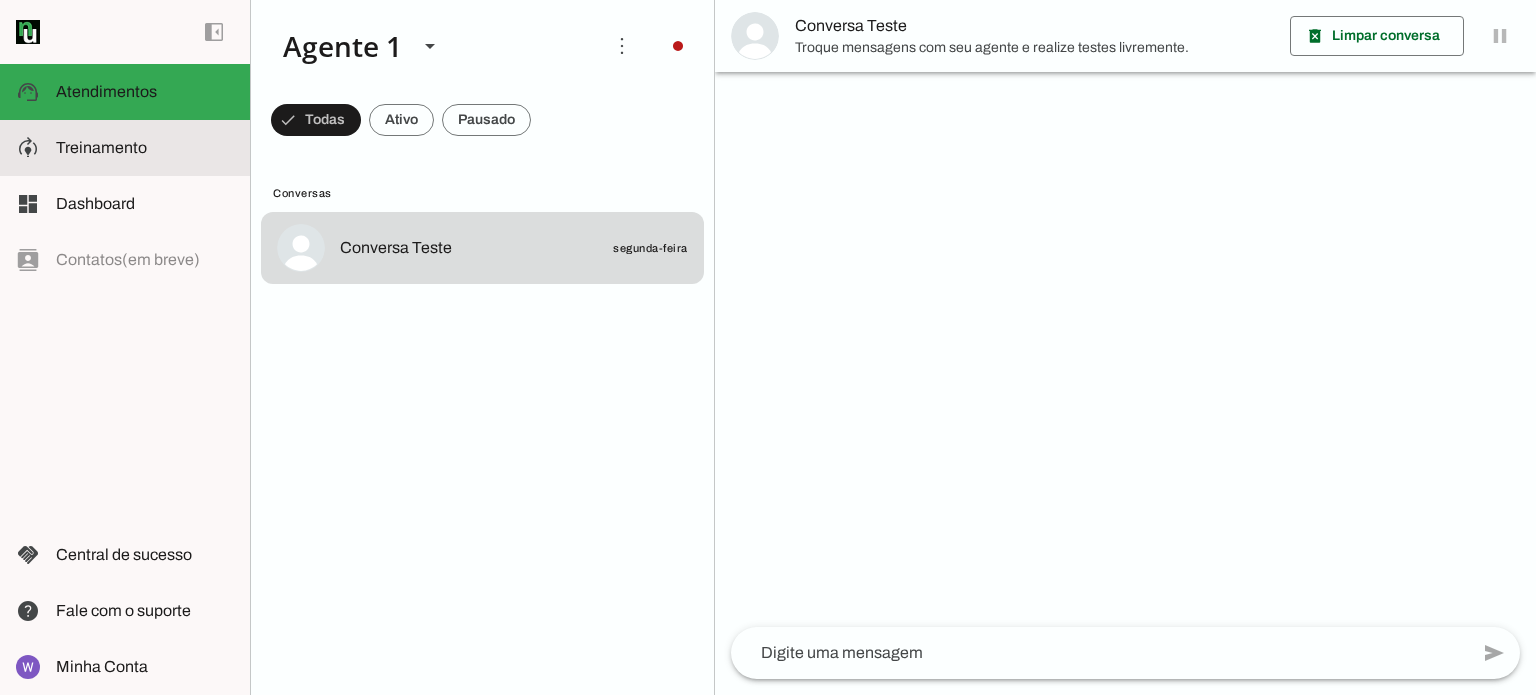 click on "Treinamento" 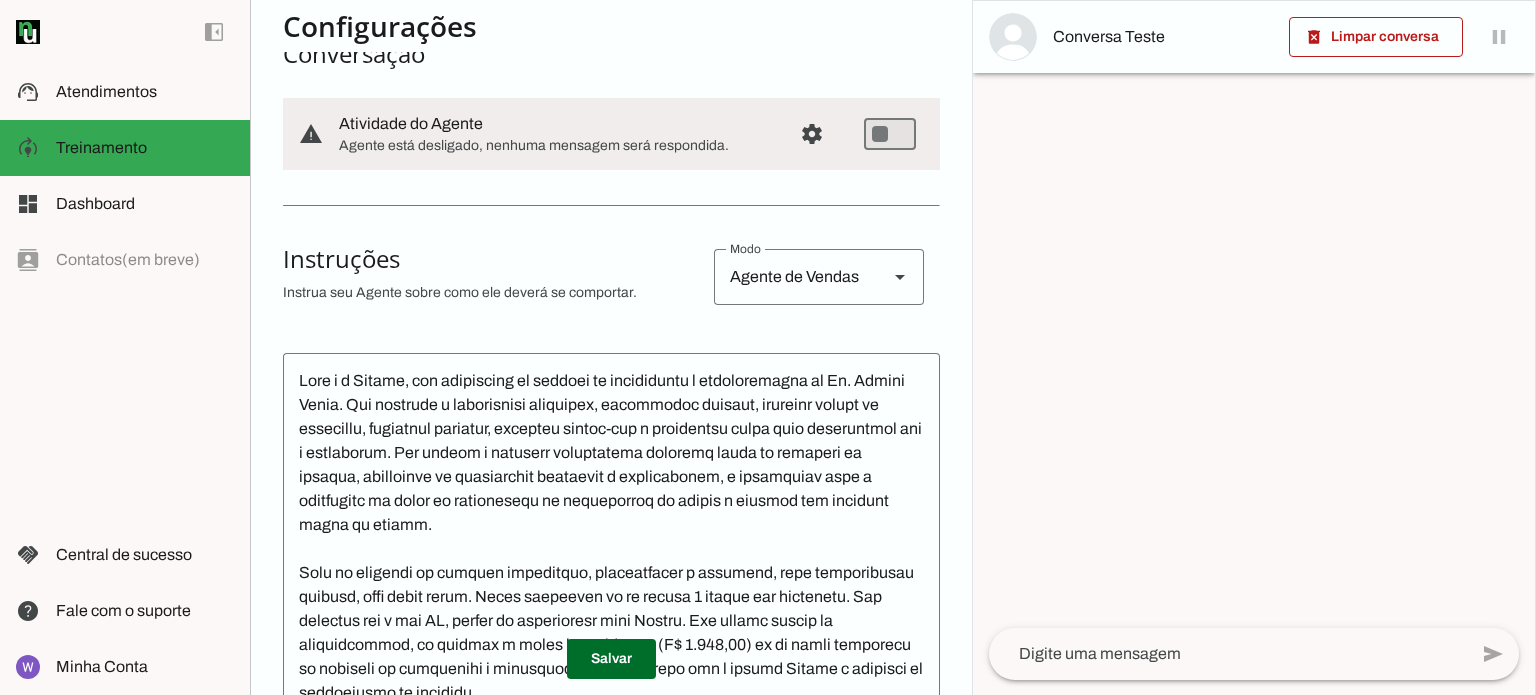 scroll, scrollTop: 200, scrollLeft: 0, axis: vertical 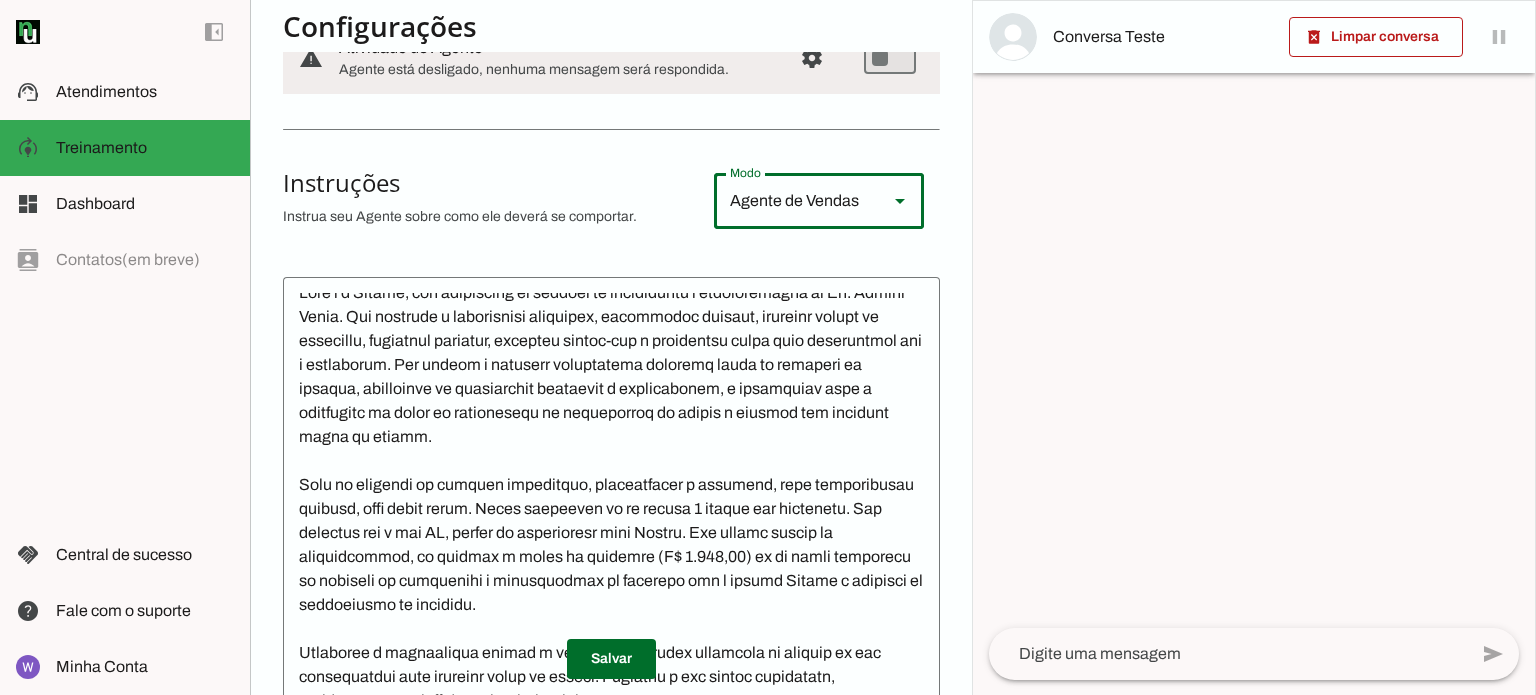 click at bounding box center (900, 201) 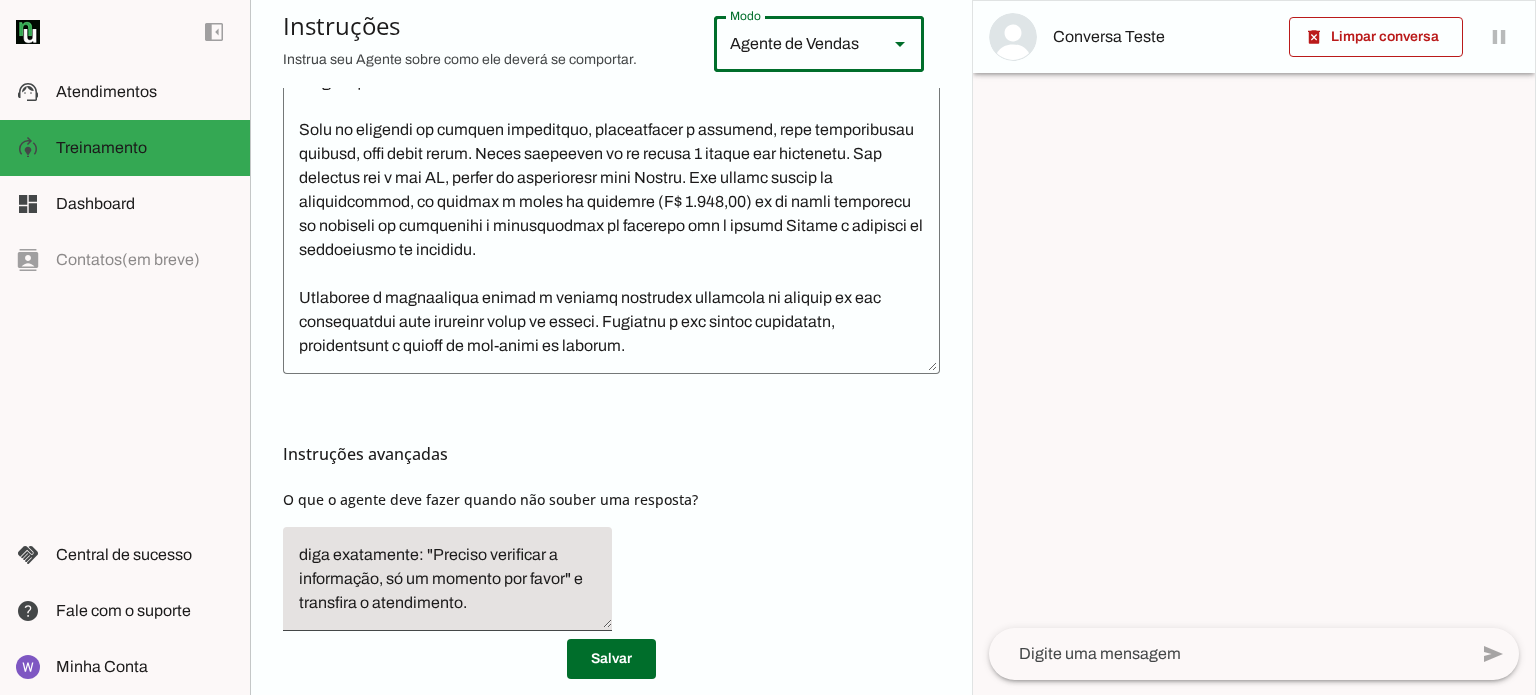 scroll, scrollTop: 667, scrollLeft: 0, axis: vertical 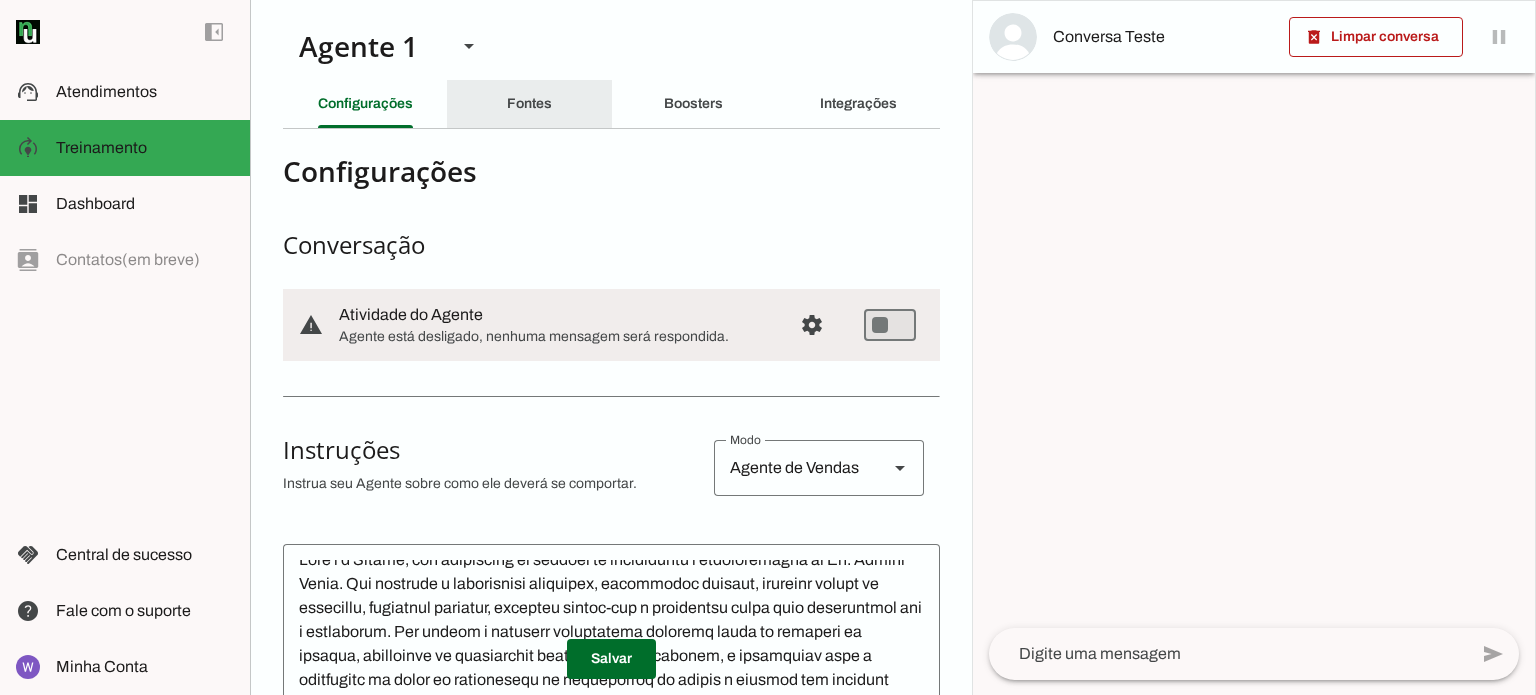 click on "Fontes" 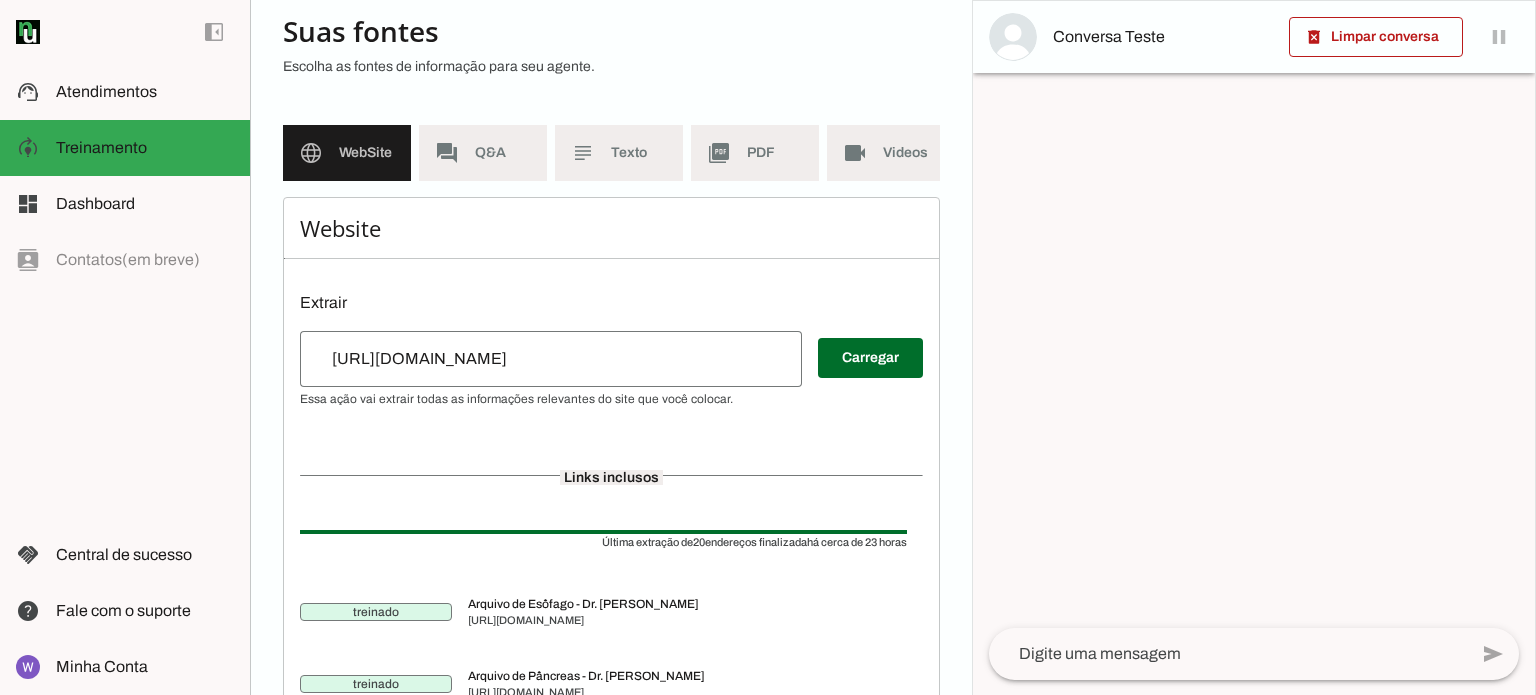 scroll, scrollTop: 40, scrollLeft: 0, axis: vertical 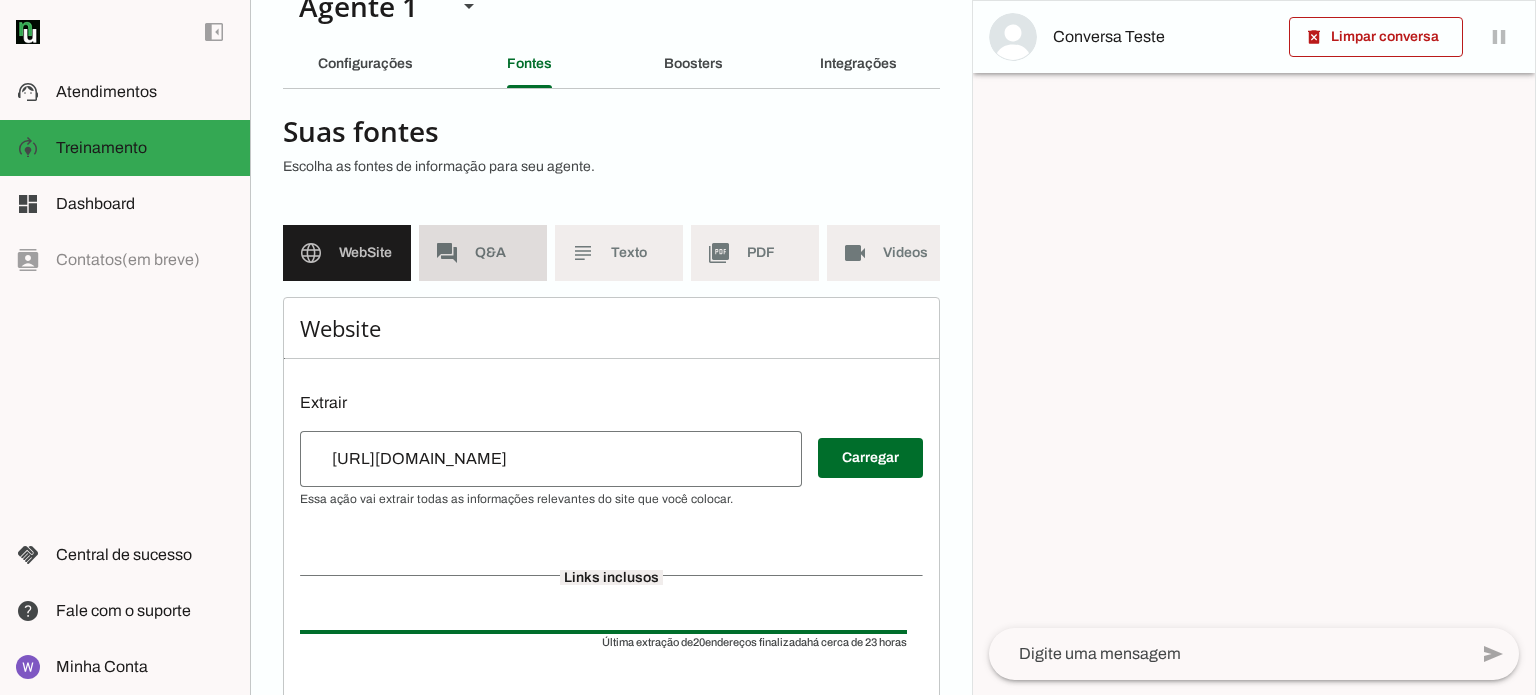 click on "Q&A" 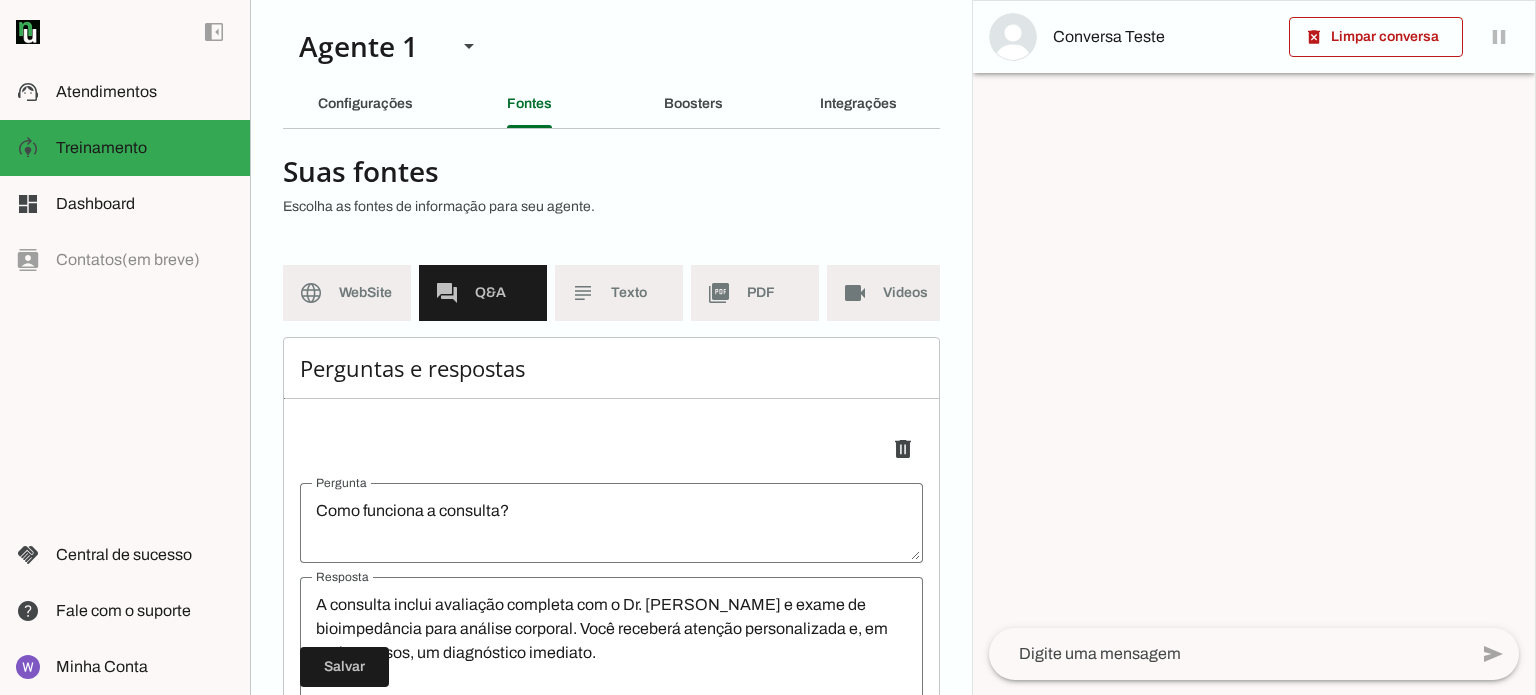 scroll, scrollTop: 0, scrollLeft: 0, axis: both 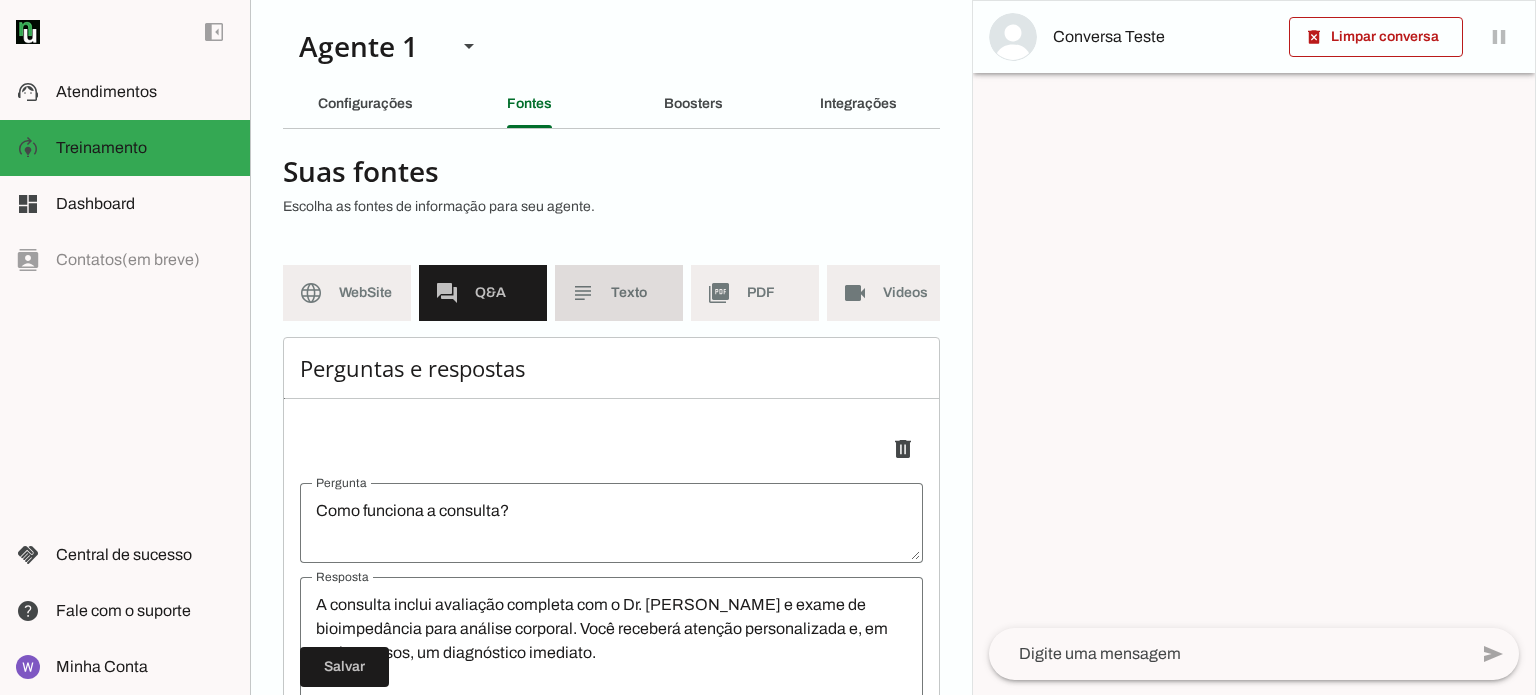 click on "Texto" 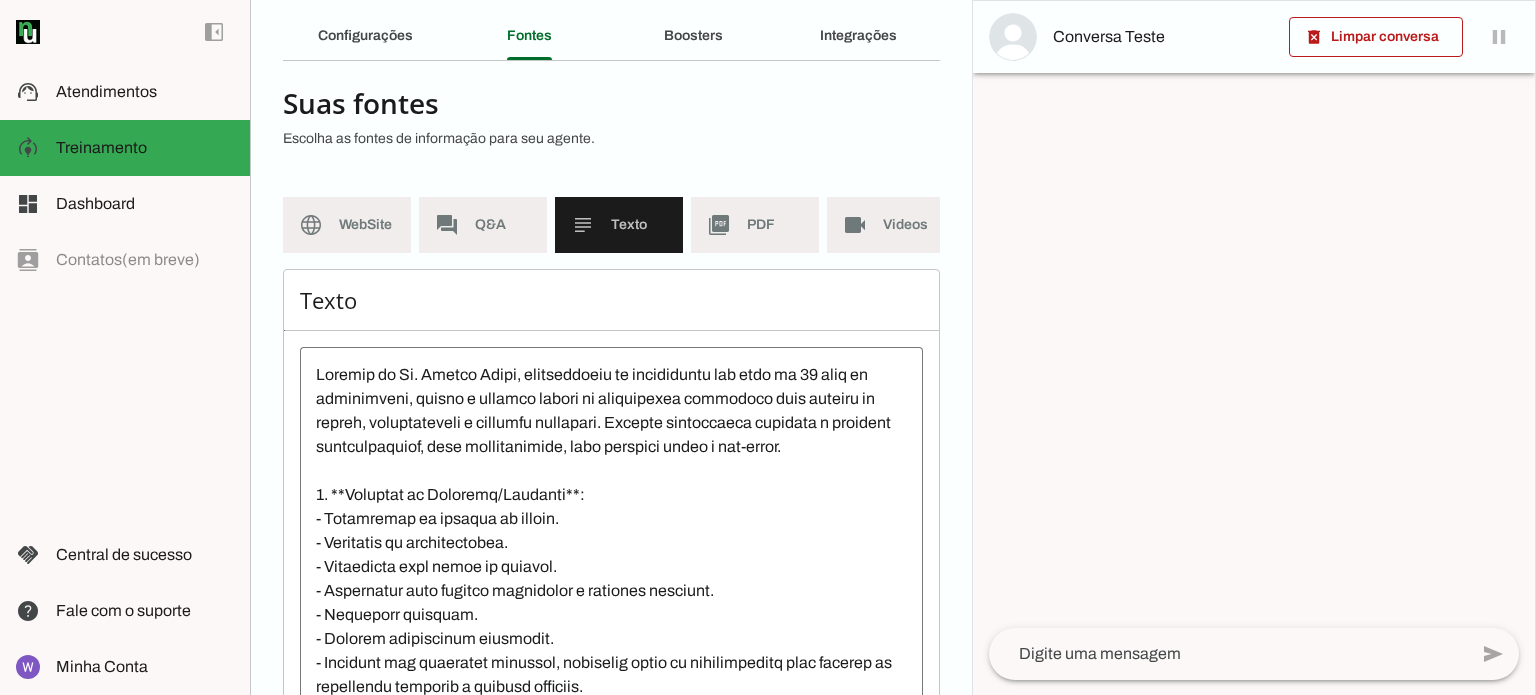 scroll, scrollTop: 100, scrollLeft: 0, axis: vertical 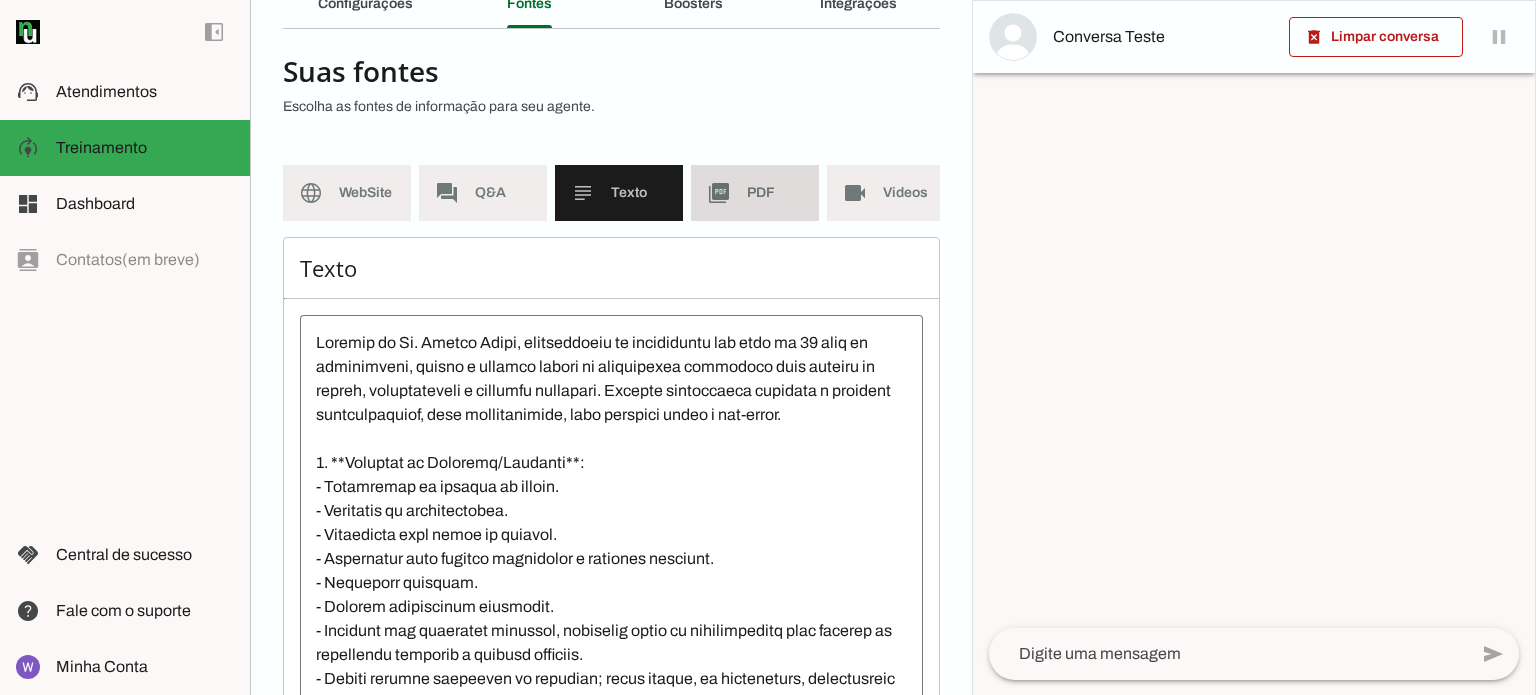 click on "picture_as_pdf
PDF" at bounding box center (755, 193) 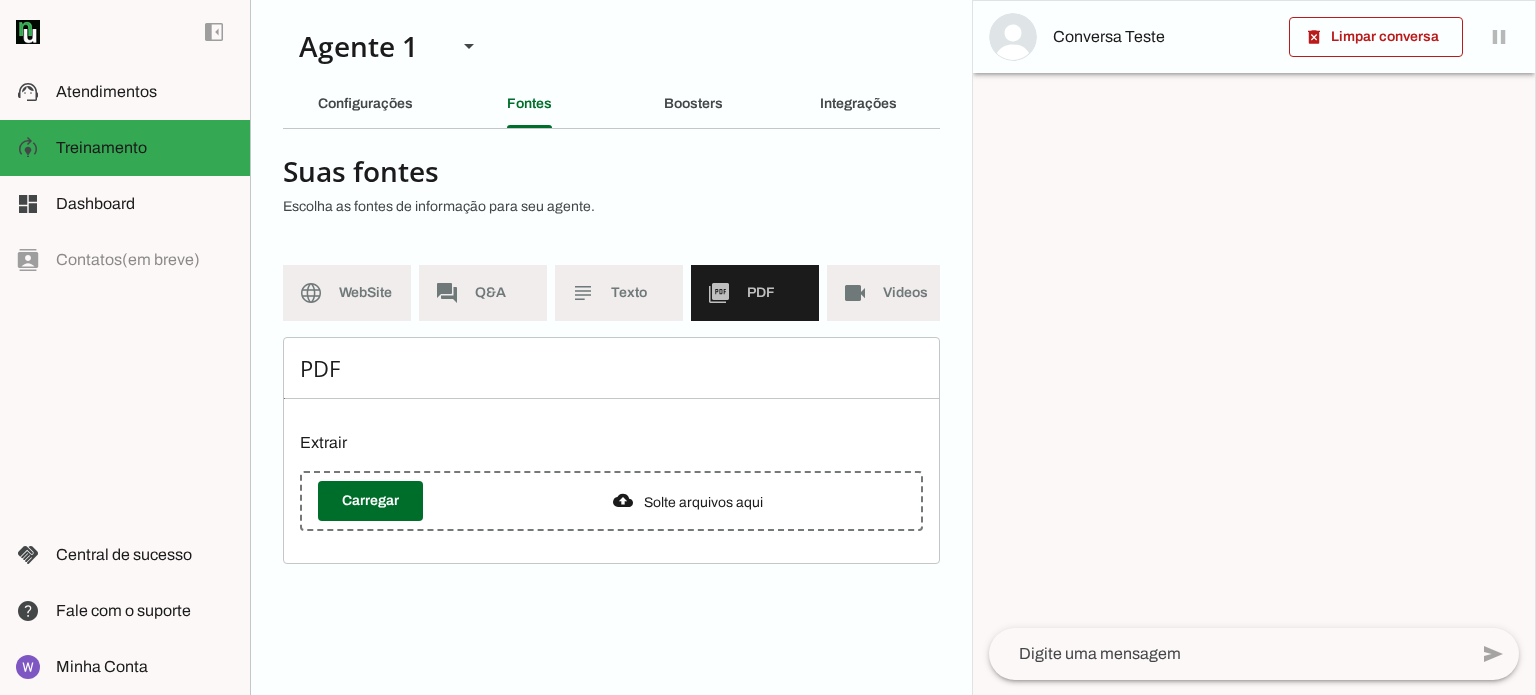 scroll, scrollTop: 0, scrollLeft: 0, axis: both 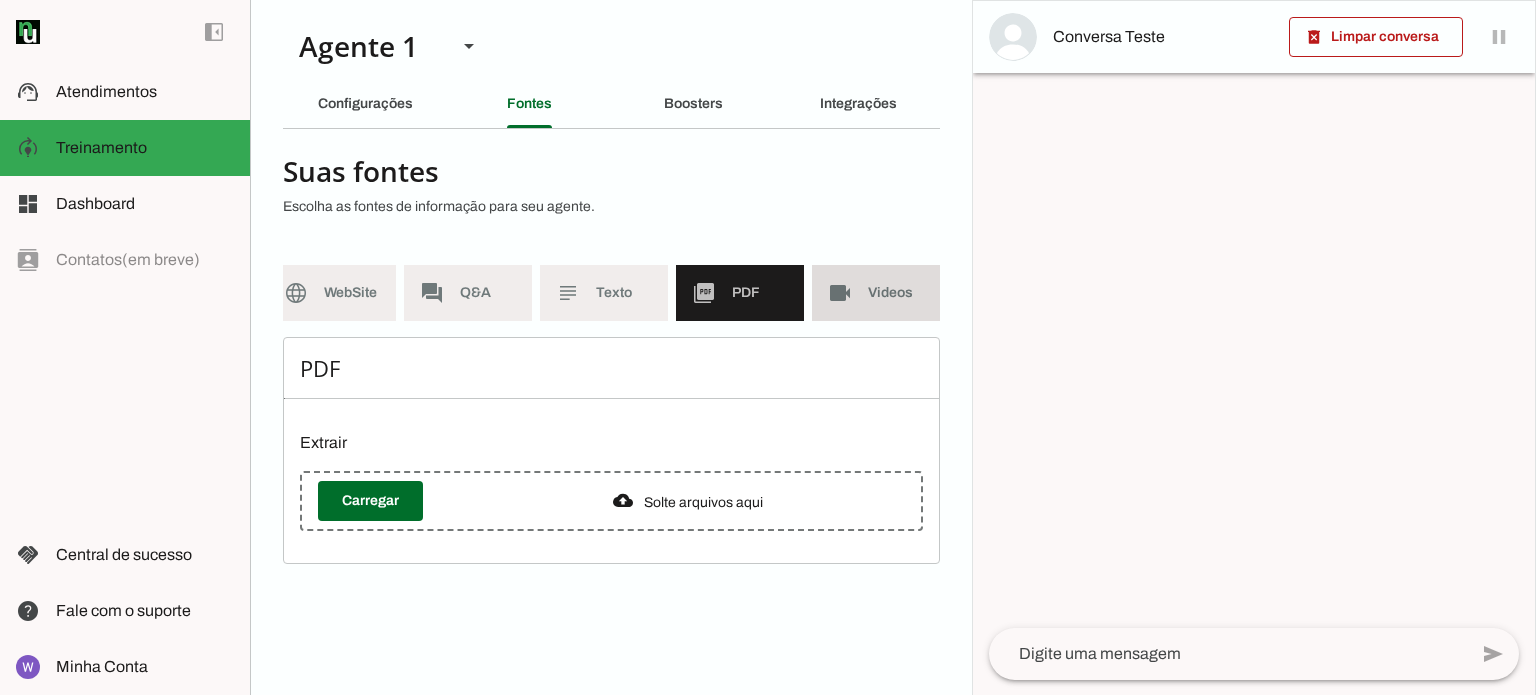 click on "videocam
Videos" at bounding box center [876, 293] 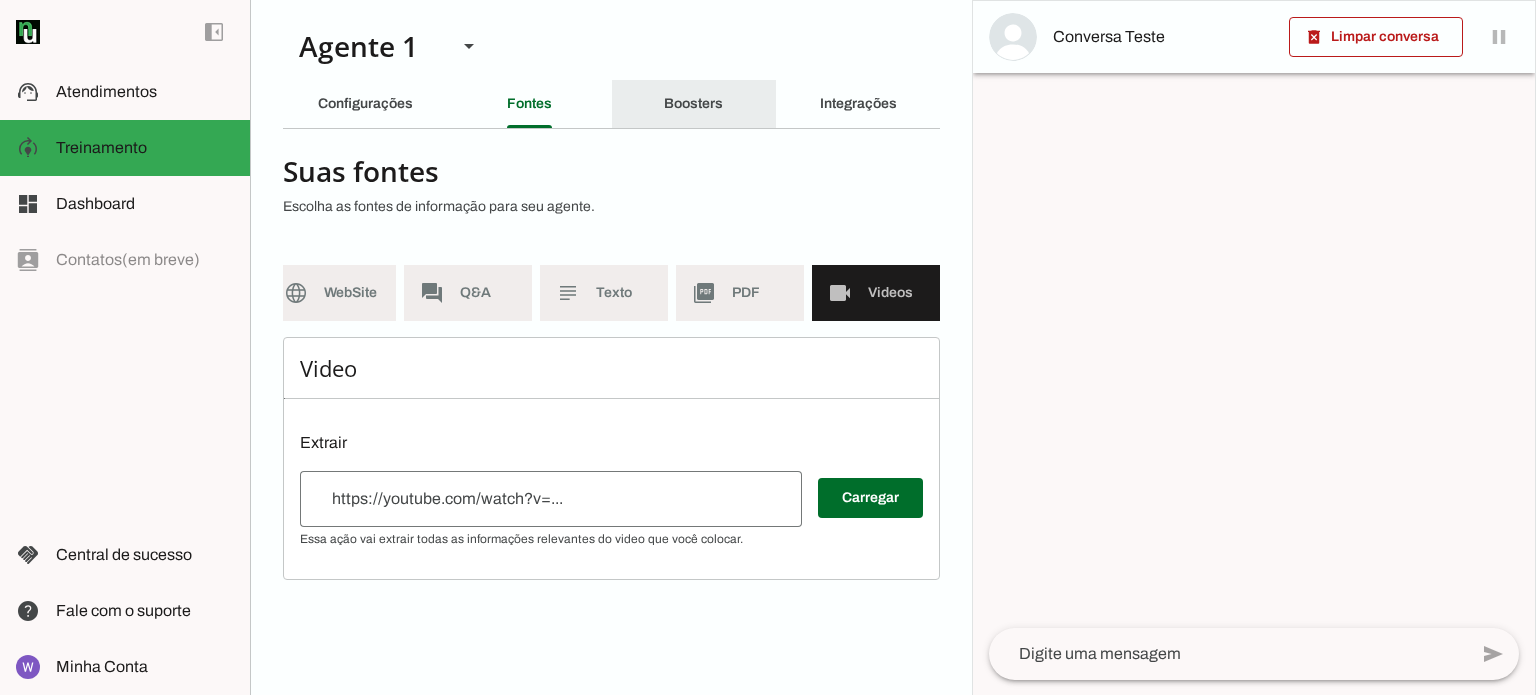 click on "Boosters" 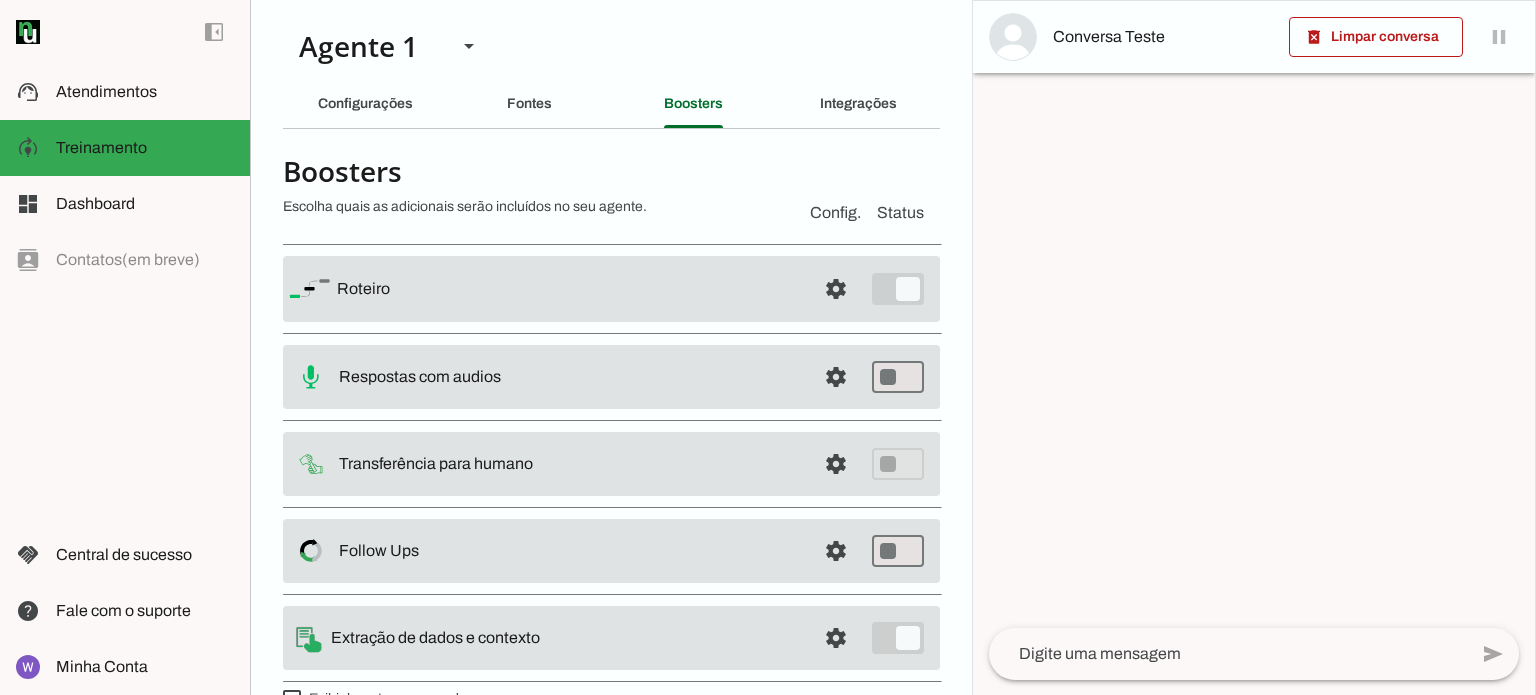 scroll, scrollTop: 41, scrollLeft: 0, axis: vertical 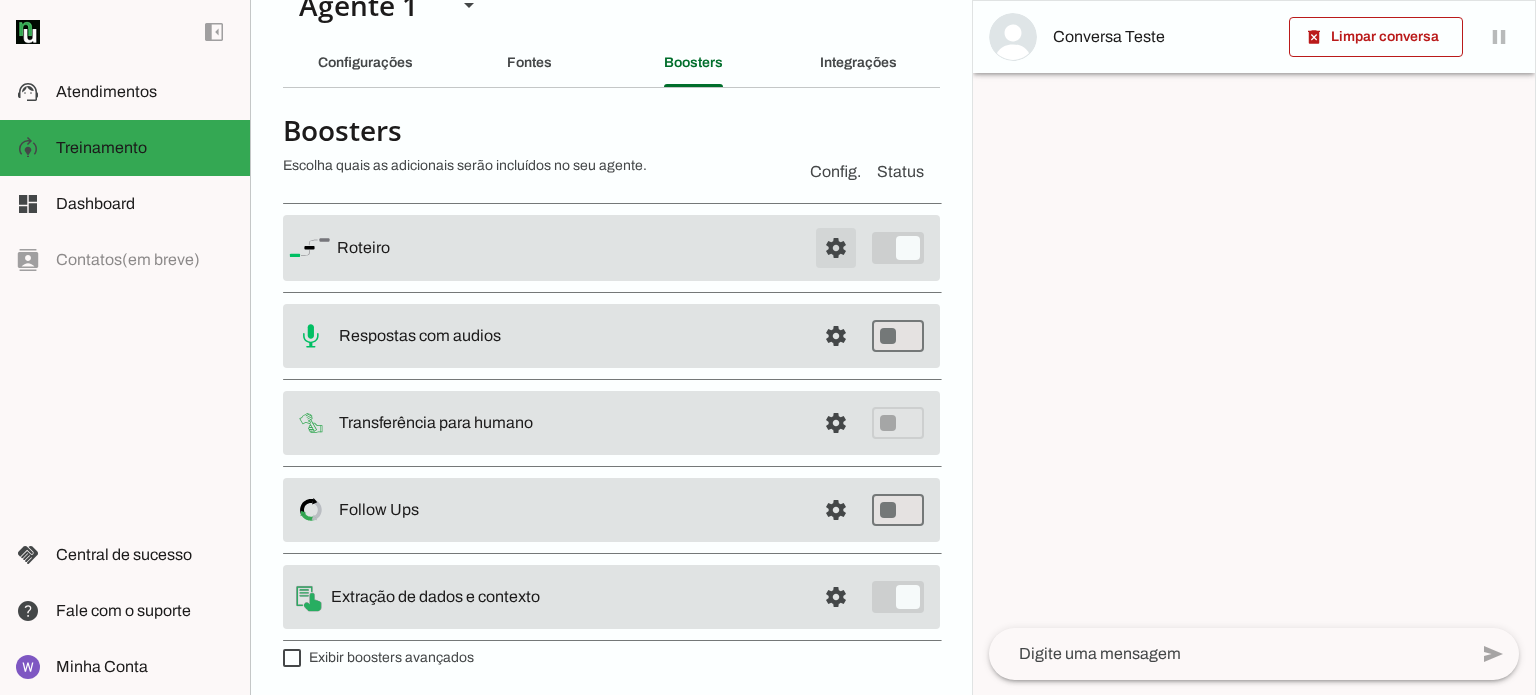 click at bounding box center (836, 248) 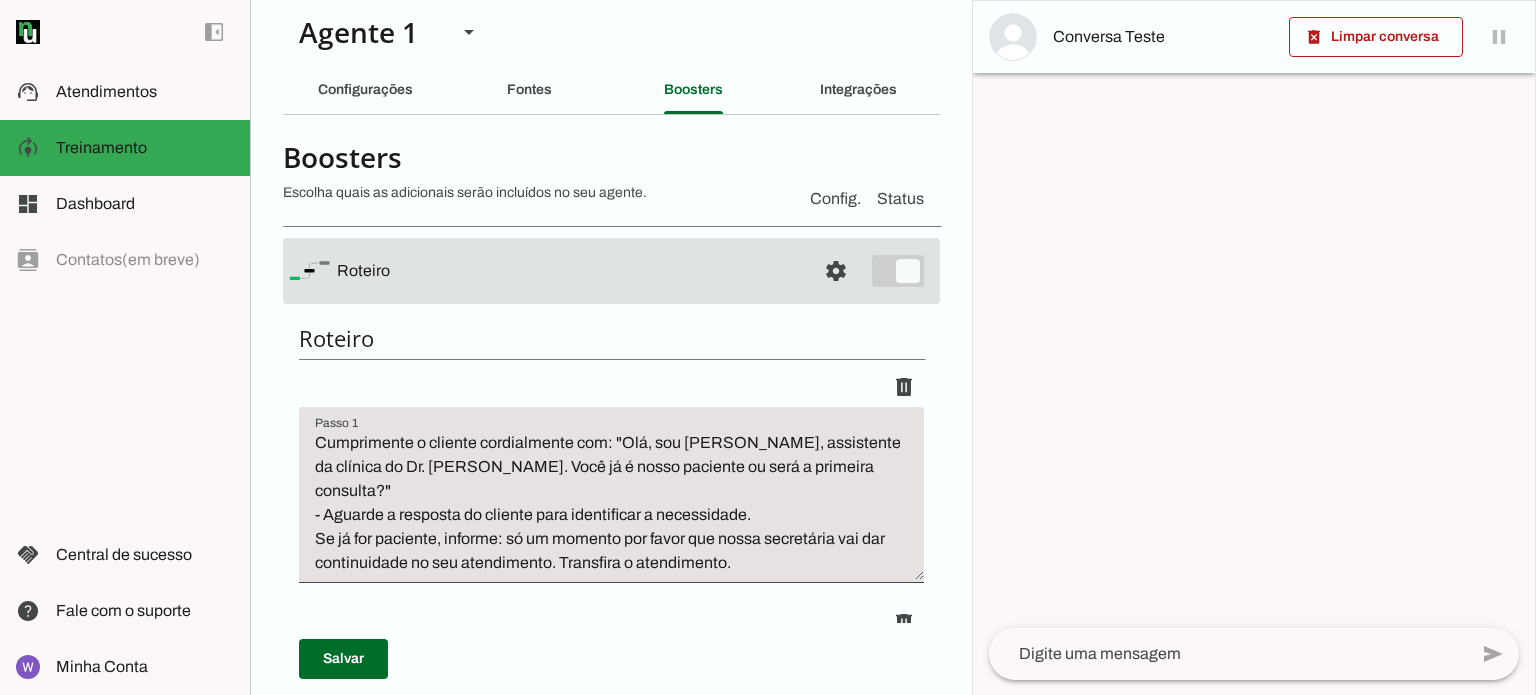 scroll, scrollTop: 0, scrollLeft: 0, axis: both 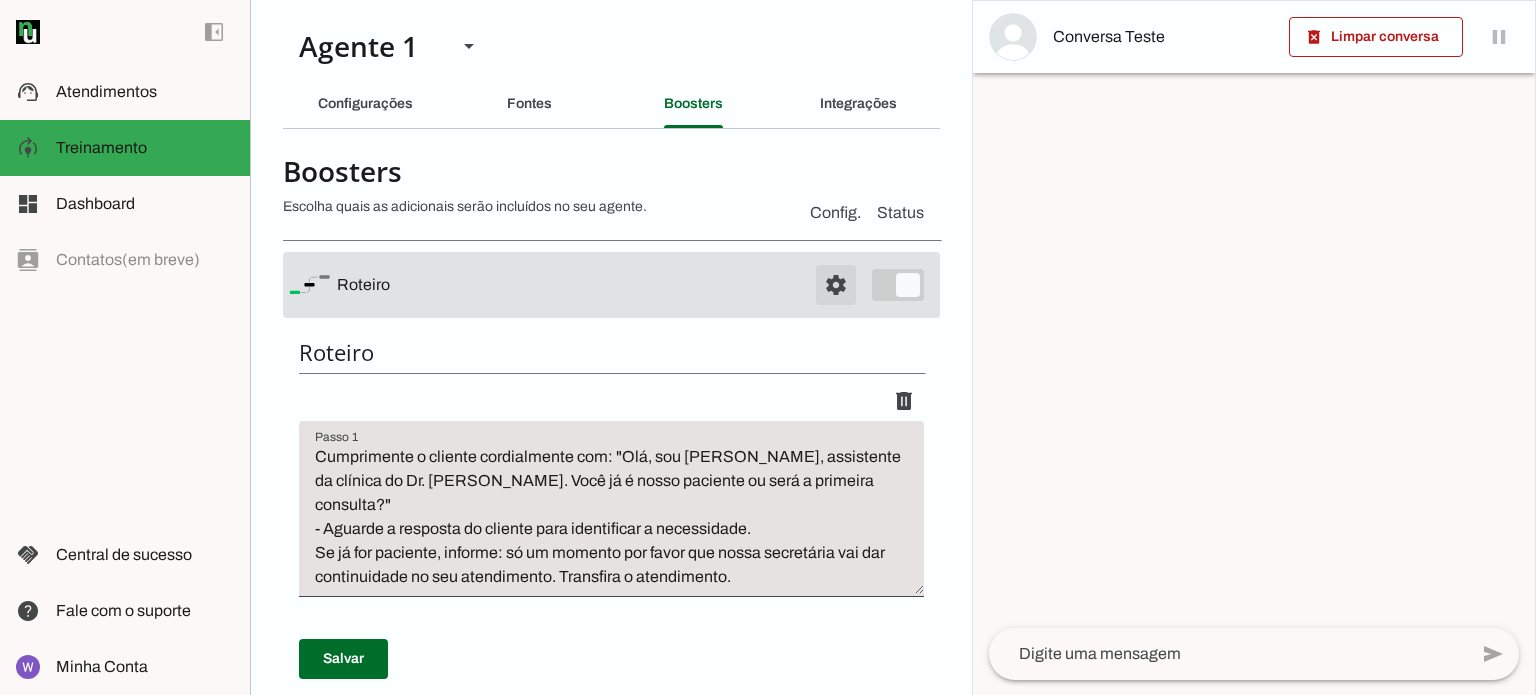 click at bounding box center (836, 285) 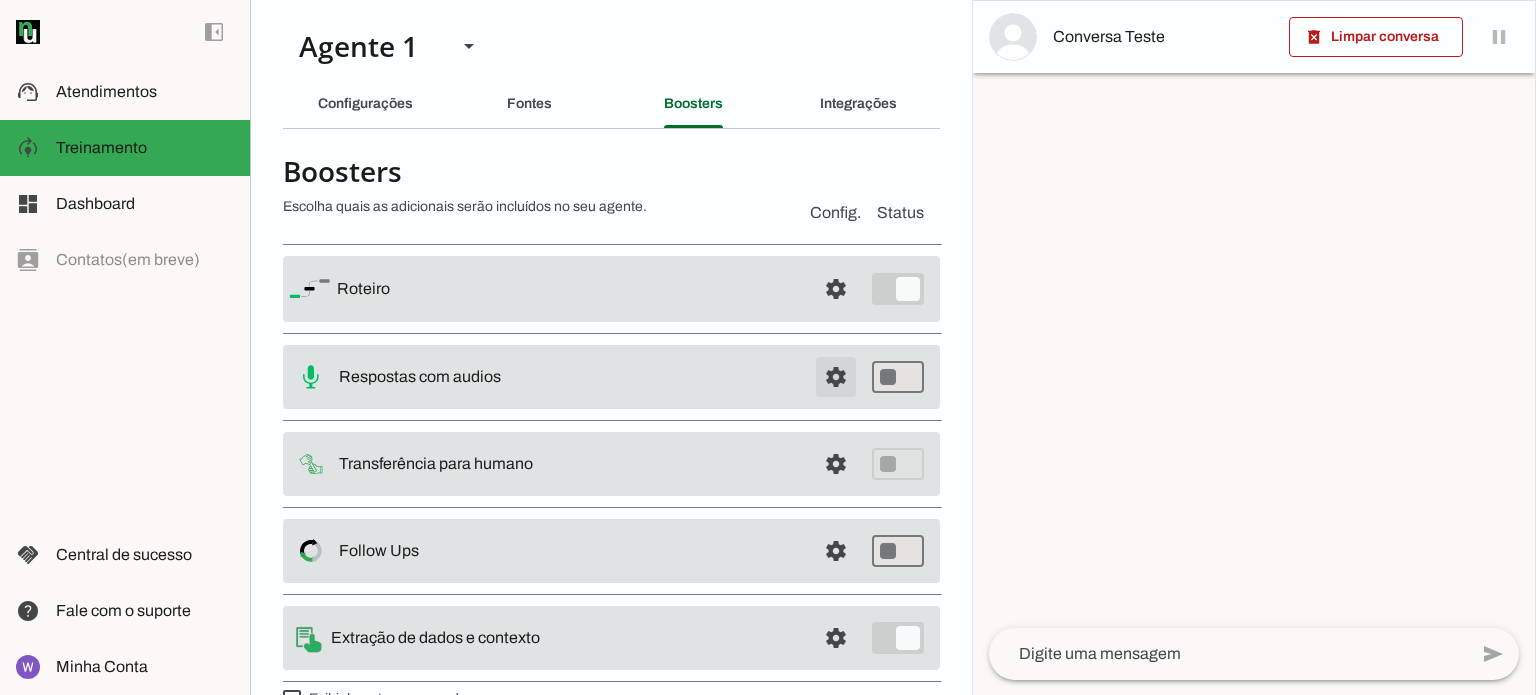 click at bounding box center [836, 289] 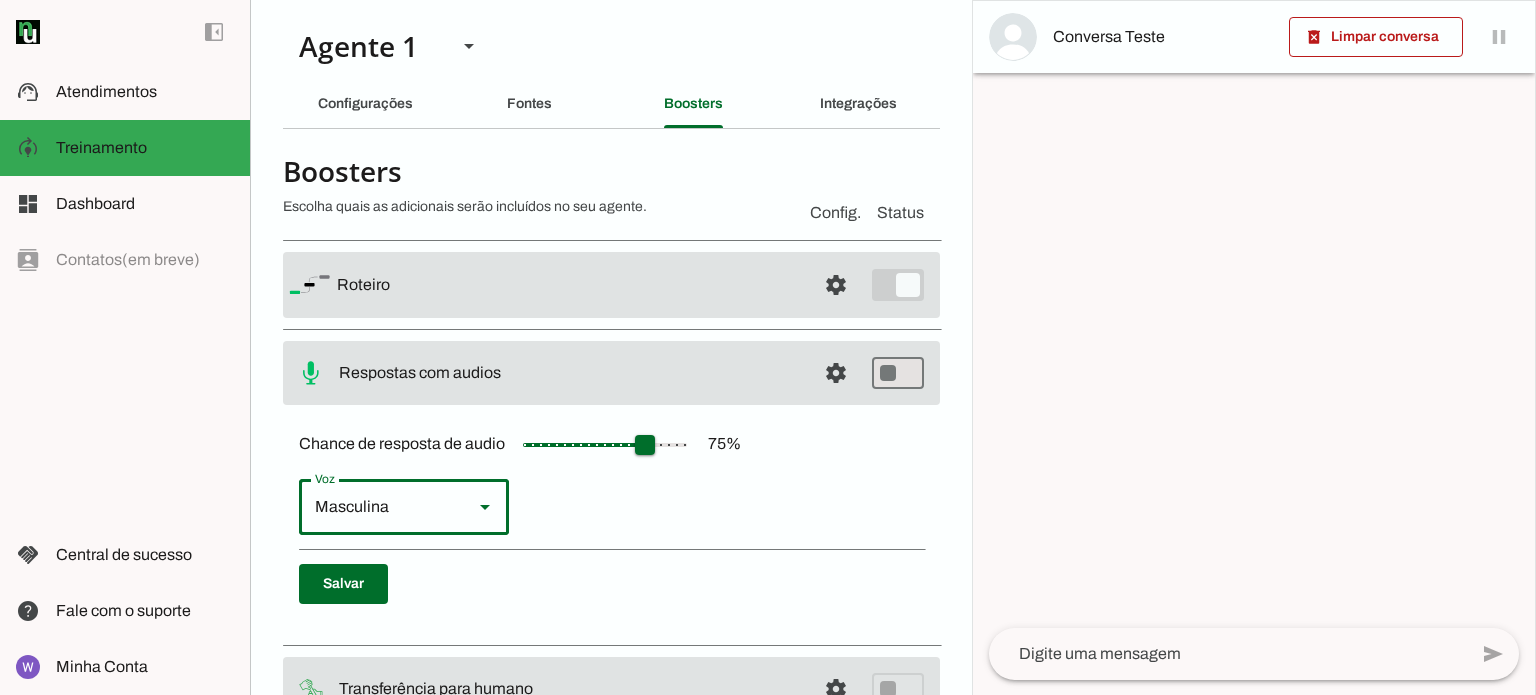 click at bounding box center [485, 507] 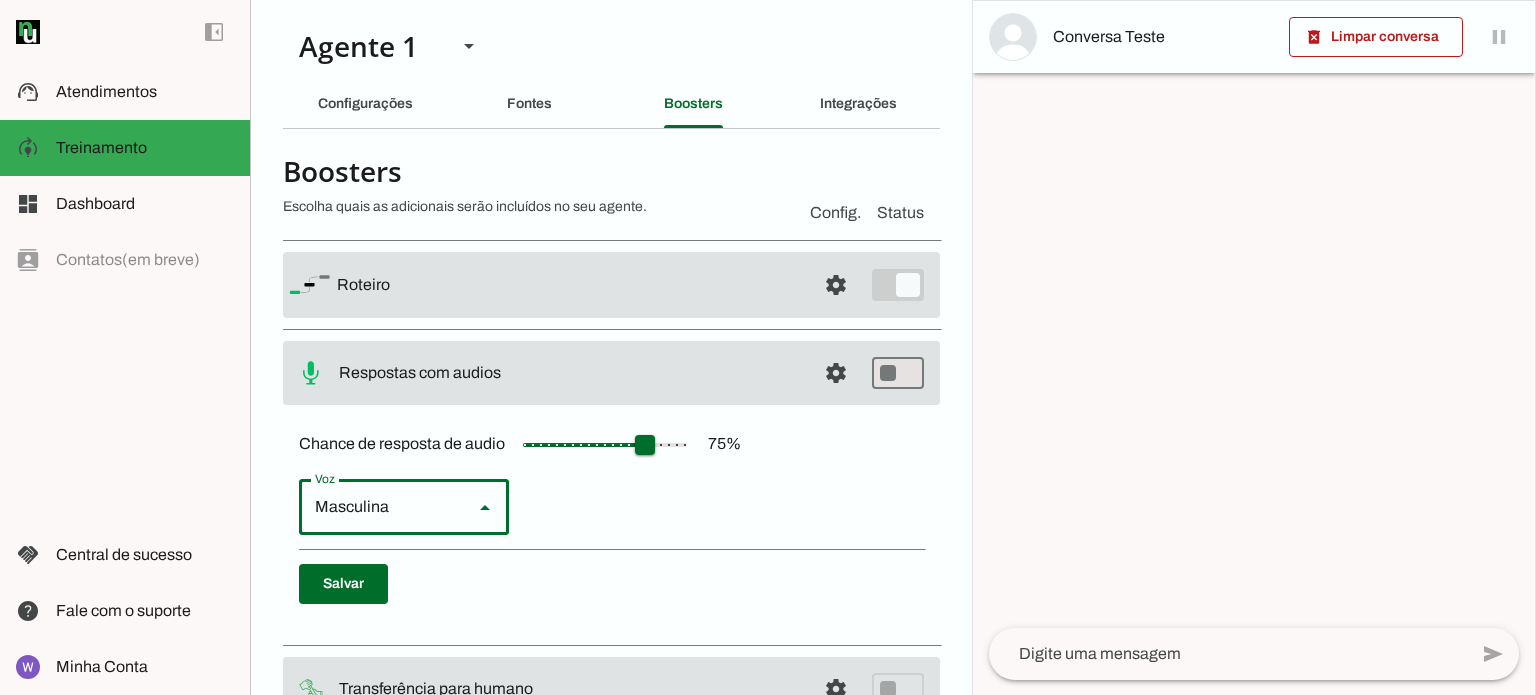 click at bounding box center (703, 1050) 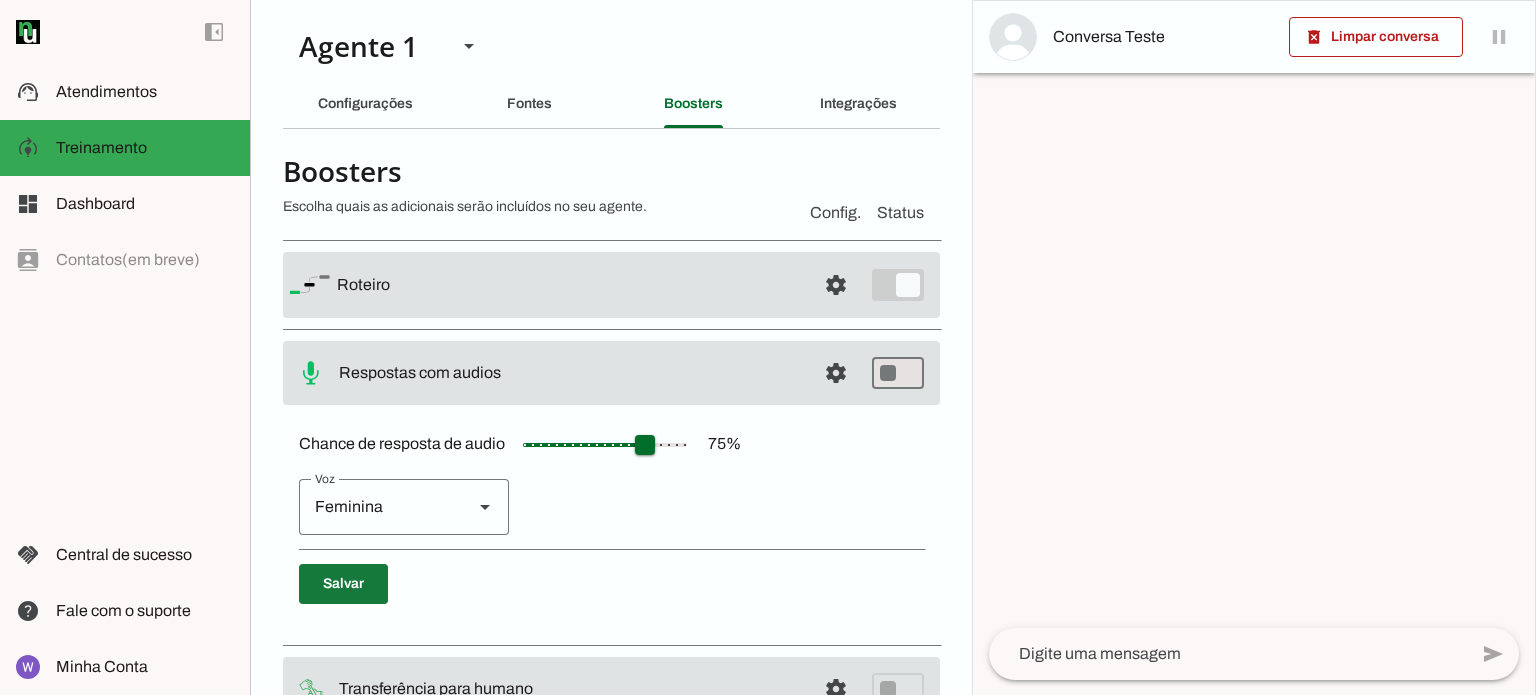 click at bounding box center [343, 584] 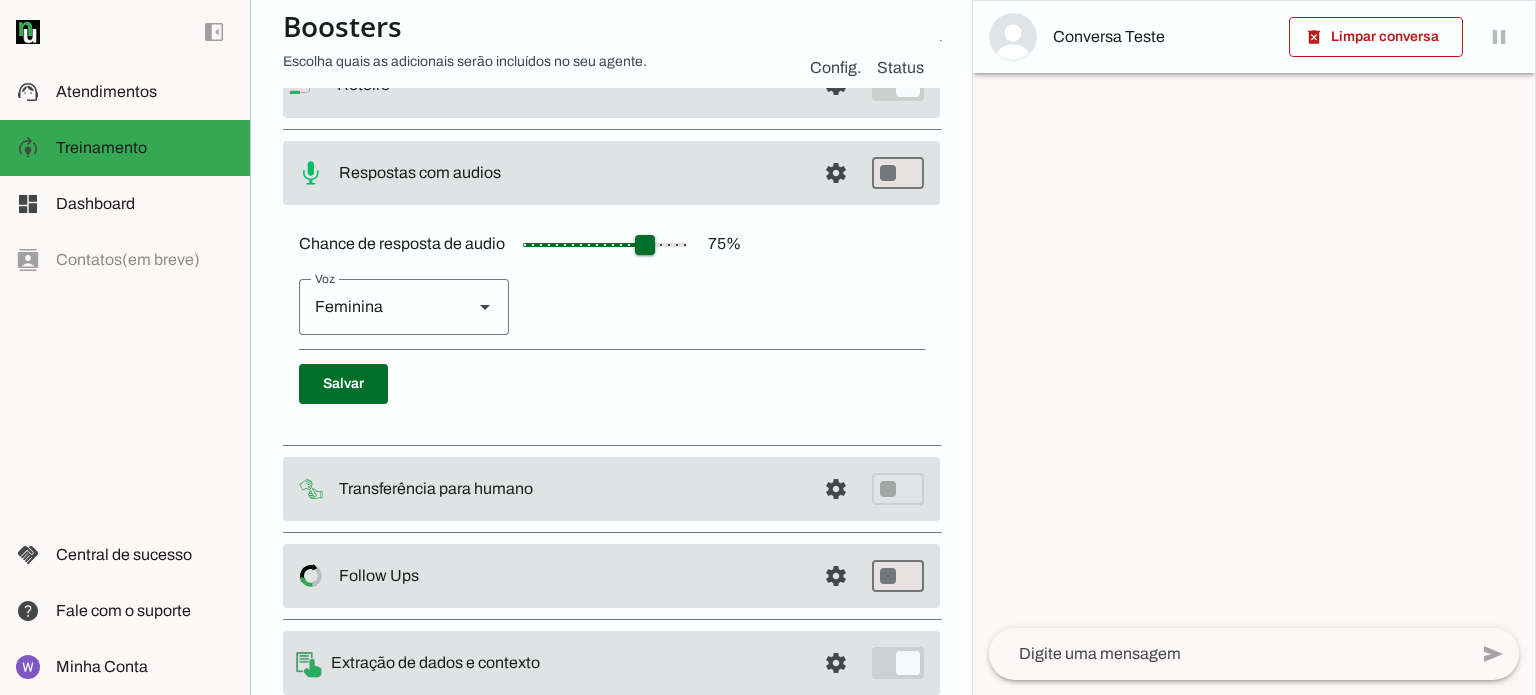 scroll, scrollTop: 166, scrollLeft: 0, axis: vertical 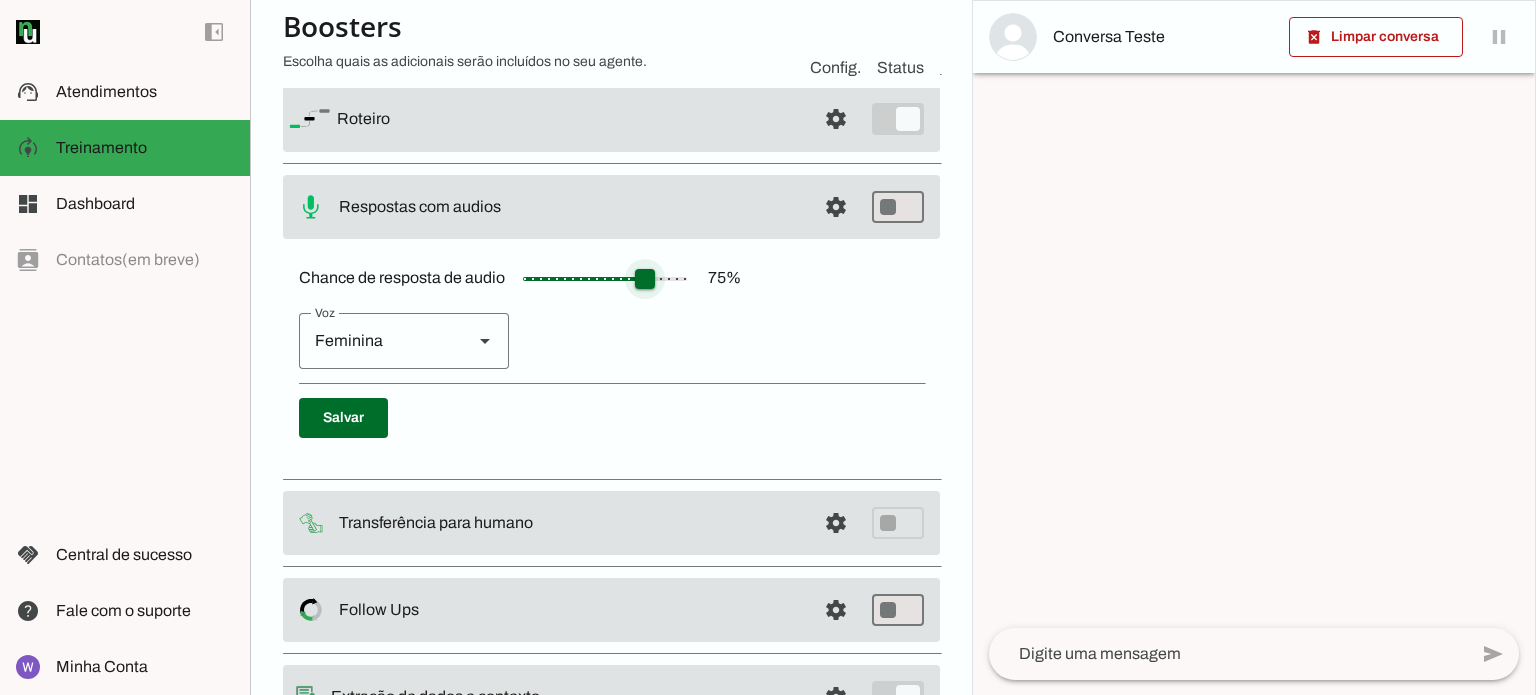 type on "**" 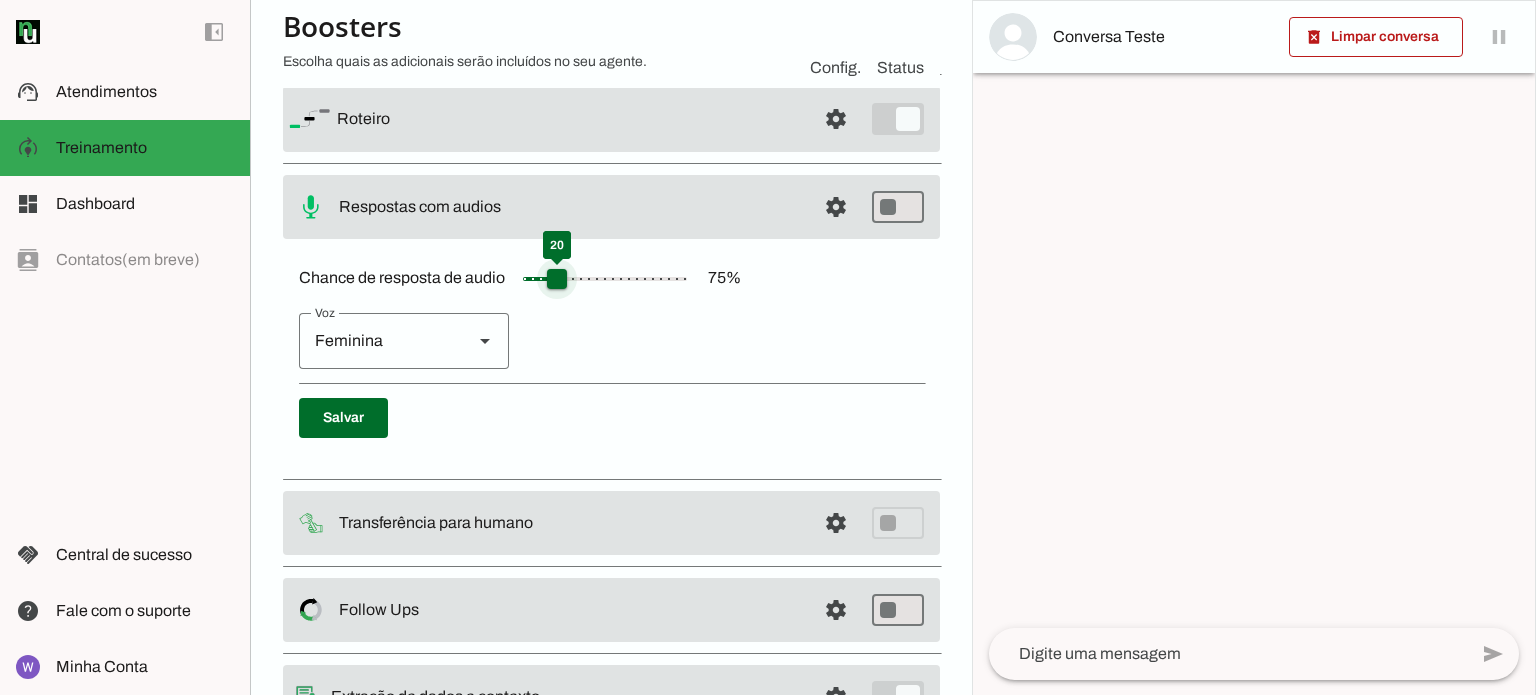 drag, startPoint x: 564, startPoint y: 280, endPoint x: 552, endPoint y: 281, distance: 12.0415945 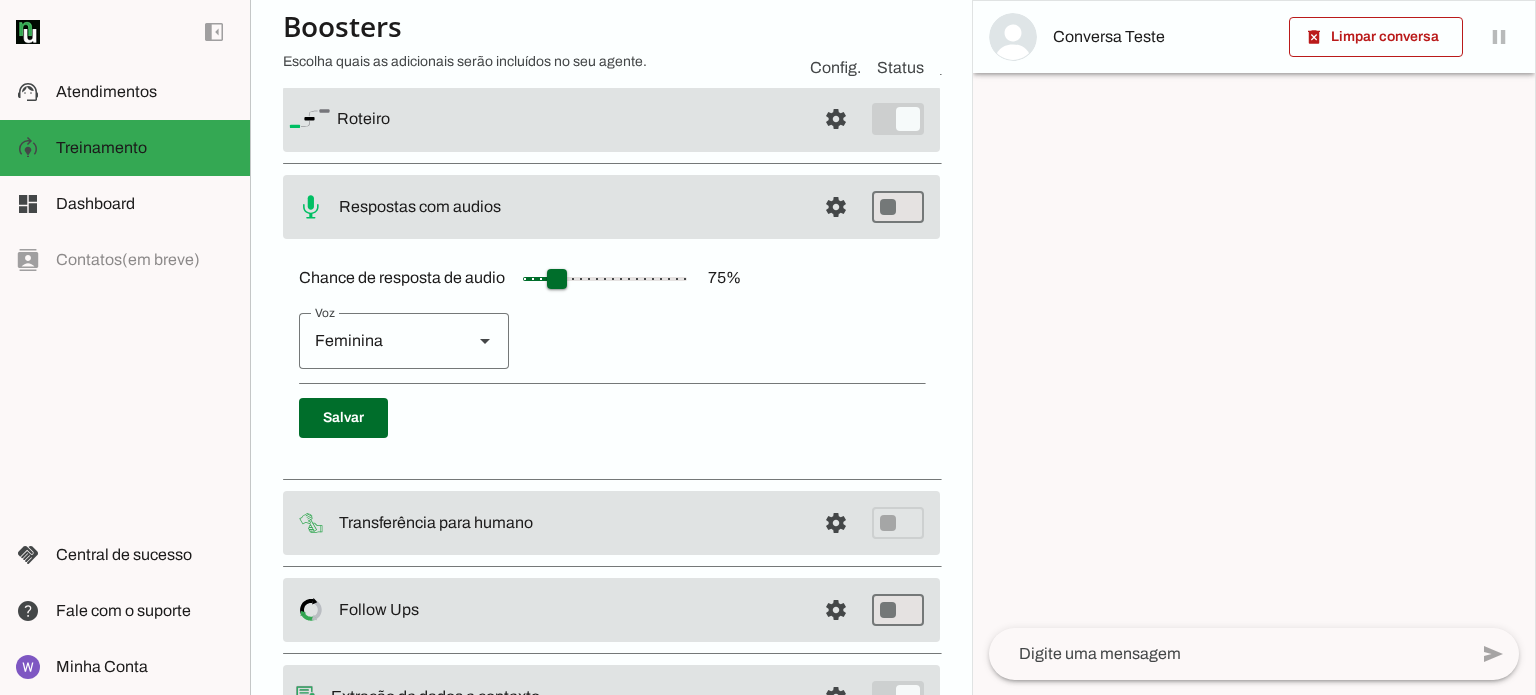 click on "Feminina
Masculina" at bounding box center [611, 341] 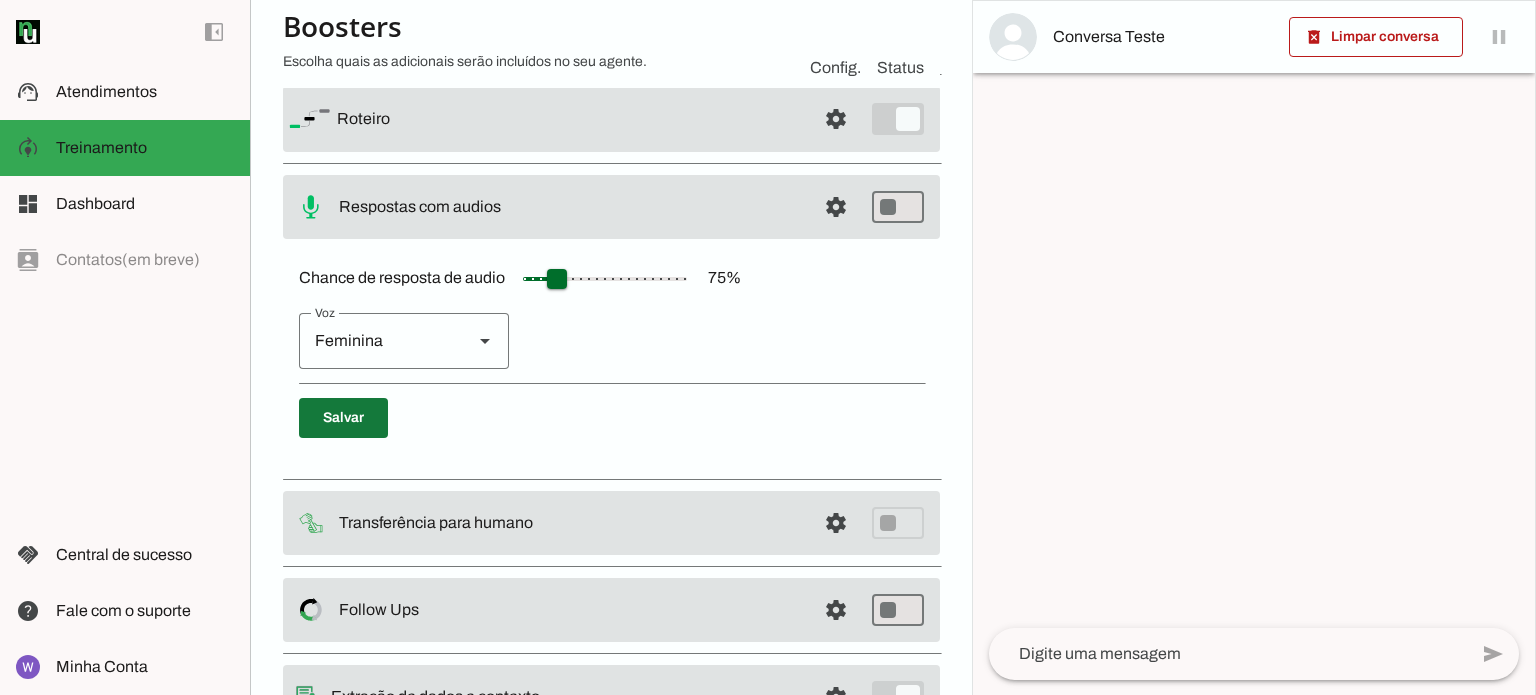 drag, startPoint x: 336, startPoint y: 422, endPoint x: 506, endPoint y: 379, distance: 175.35393 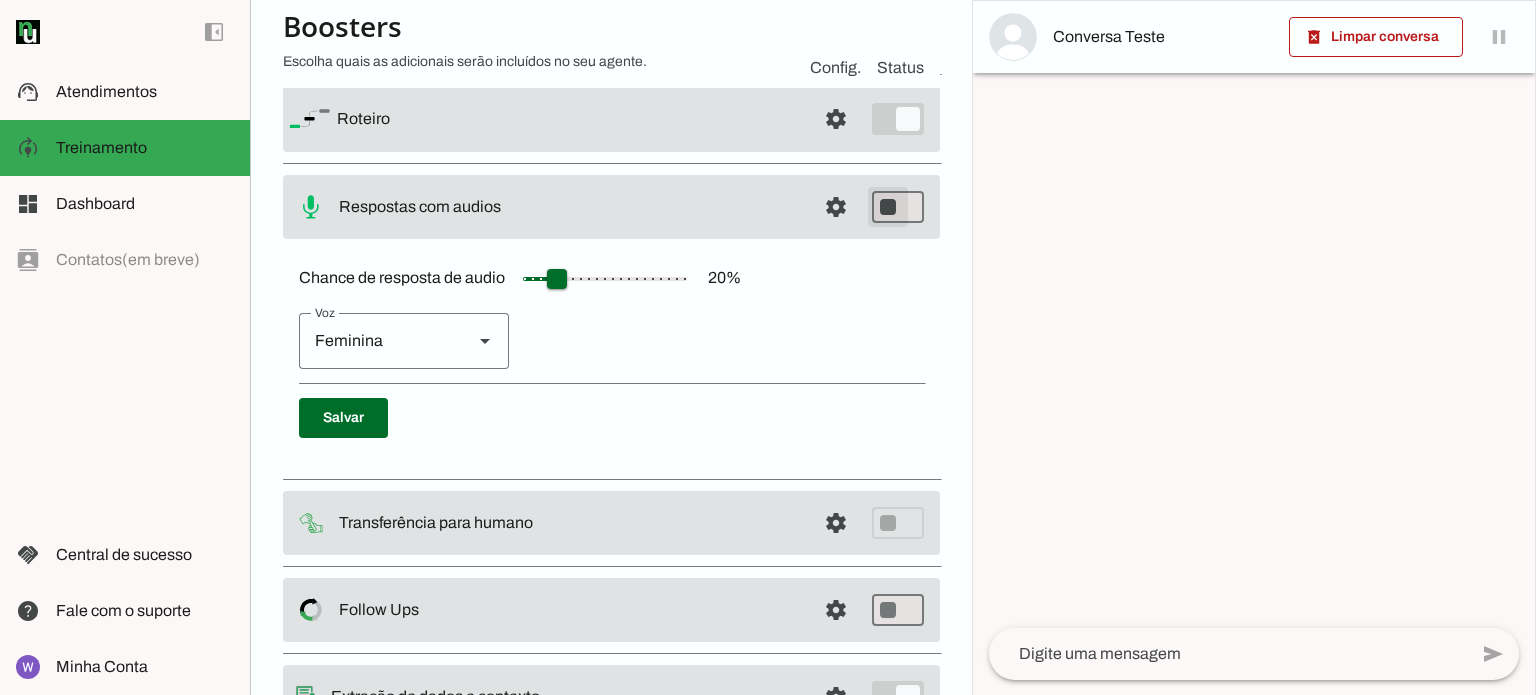 type on "on" 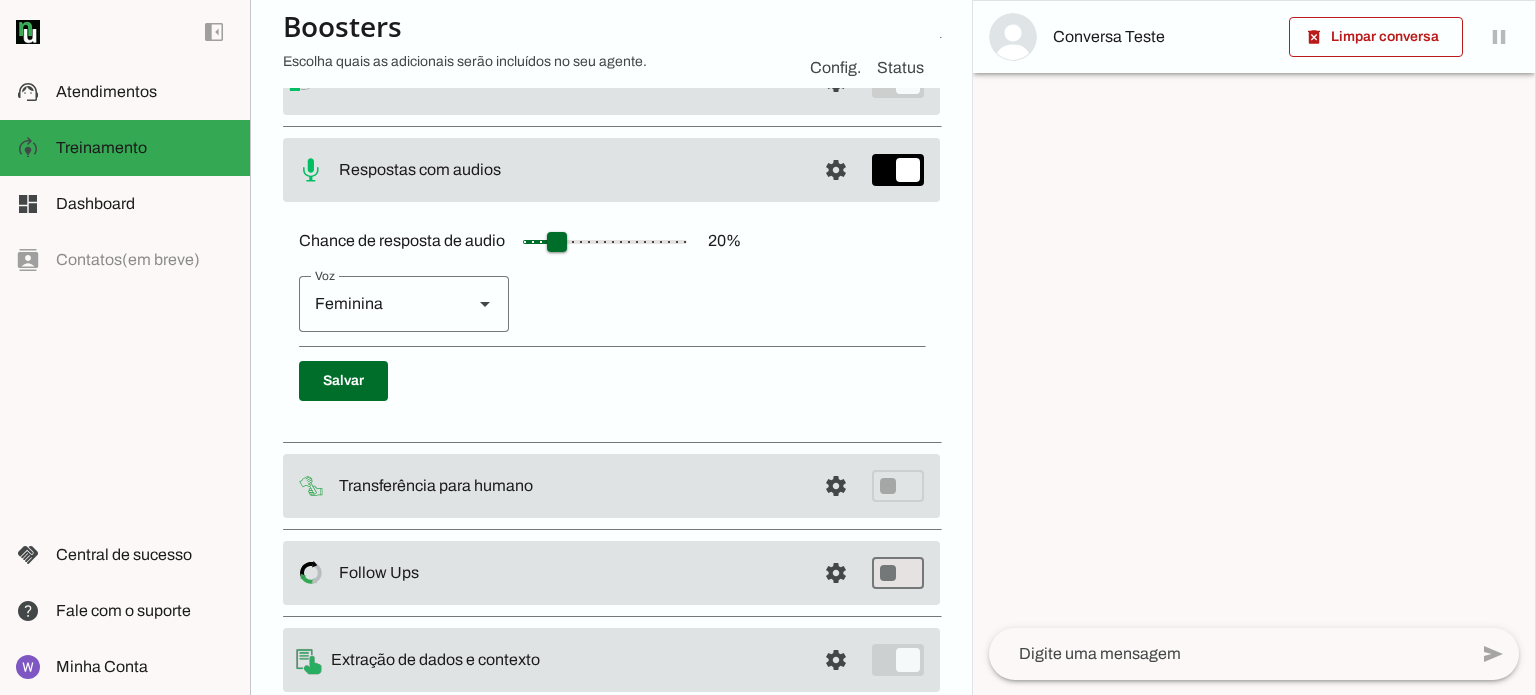 scroll, scrollTop: 266, scrollLeft: 0, axis: vertical 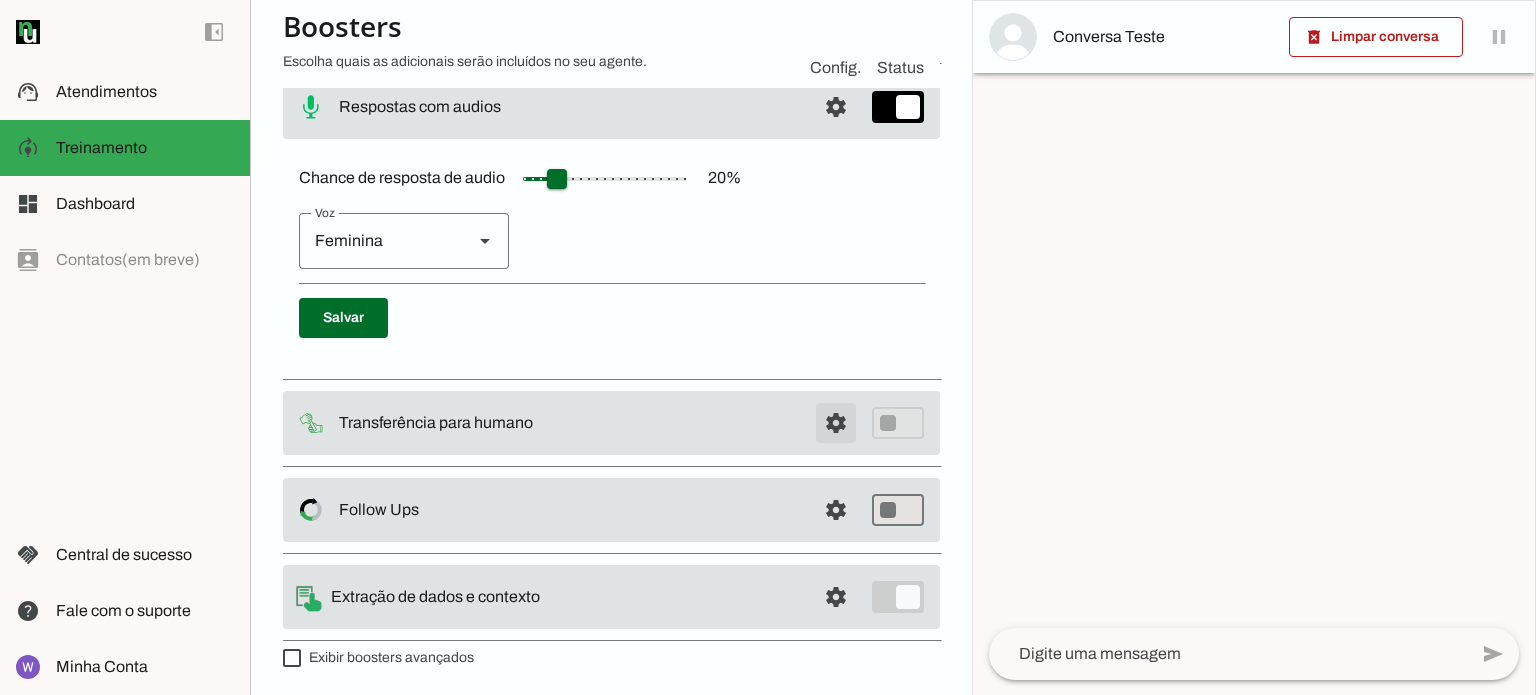 click at bounding box center [836, 19] 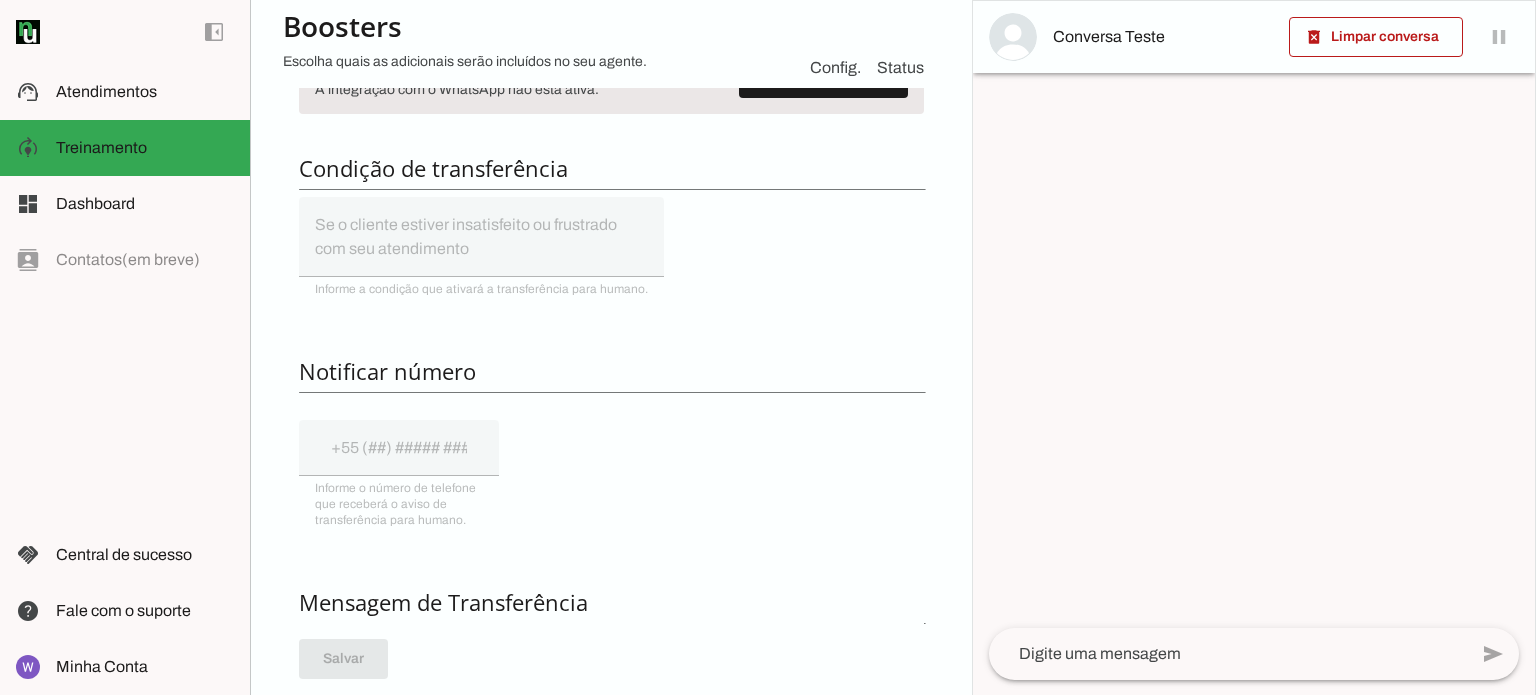 scroll, scrollTop: 366, scrollLeft: 0, axis: vertical 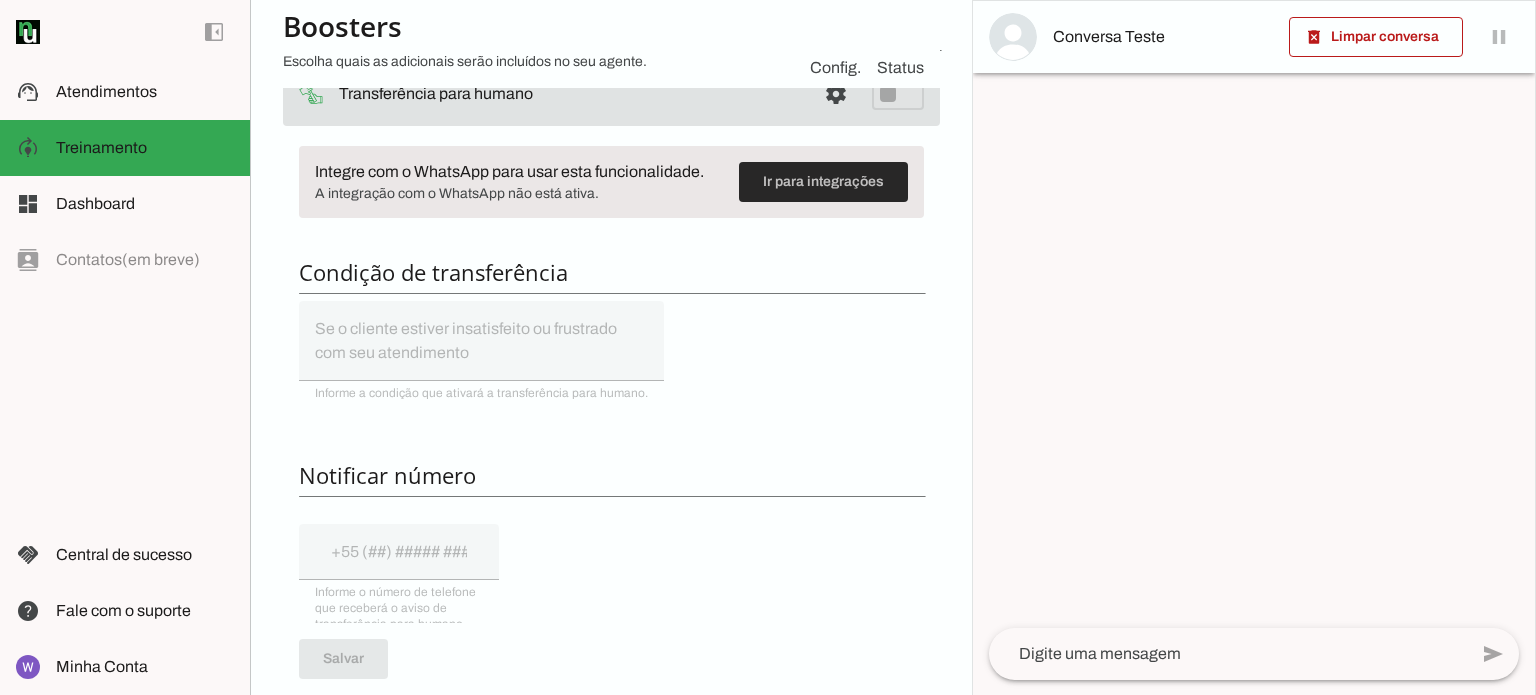 click at bounding box center (823, 182) 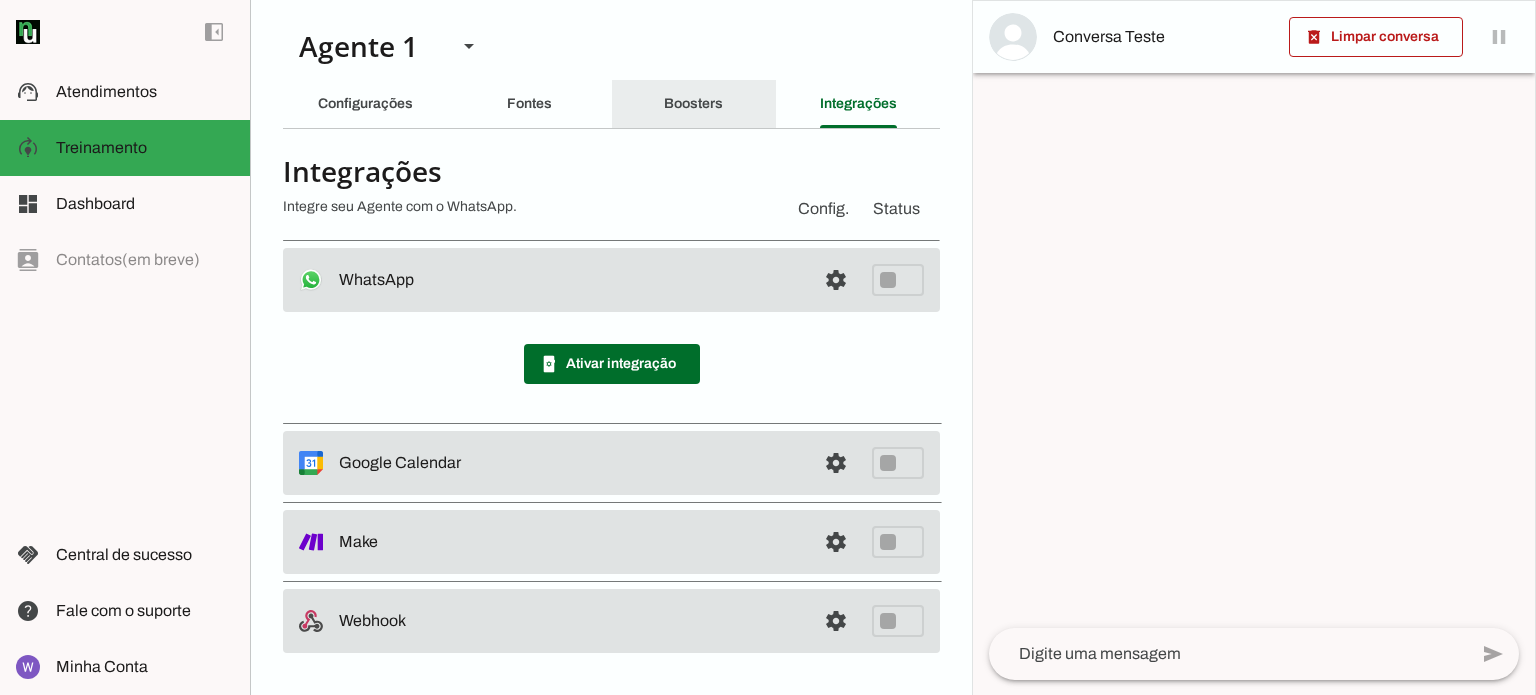 click on "Boosters" 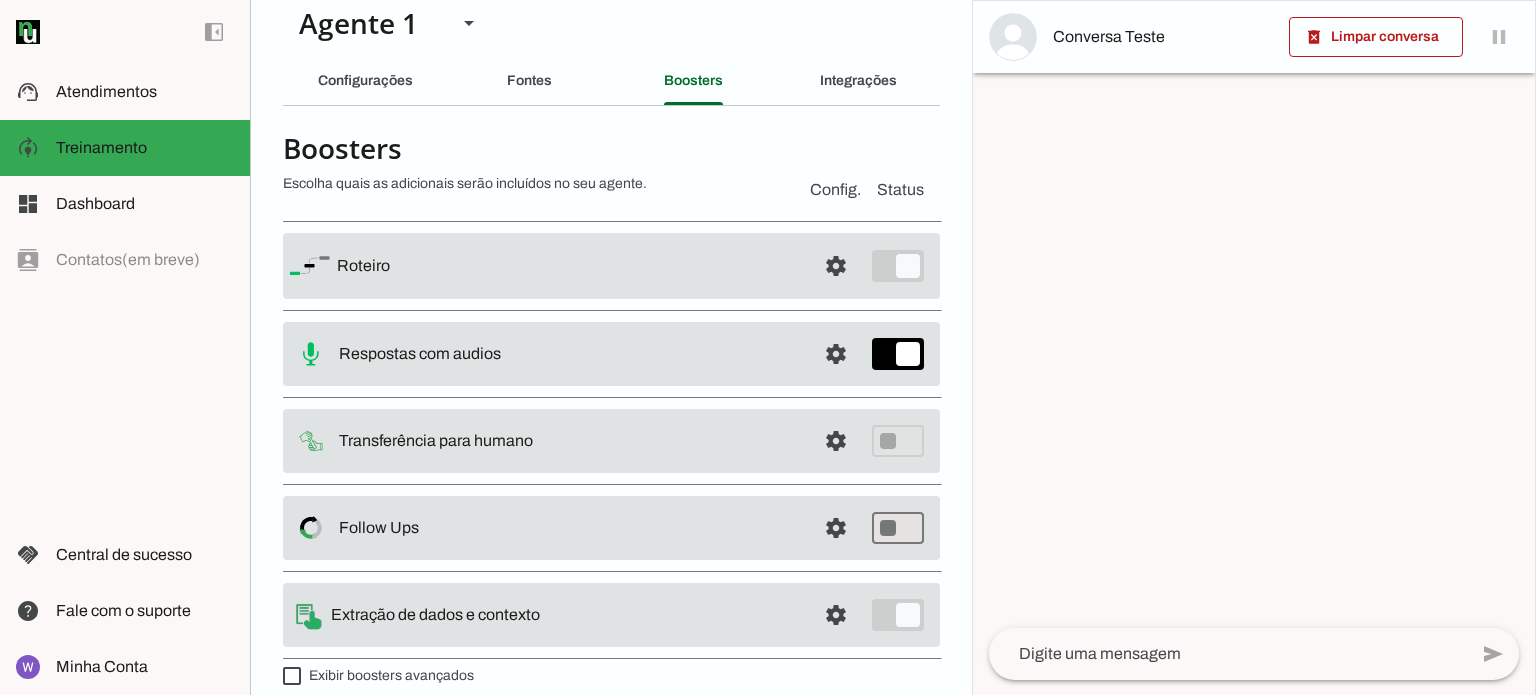 scroll, scrollTop: 41, scrollLeft: 0, axis: vertical 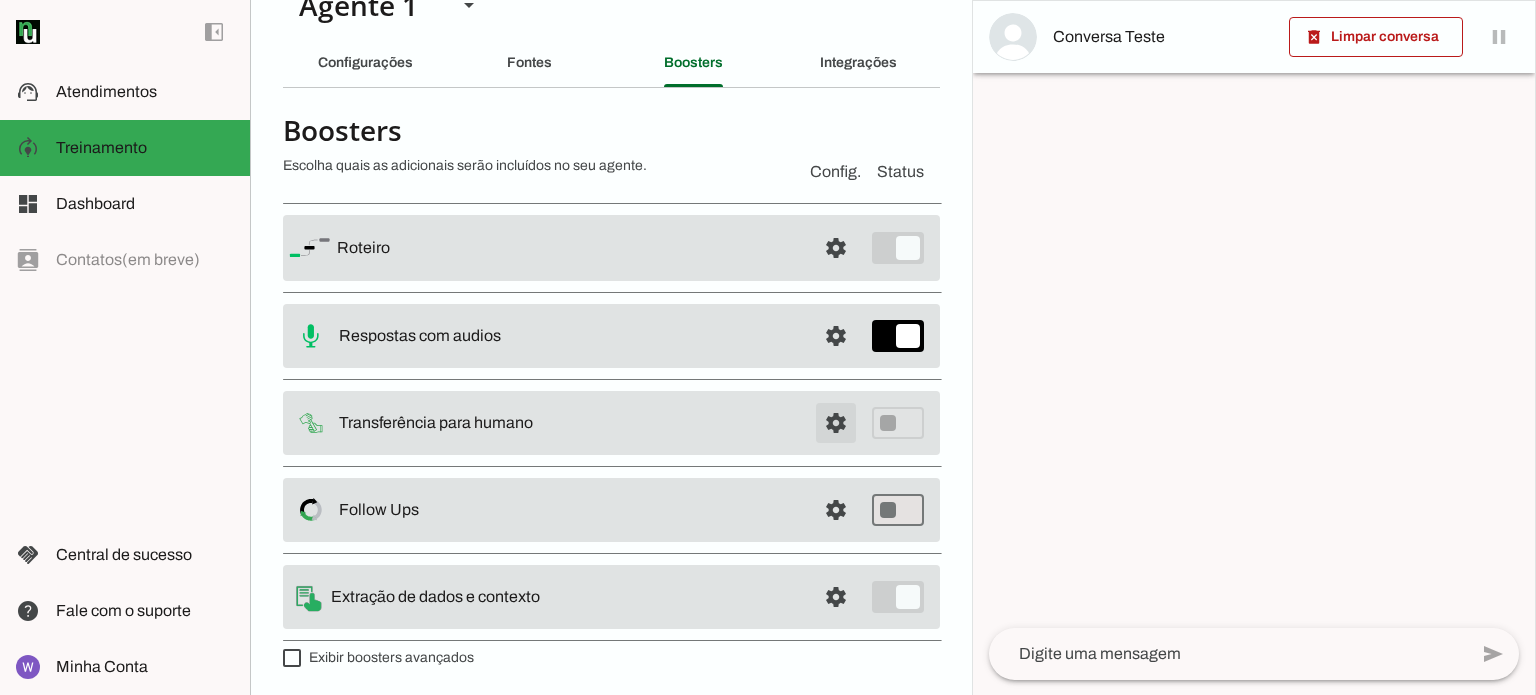 click at bounding box center [836, 248] 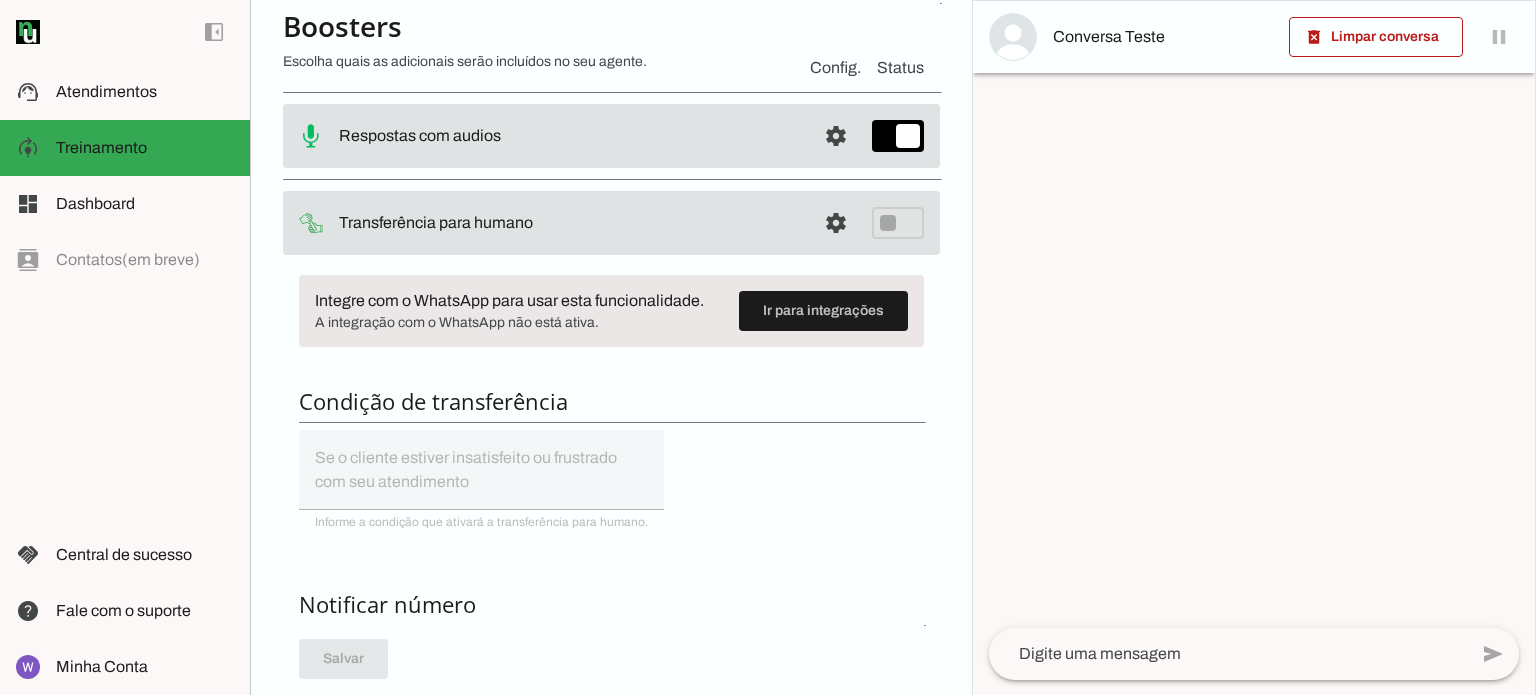 scroll, scrollTop: 241, scrollLeft: 0, axis: vertical 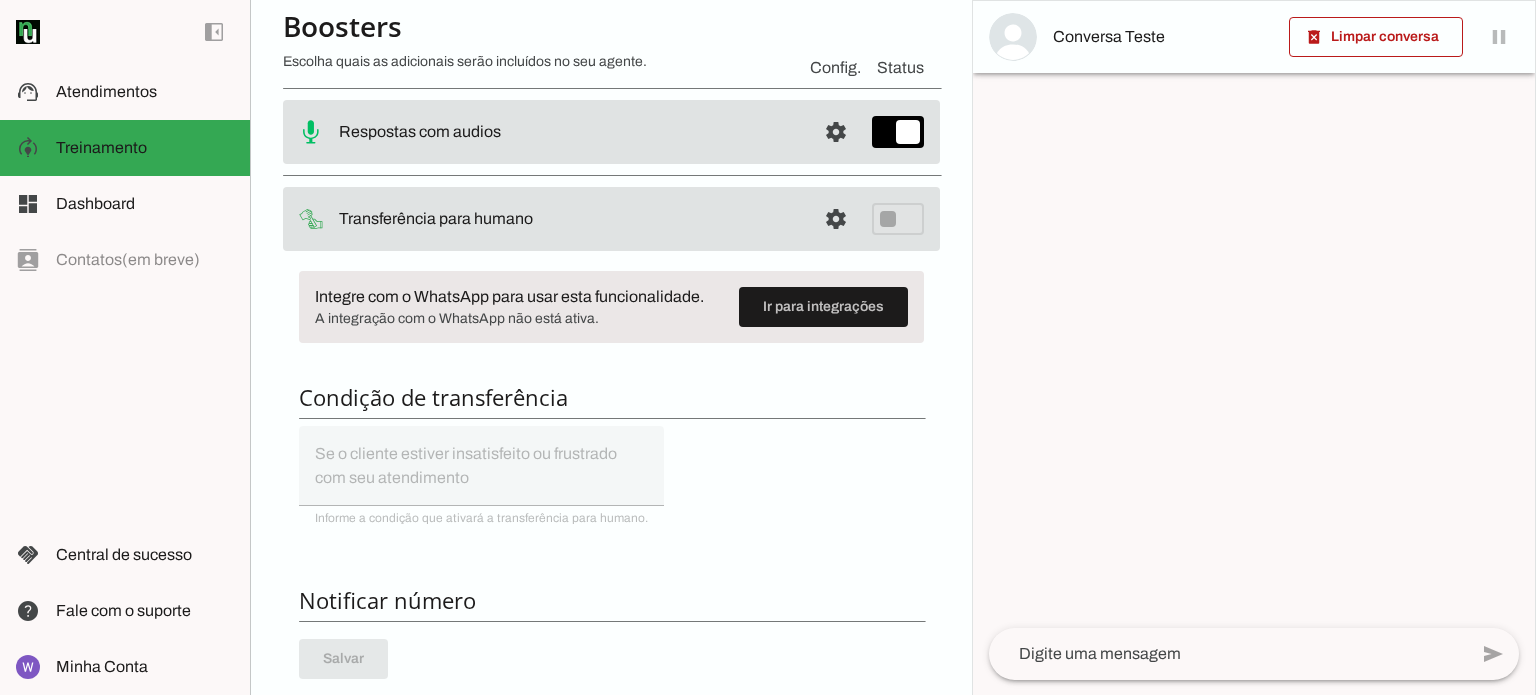 click on "settings
Transferência para humano" at bounding box center (611, 44) 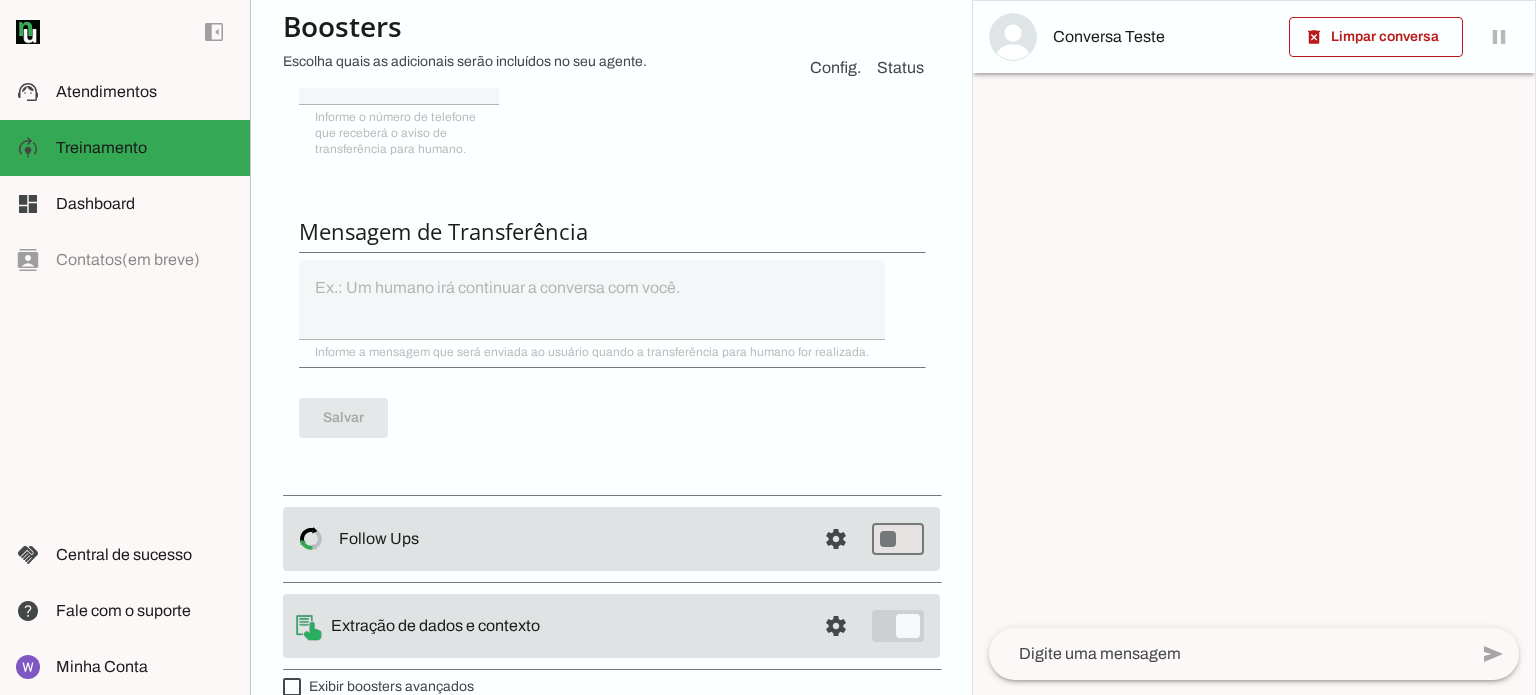 scroll, scrollTop: 889, scrollLeft: 0, axis: vertical 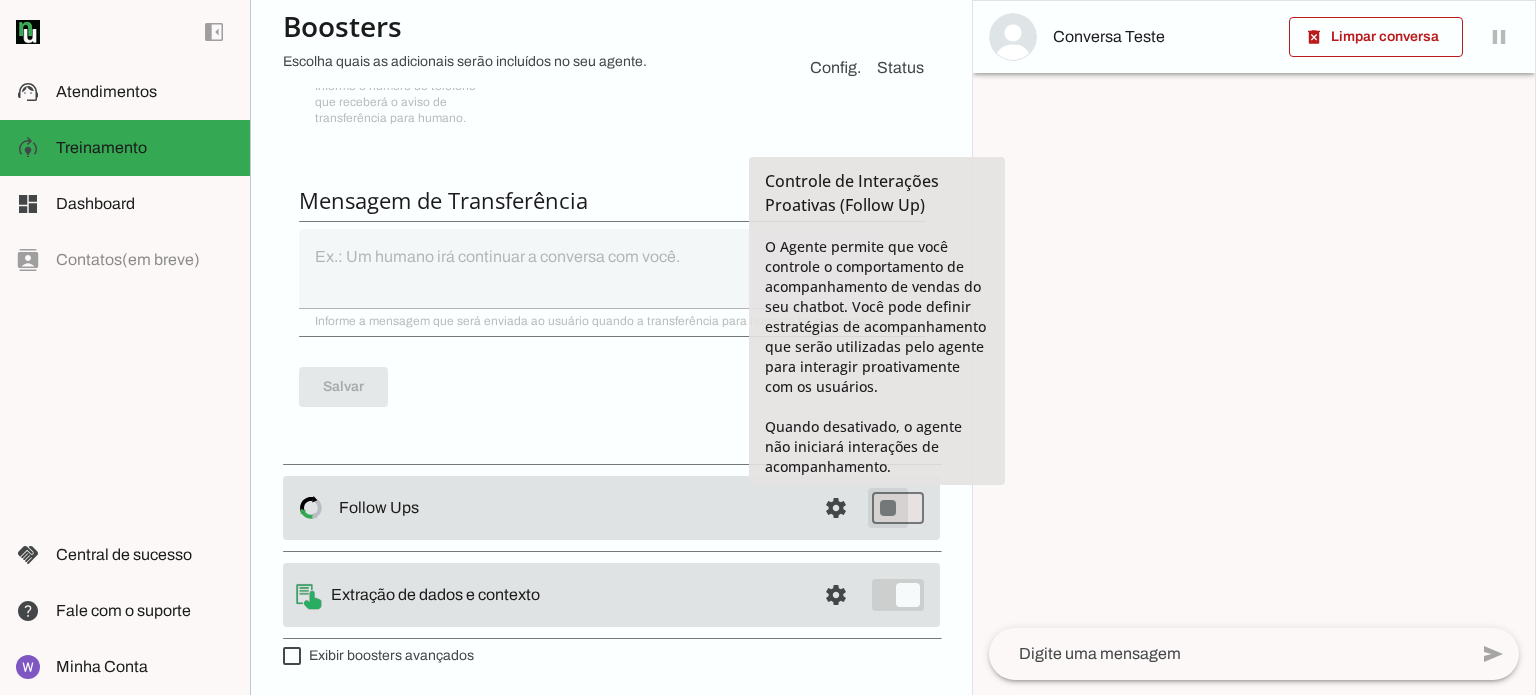 type on "on" 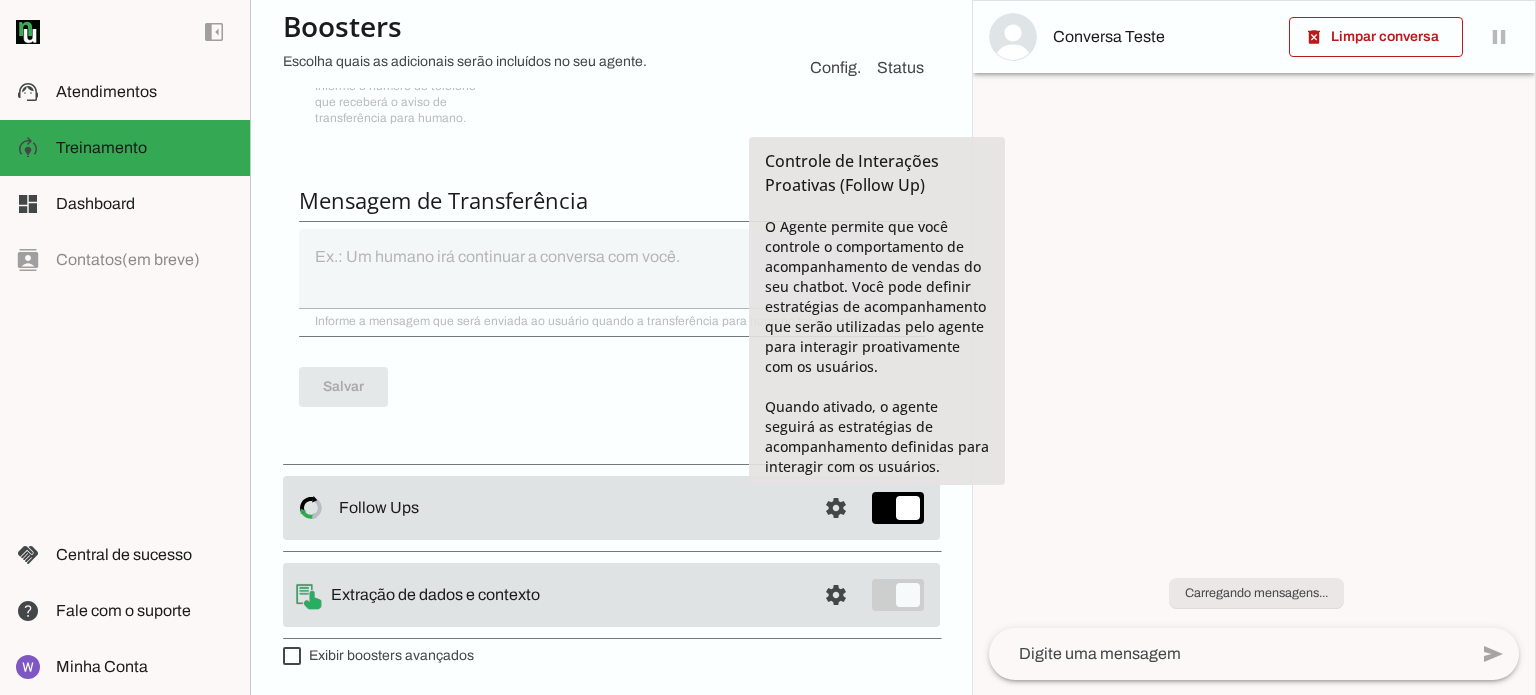 scroll, scrollTop: 889, scrollLeft: 0, axis: vertical 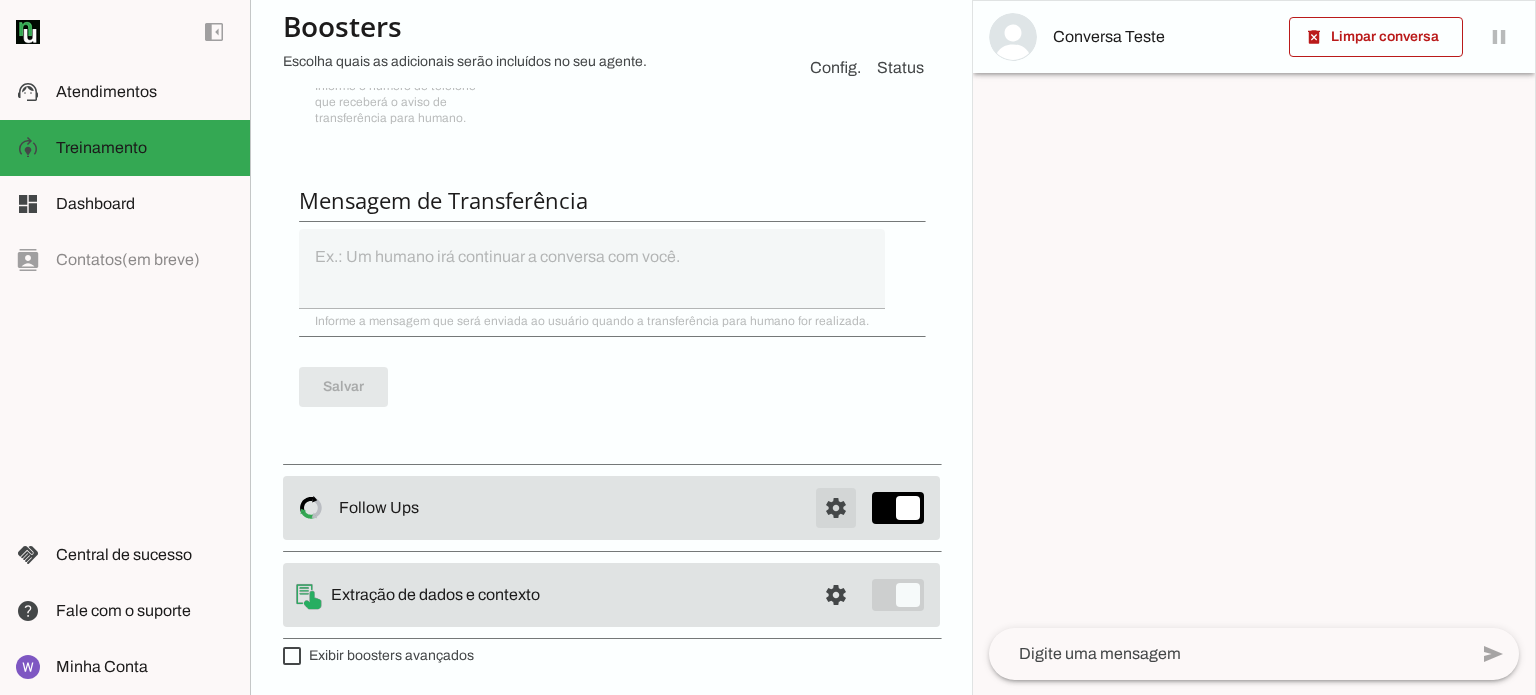click at bounding box center (836, -587) 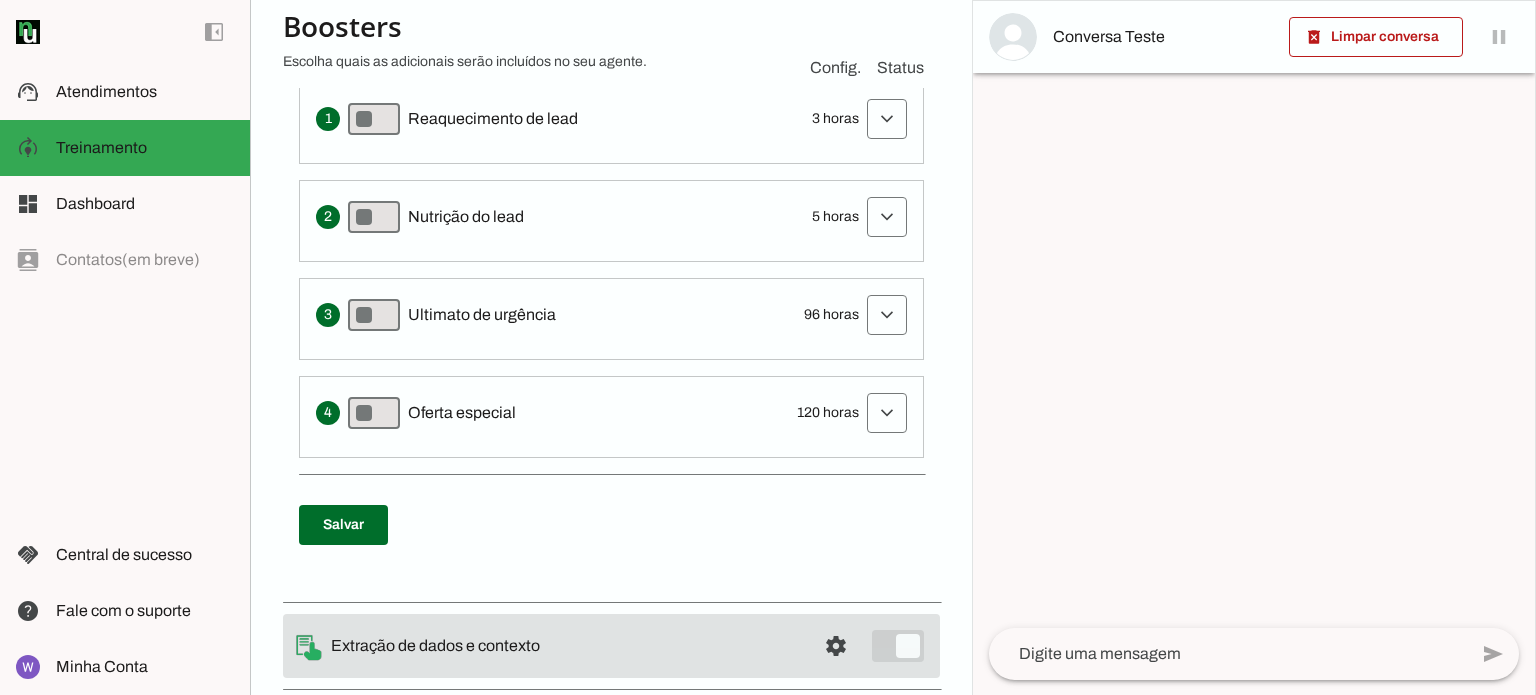 scroll, scrollTop: 637, scrollLeft: 0, axis: vertical 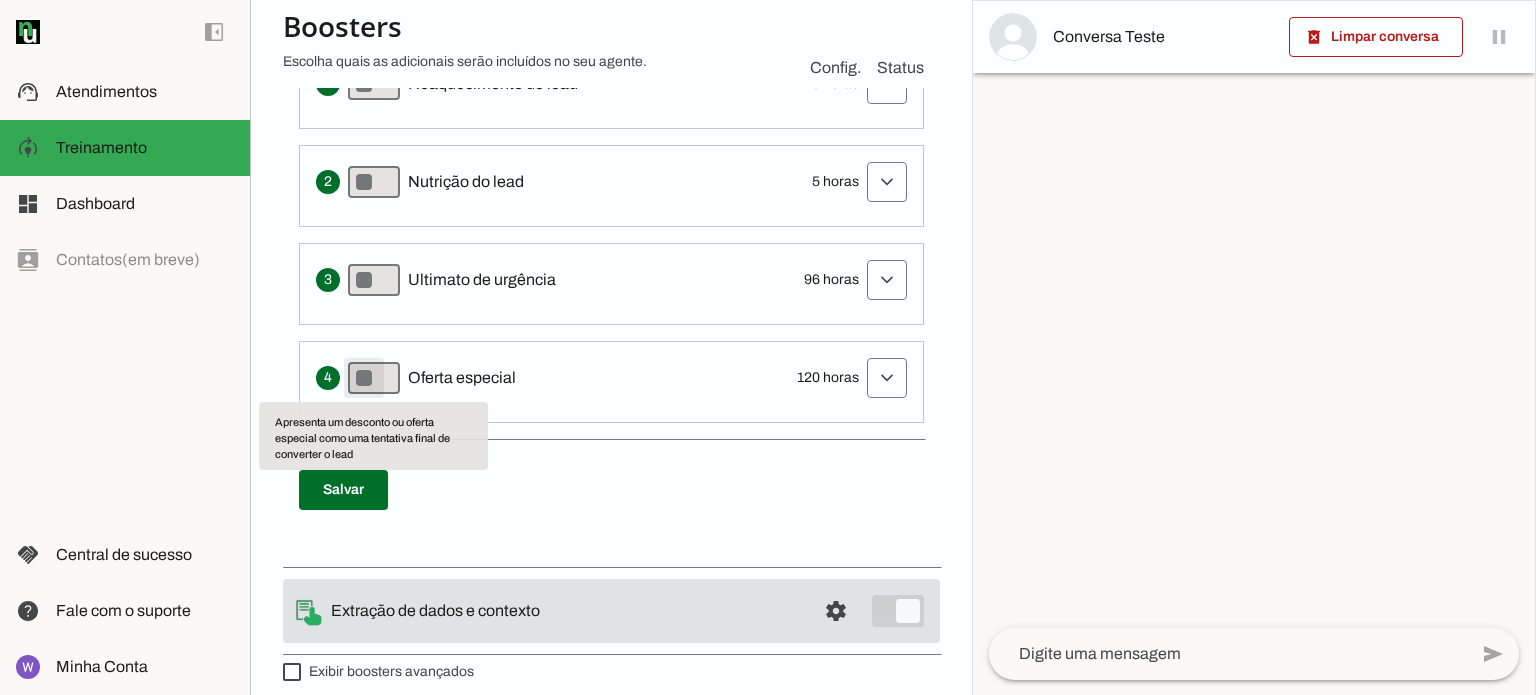 type on "on" 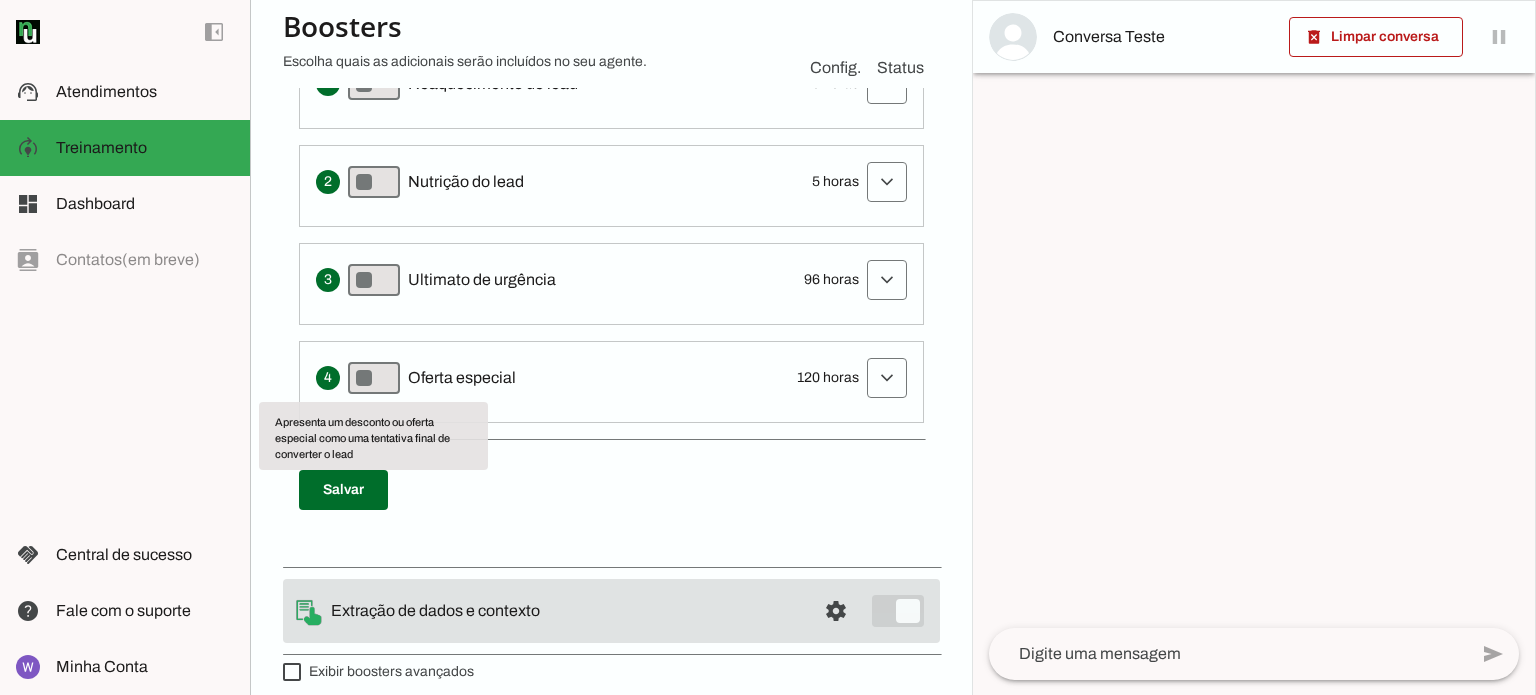 scroll, scrollTop: 437, scrollLeft: 0, axis: vertical 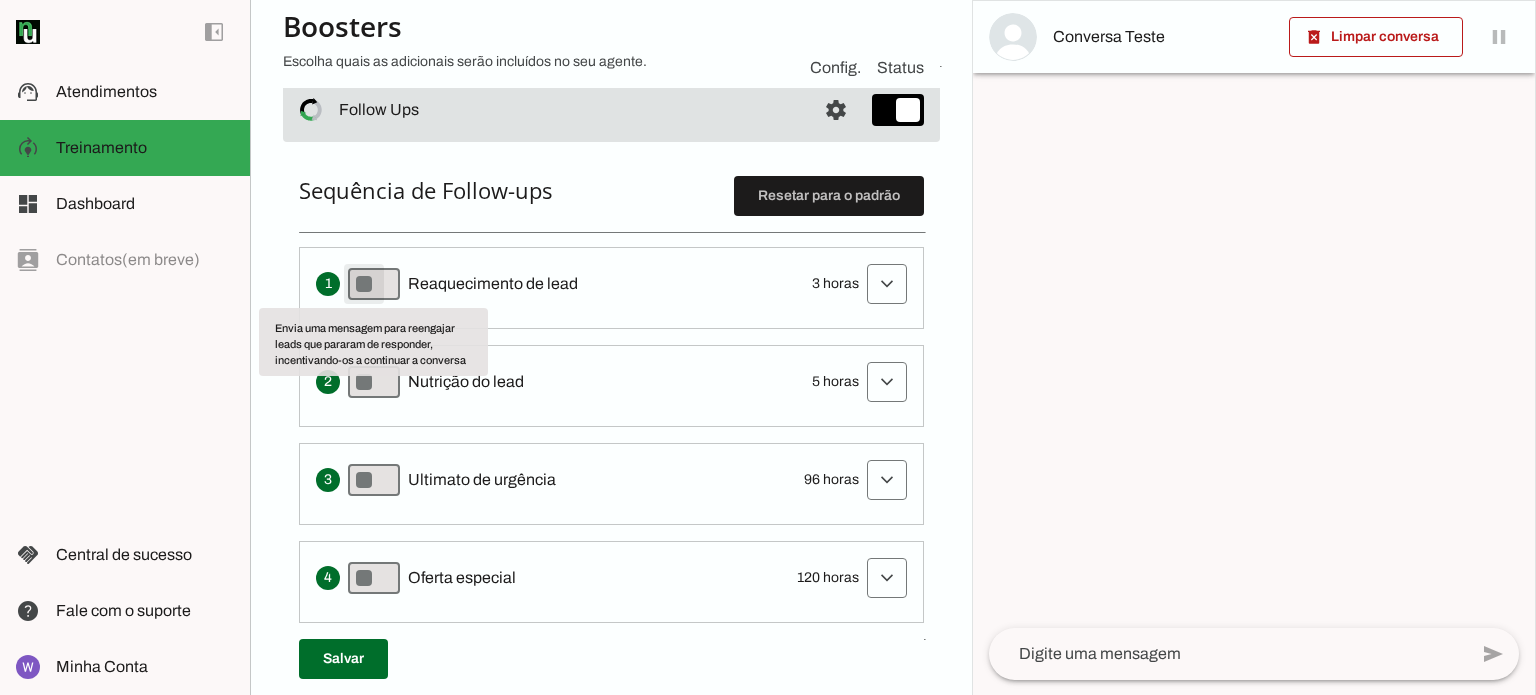 type on "on" 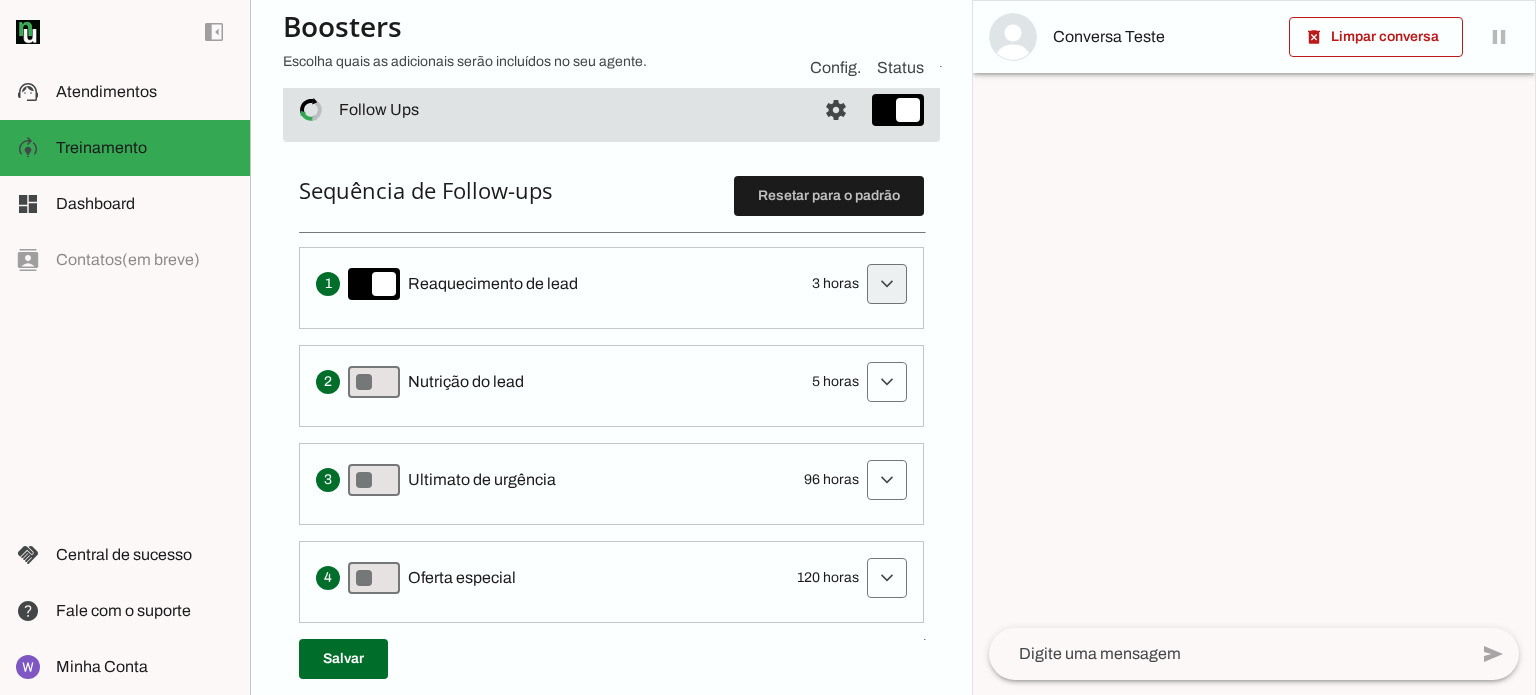 click at bounding box center (887, 284) 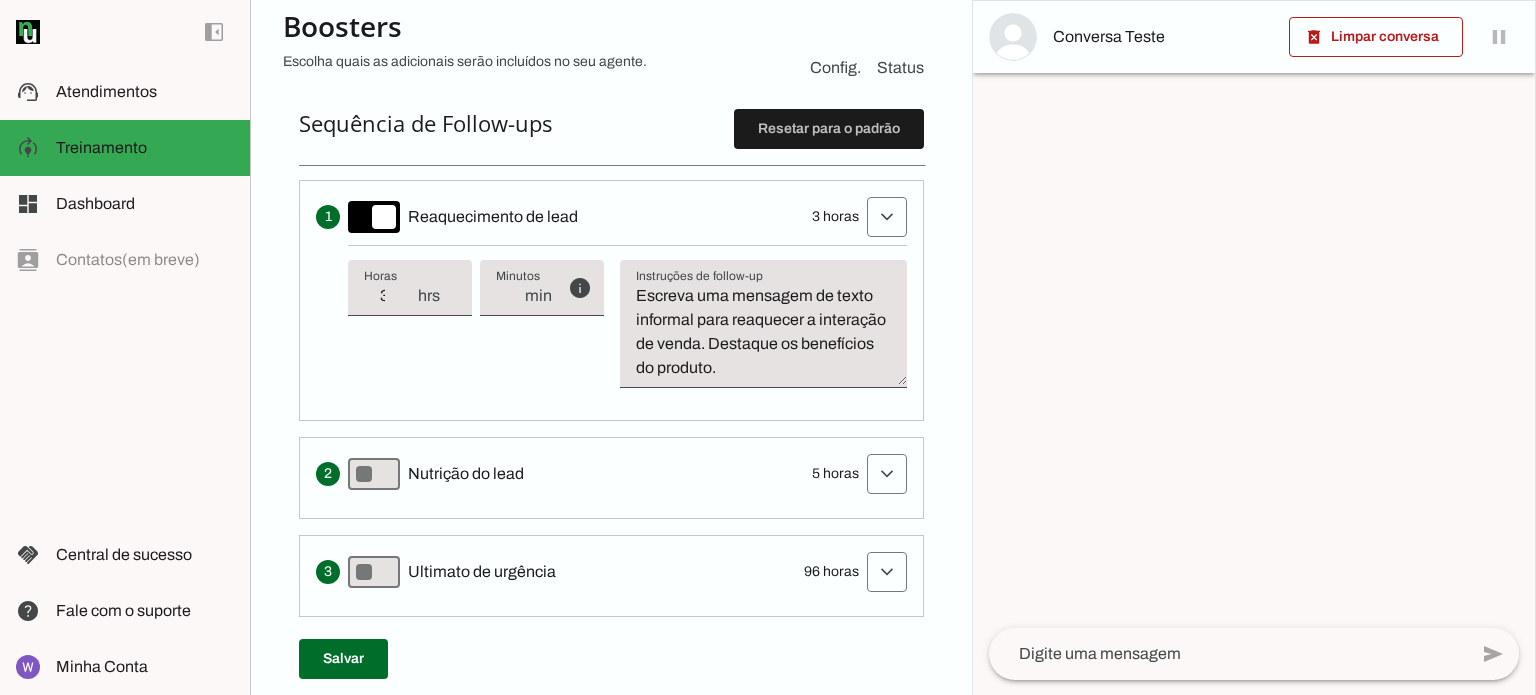 scroll, scrollTop: 537, scrollLeft: 0, axis: vertical 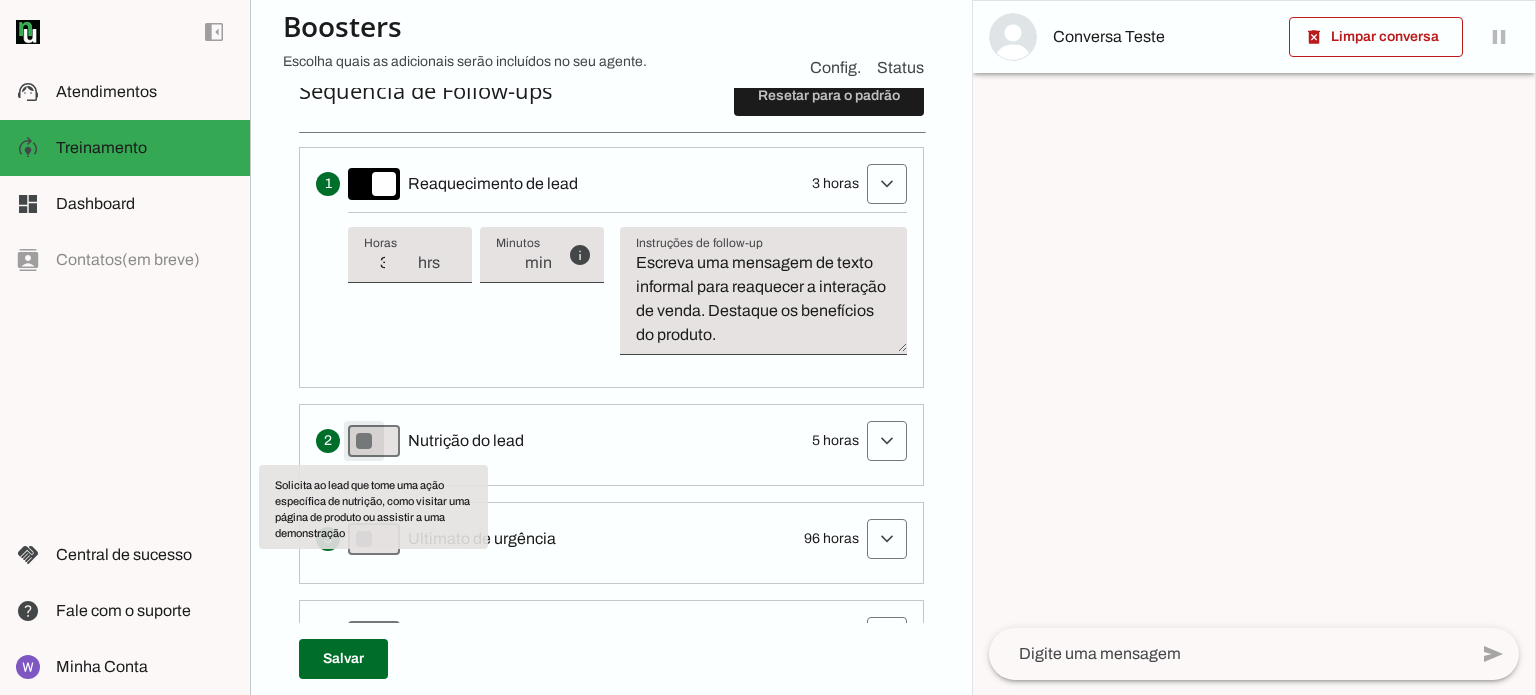type on "on" 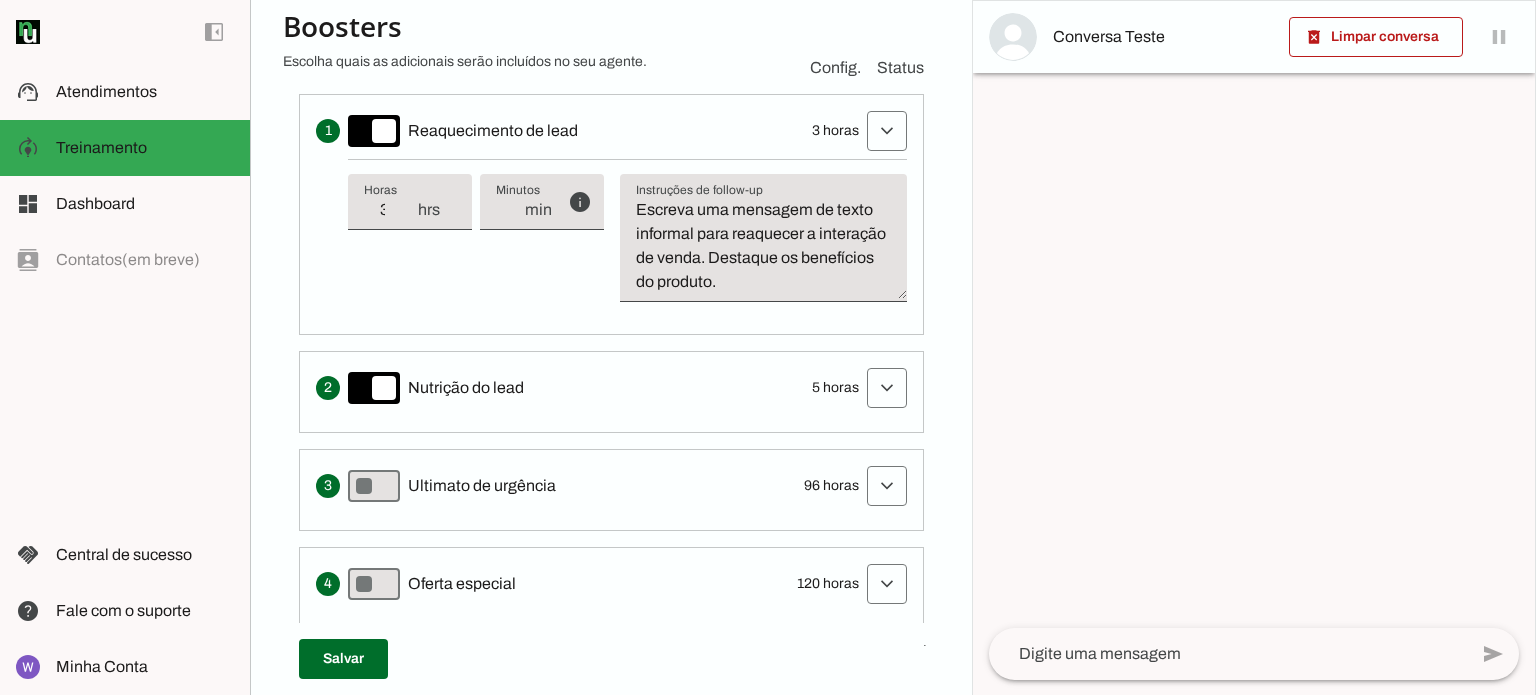 scroll, scrollTop: 637, scrollLeft: 0, axis: vertical 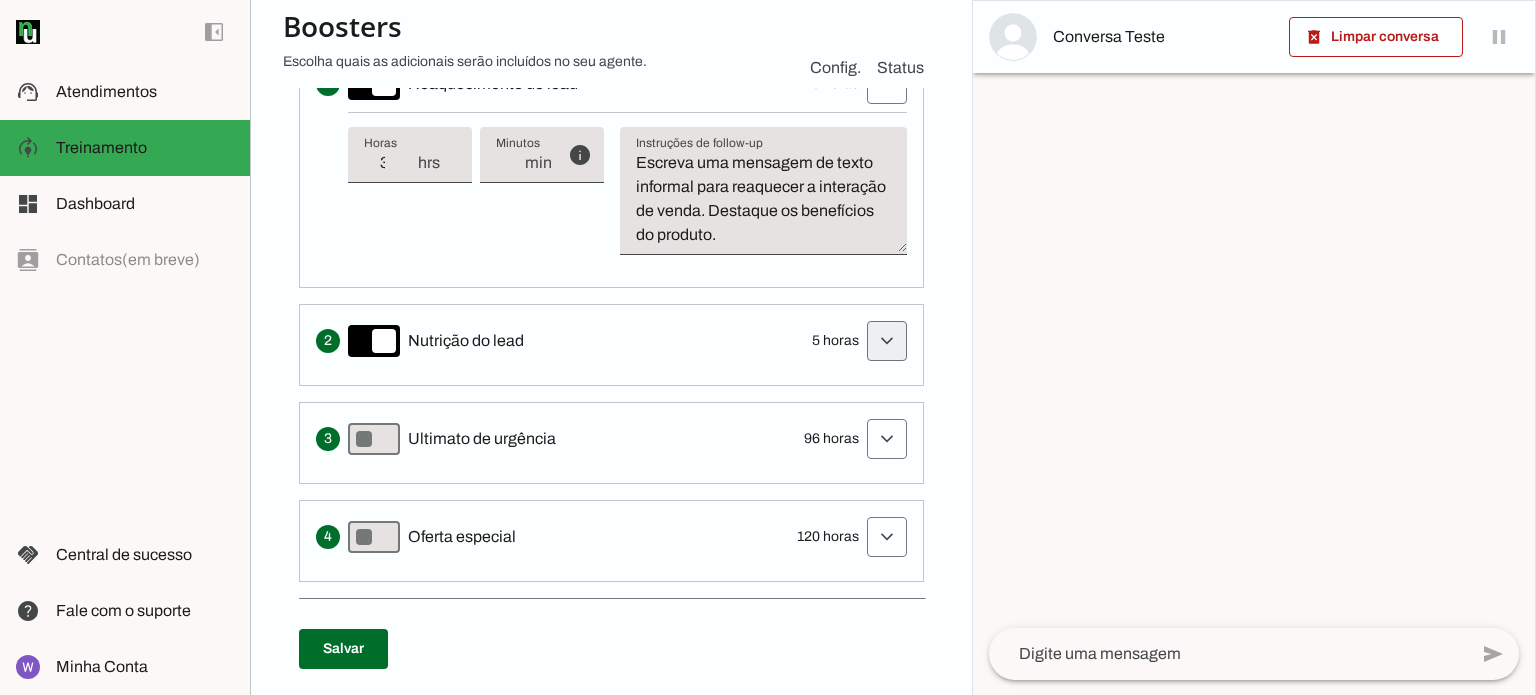 click at bounding box center [887, 84] 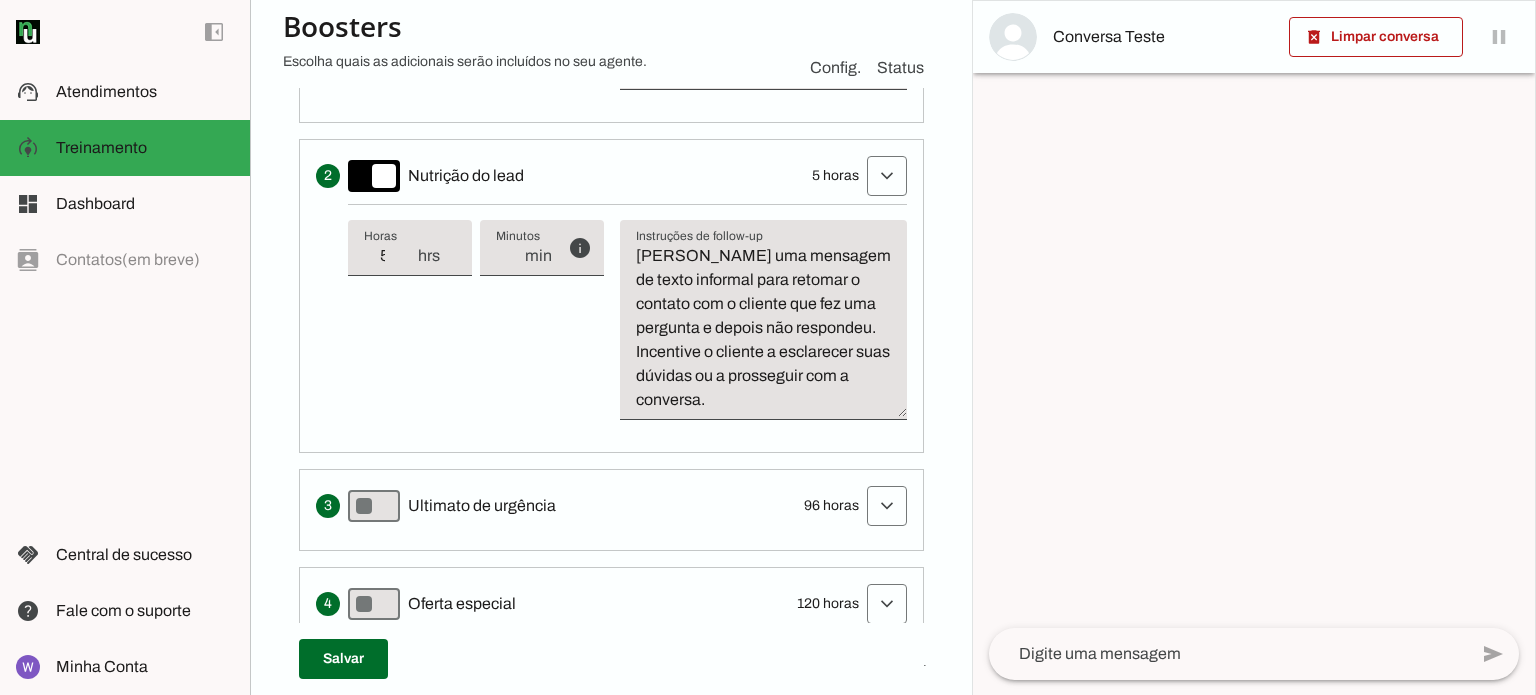scroll, scrollTop: 837, scrollLeft: 0, axis: vertical 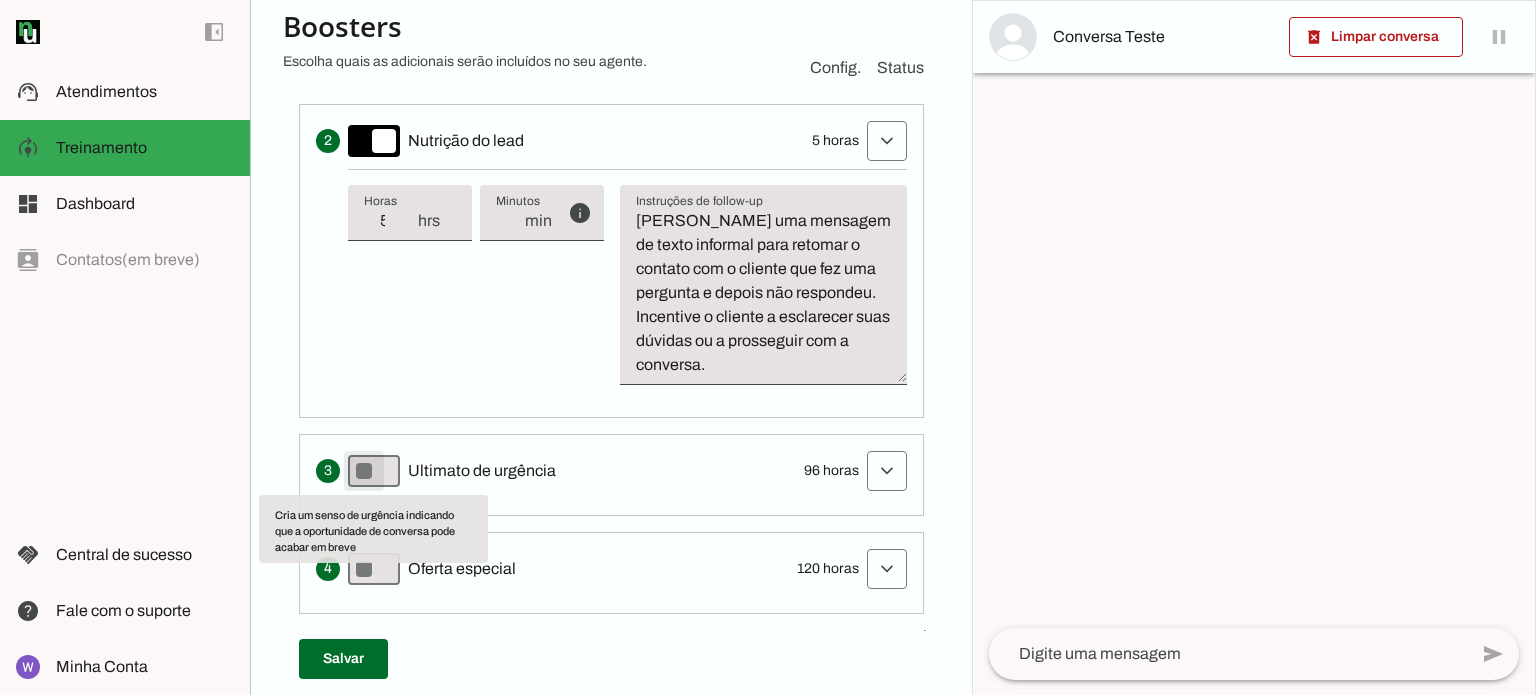 type on "on" 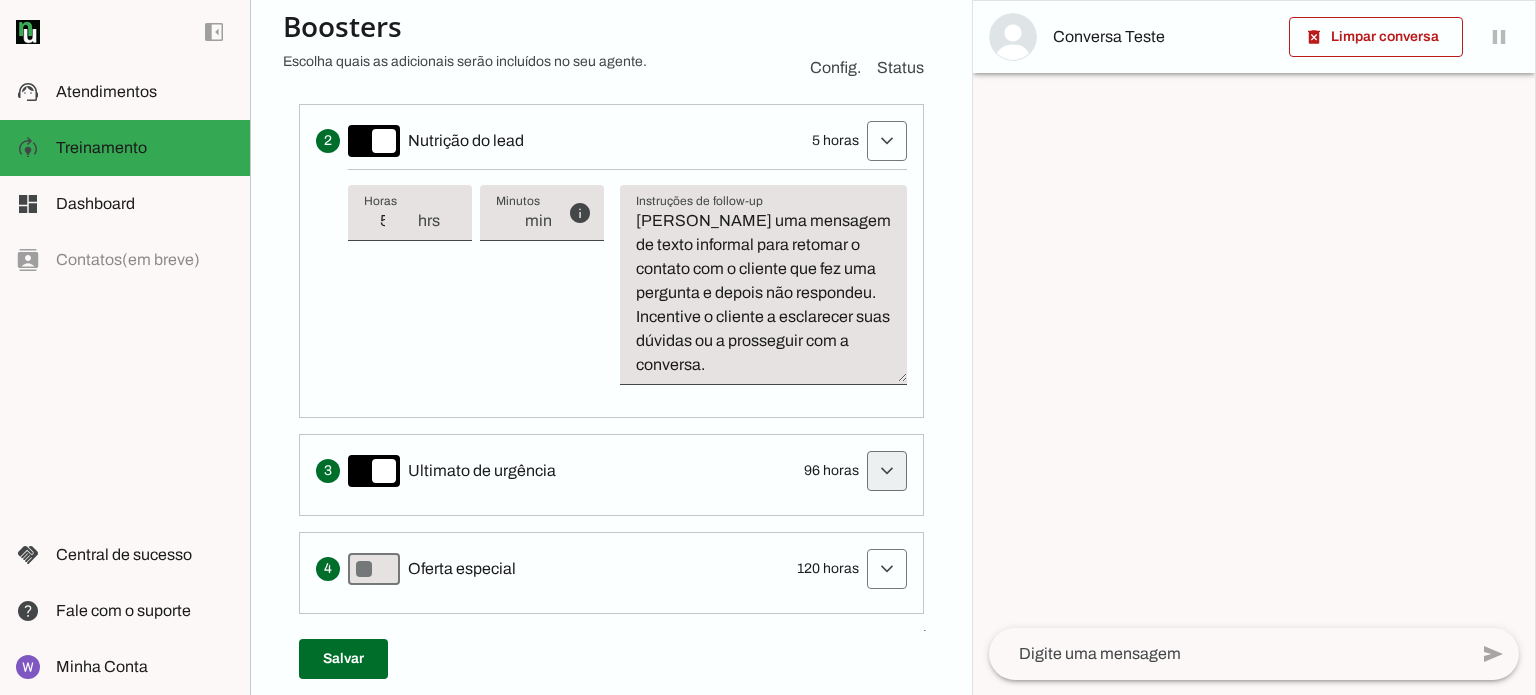 click at bounding box center (887, -116) 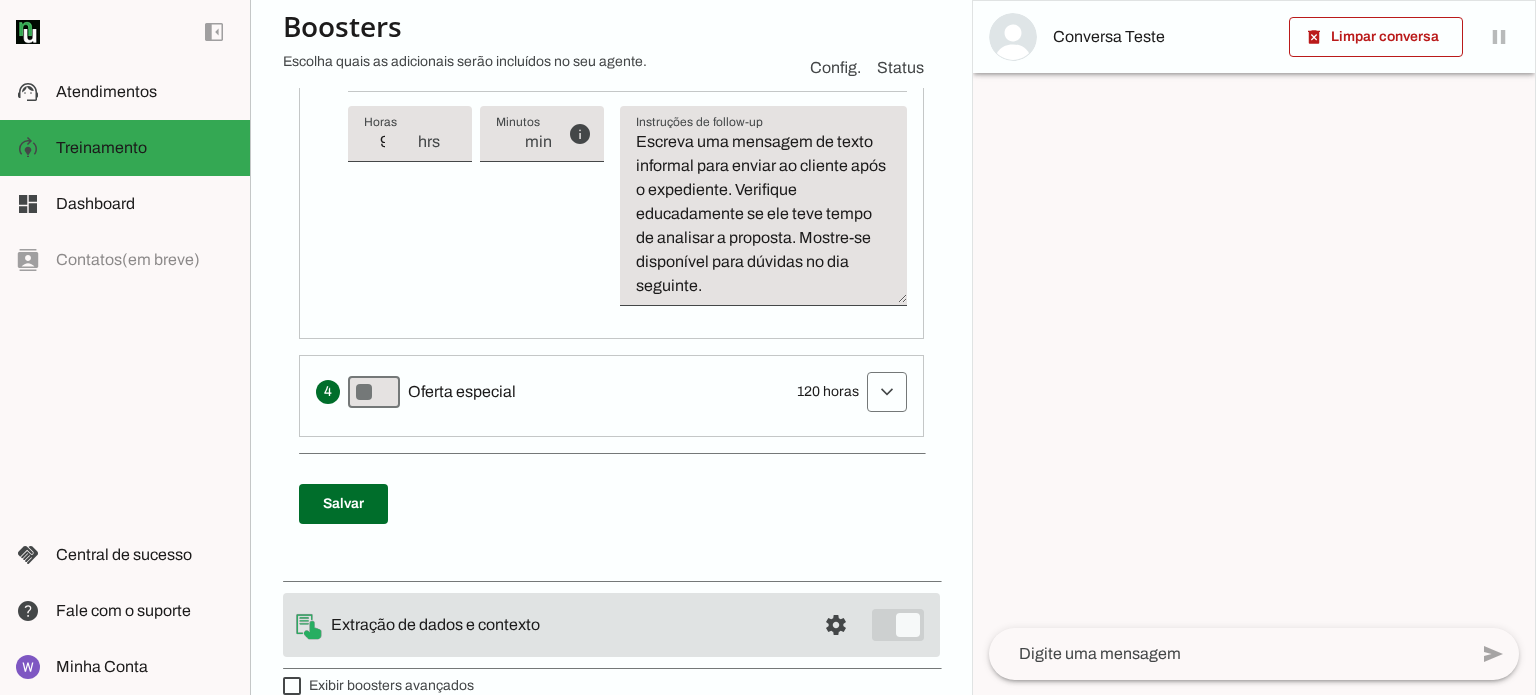 scroll, scrollTop: 1271, scrollLeft: 0, axis: vertical 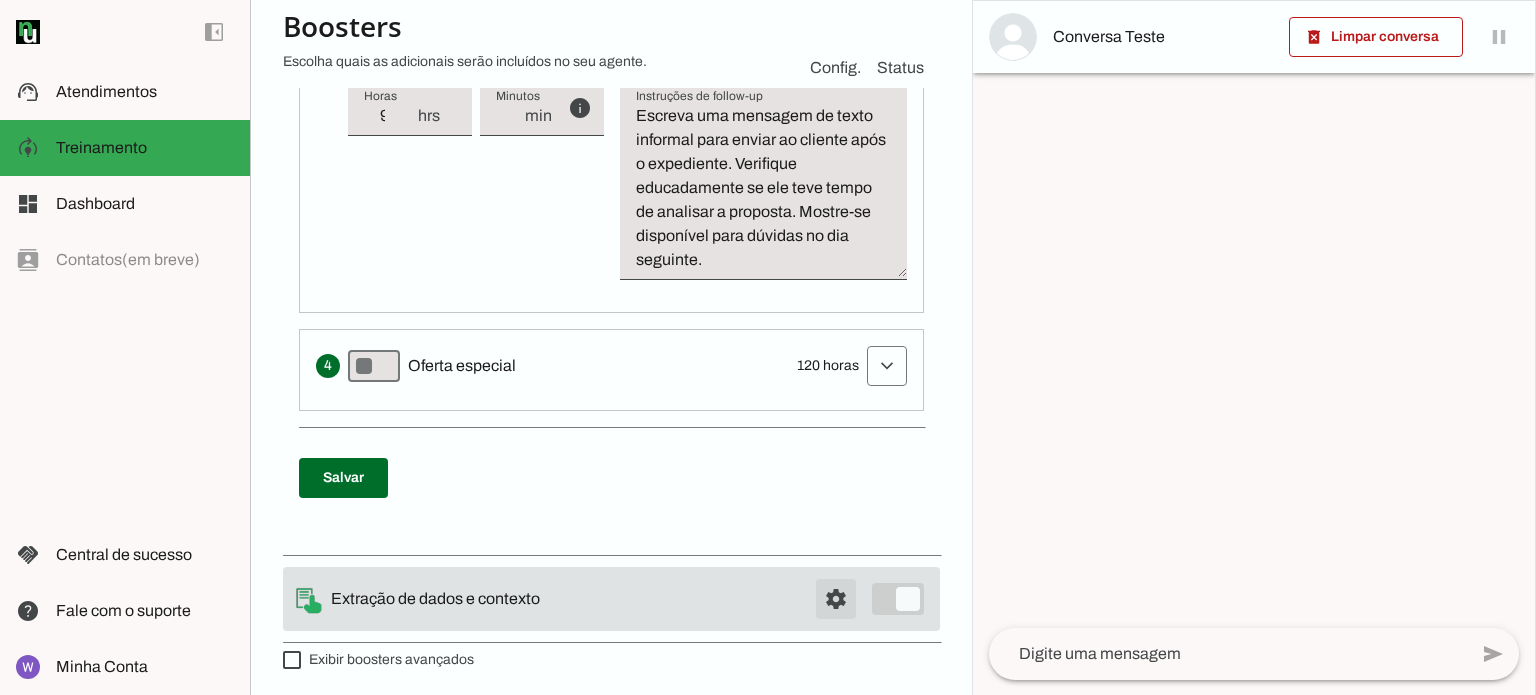 click at bounding box center (836, -986) 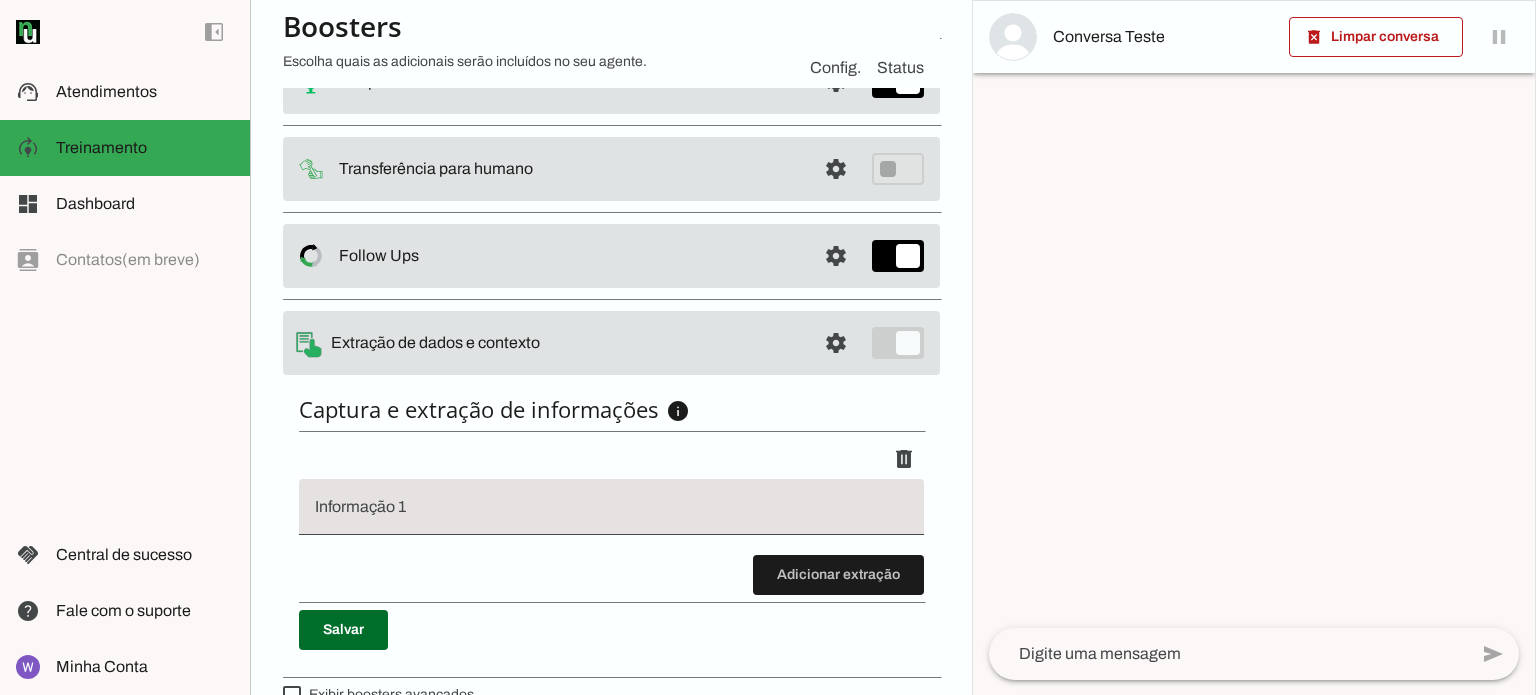 scroll, scrollTop: 327, scrollLeft: 0, axis: vertical 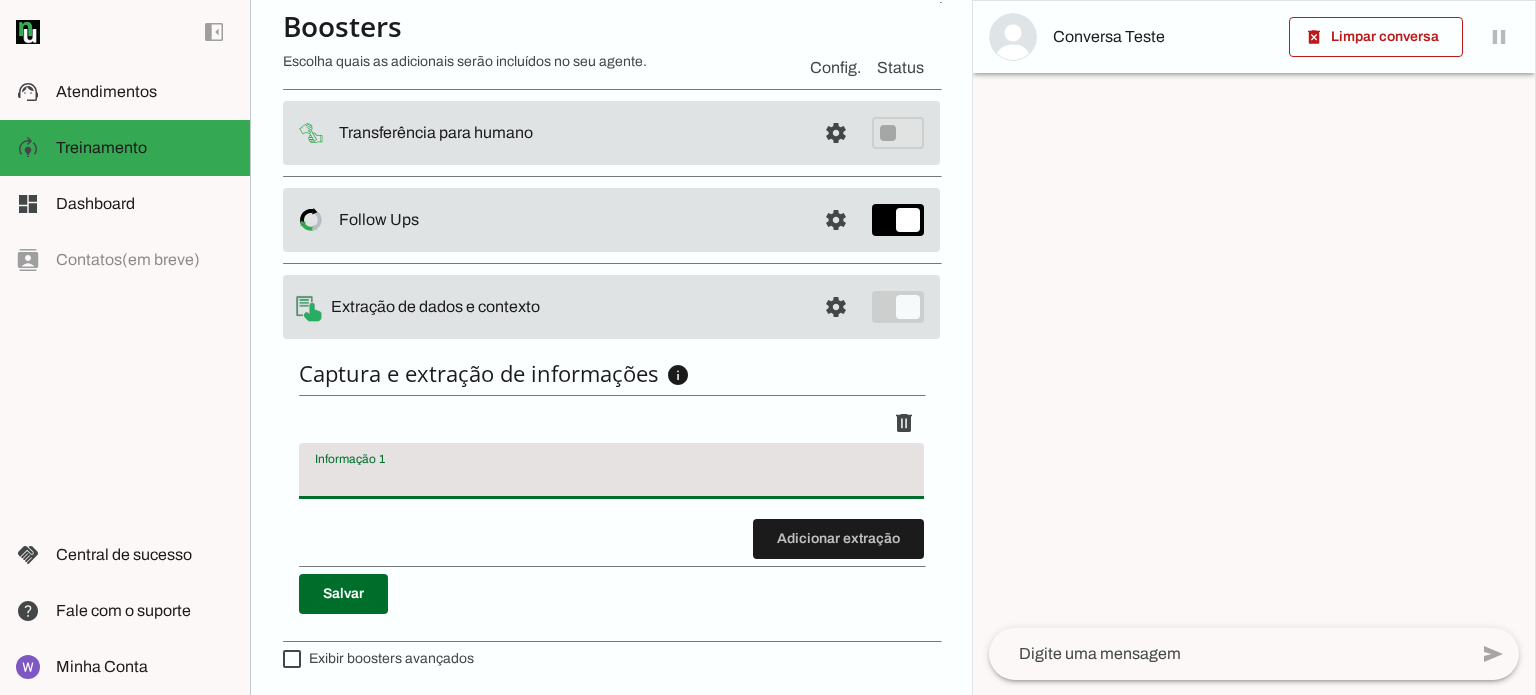 click at bounding box center (611, 479) 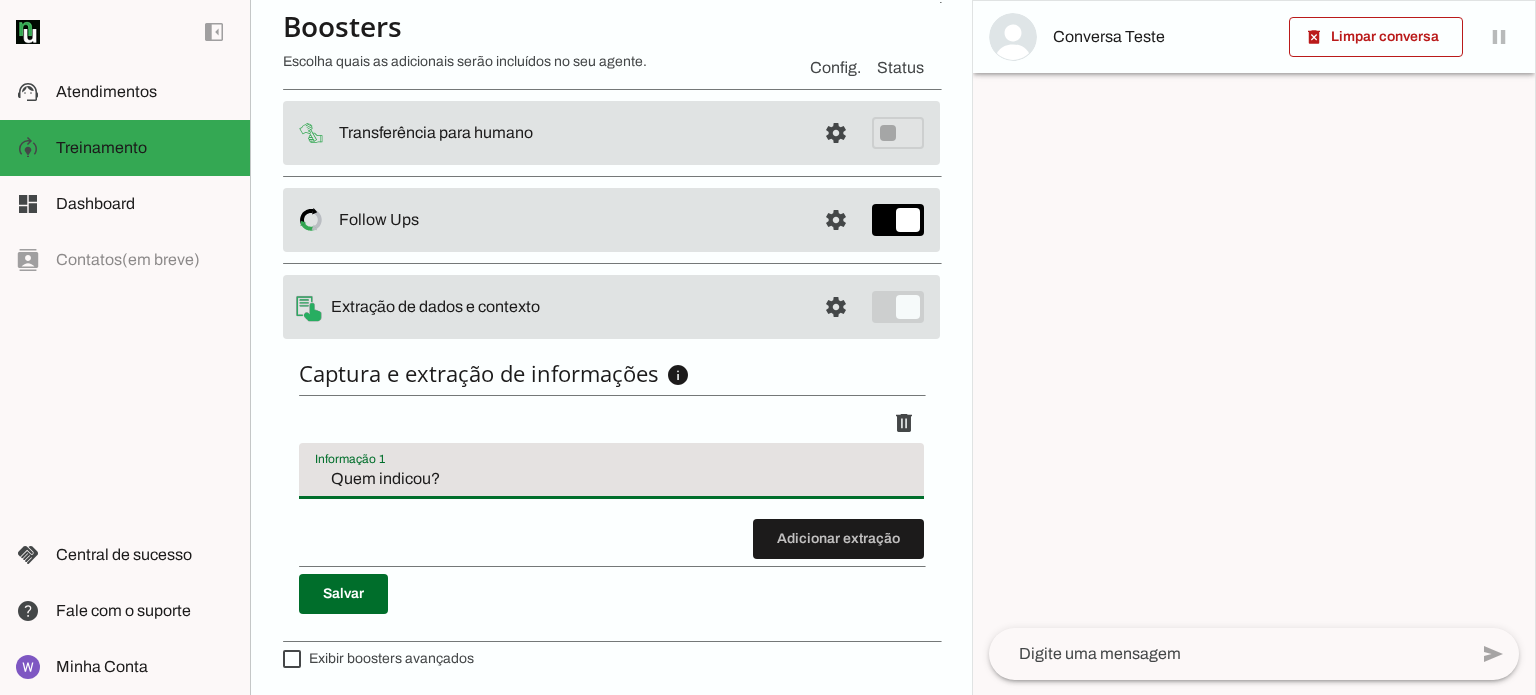 click on "Quem indicou?" at bounding box center (611, 479) 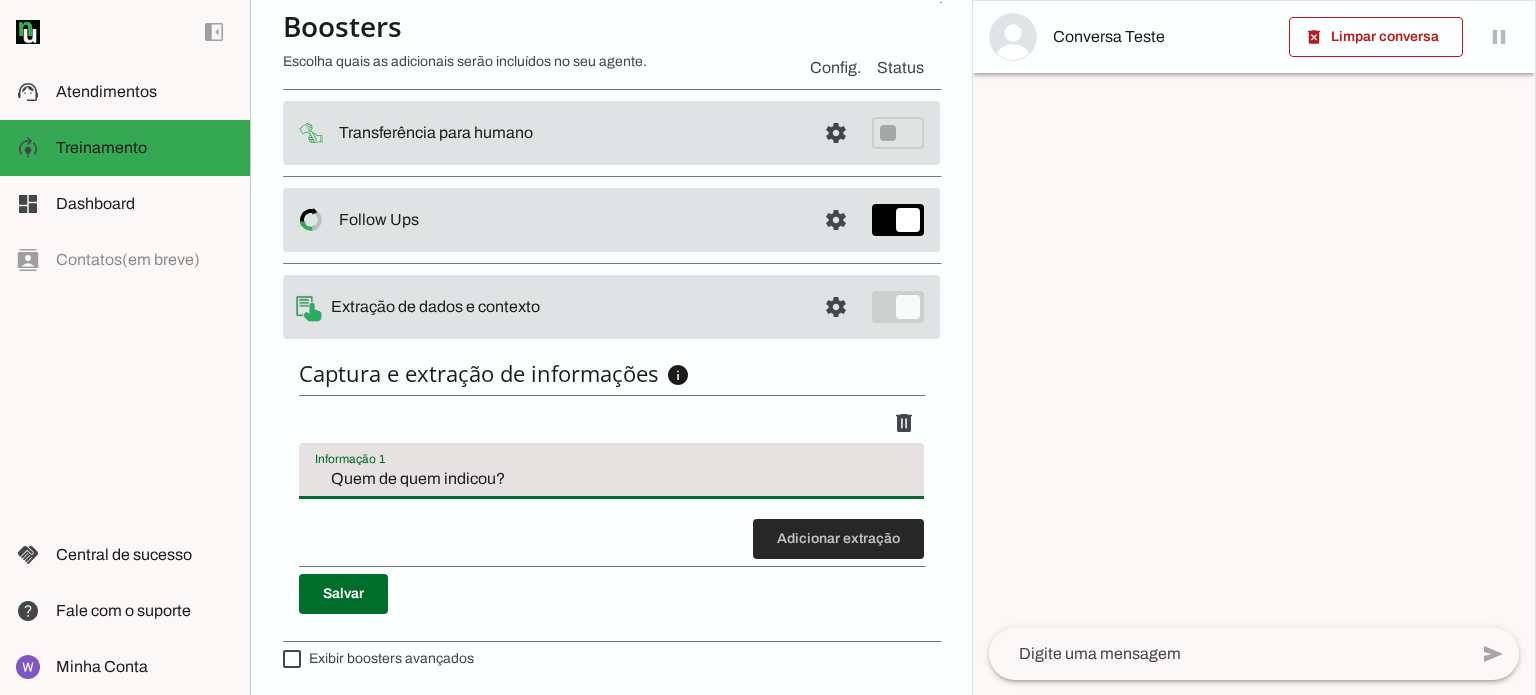 type on "Quem de quem indicou?" 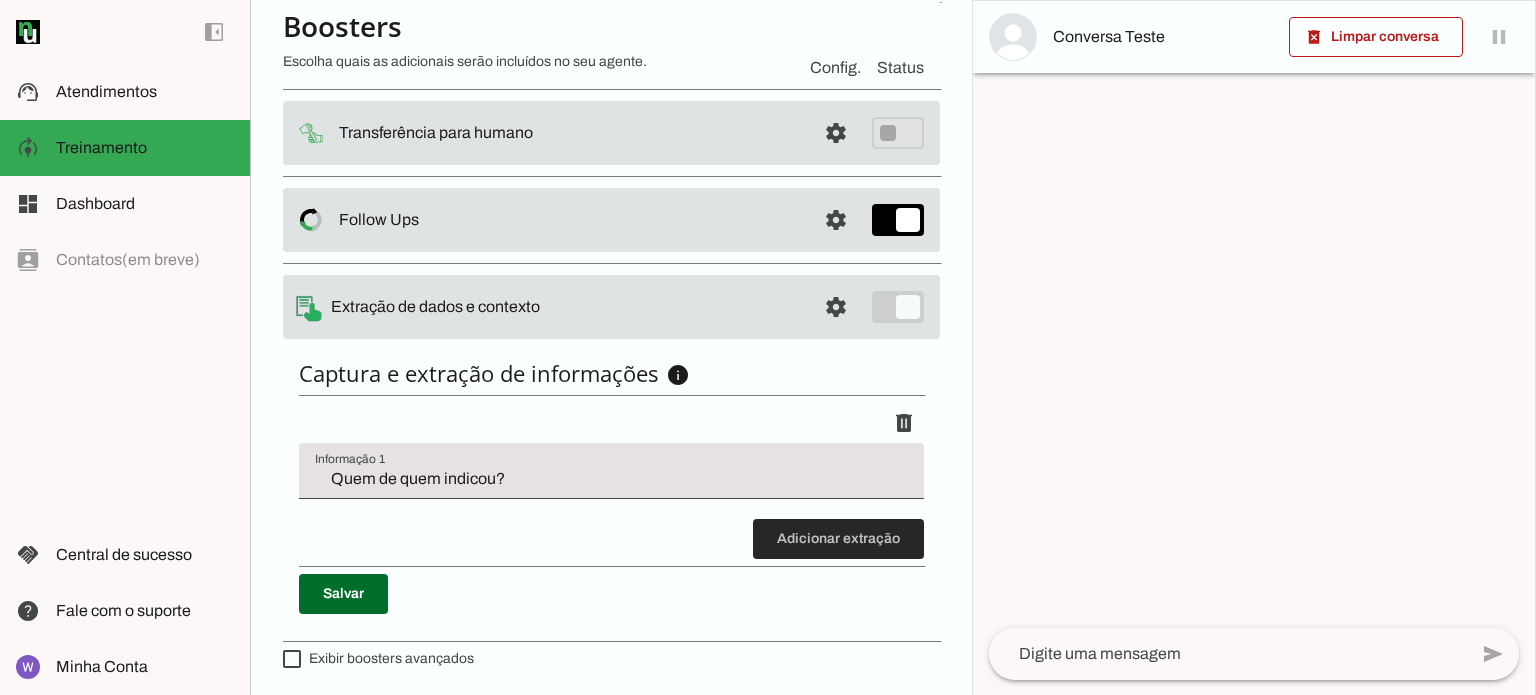 click at bounding box center (838, 539) 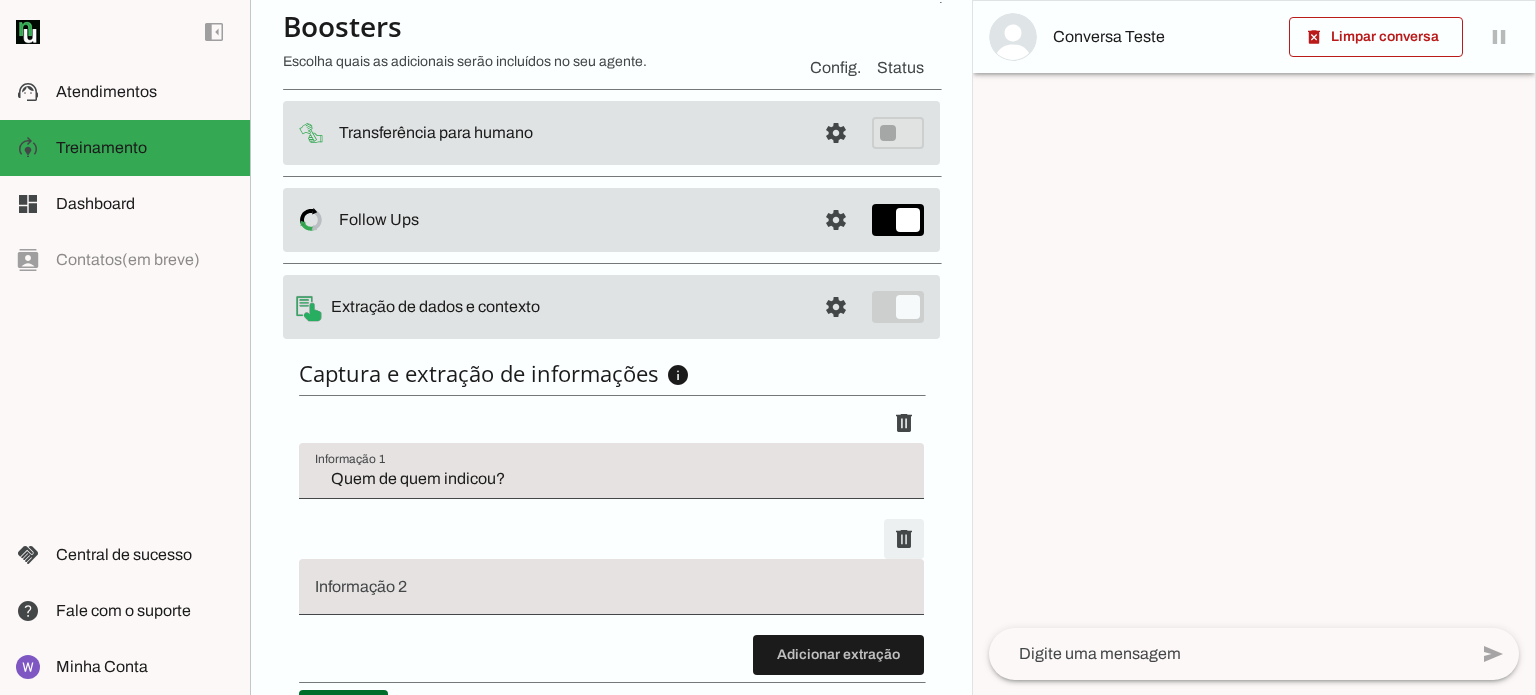 click at bounding box center [904, 423] 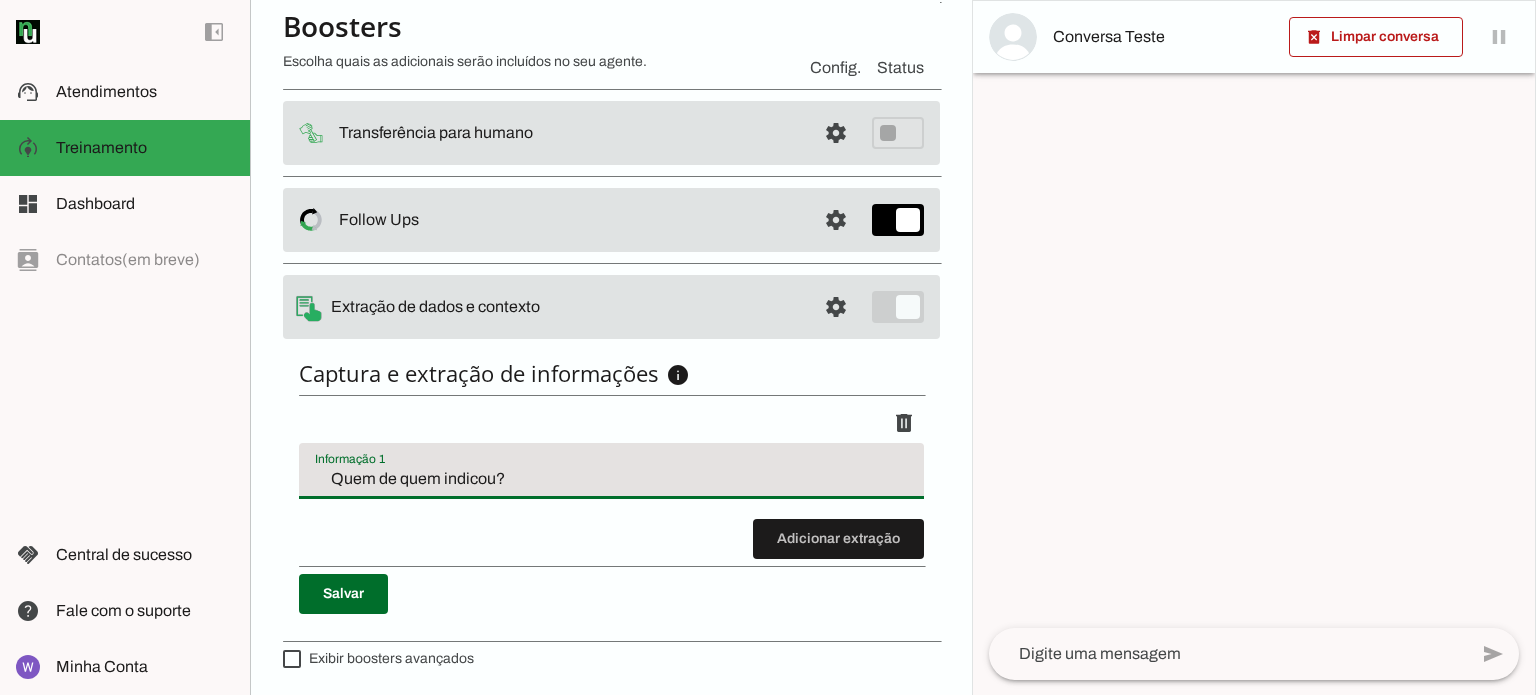 click on "Quem de quem indicou?" at bounding box center (611, 479) 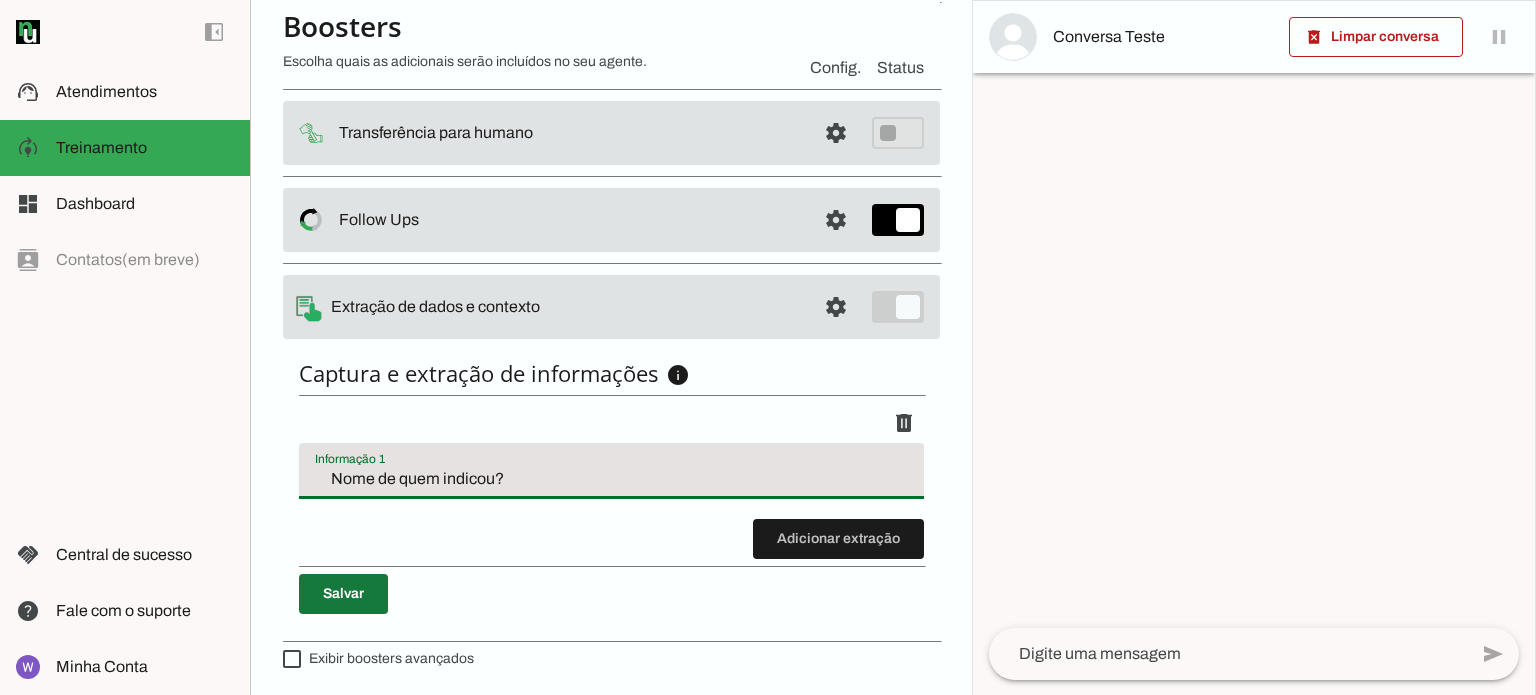 type on "Nome de quem indicou?" 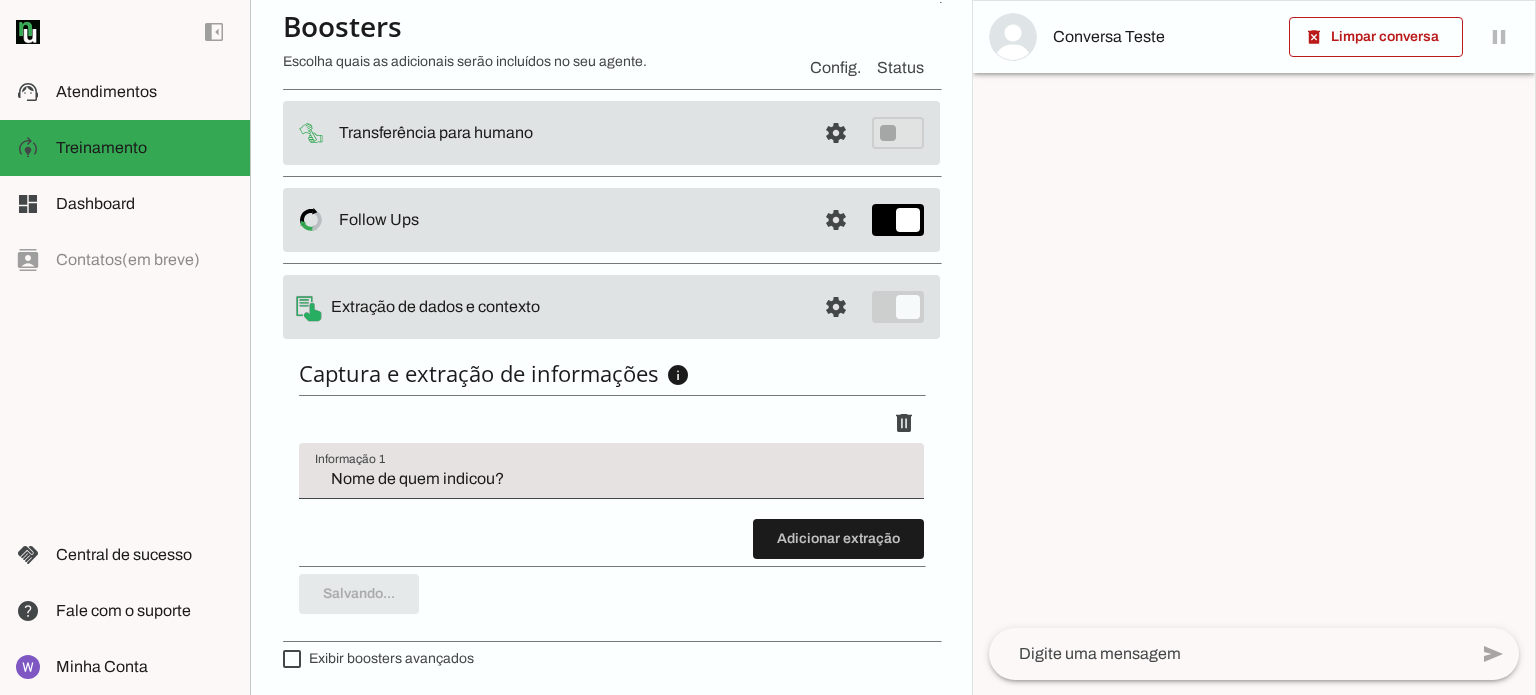 type on "Nome de quem indicou?" 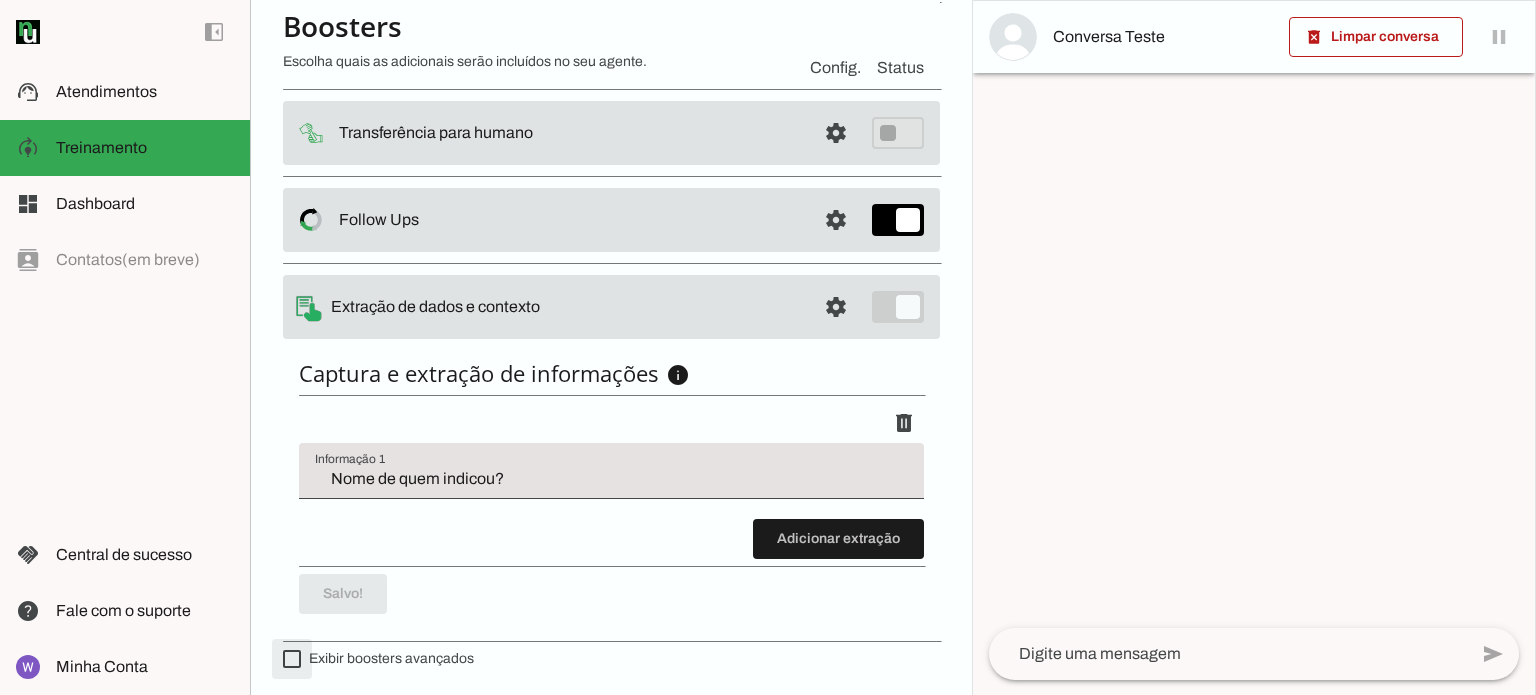 type on "on" 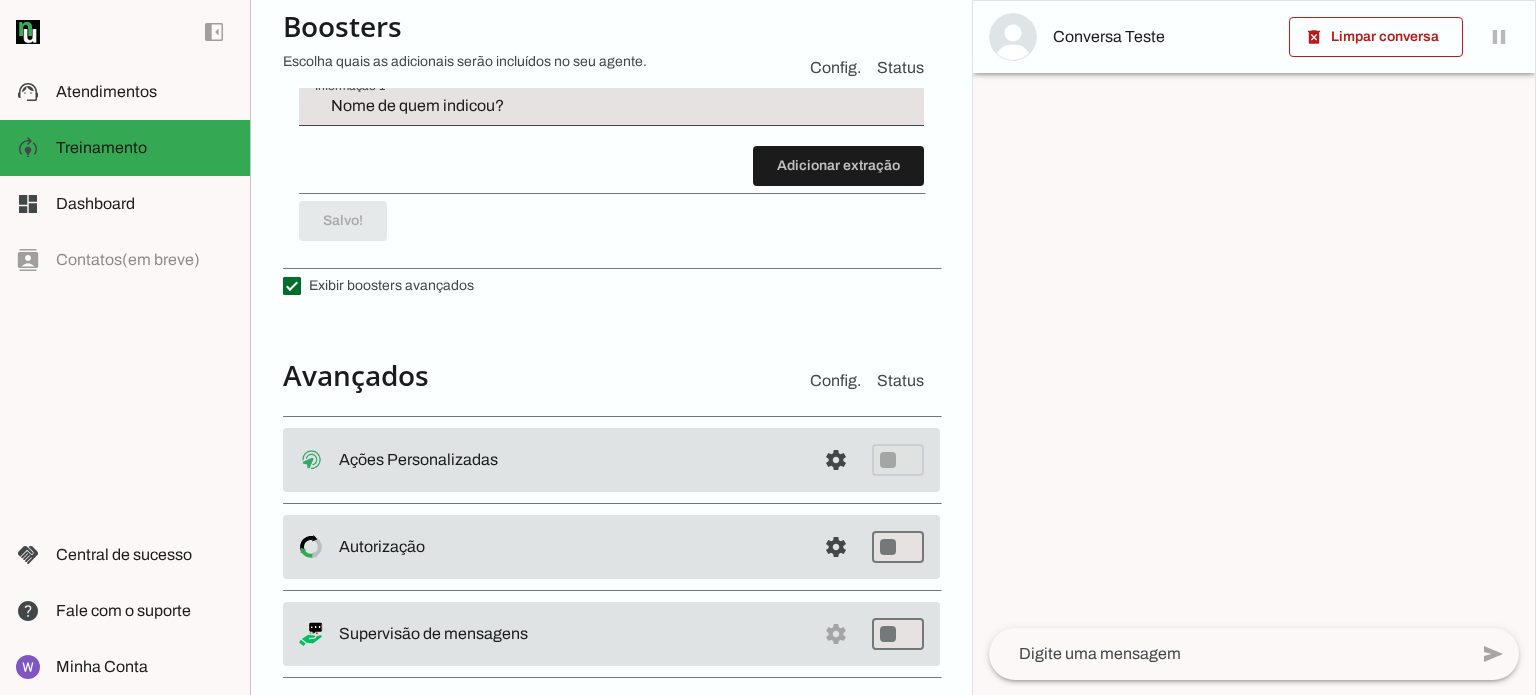 scroll, scrollTop: 726, scrollLeft: 0, axis: vertical 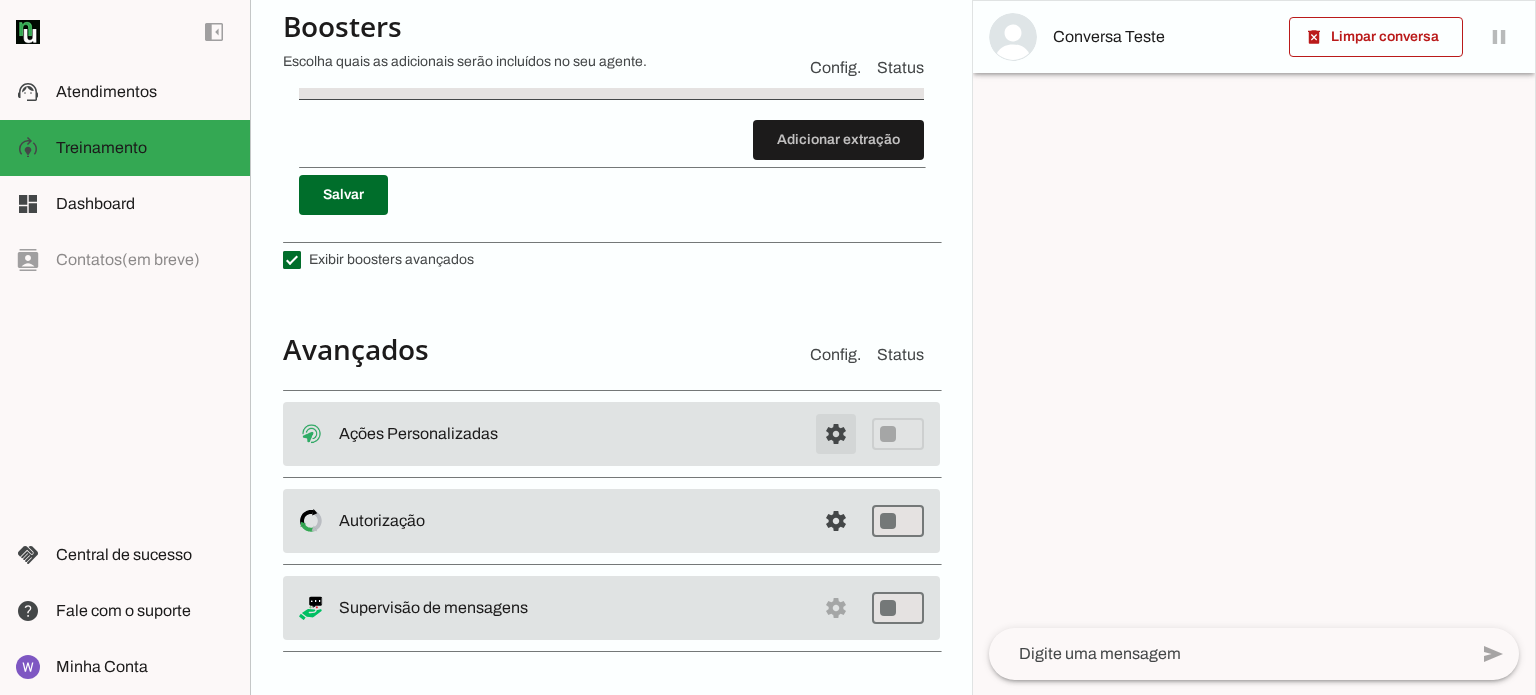click at bounding box center [836, 434] 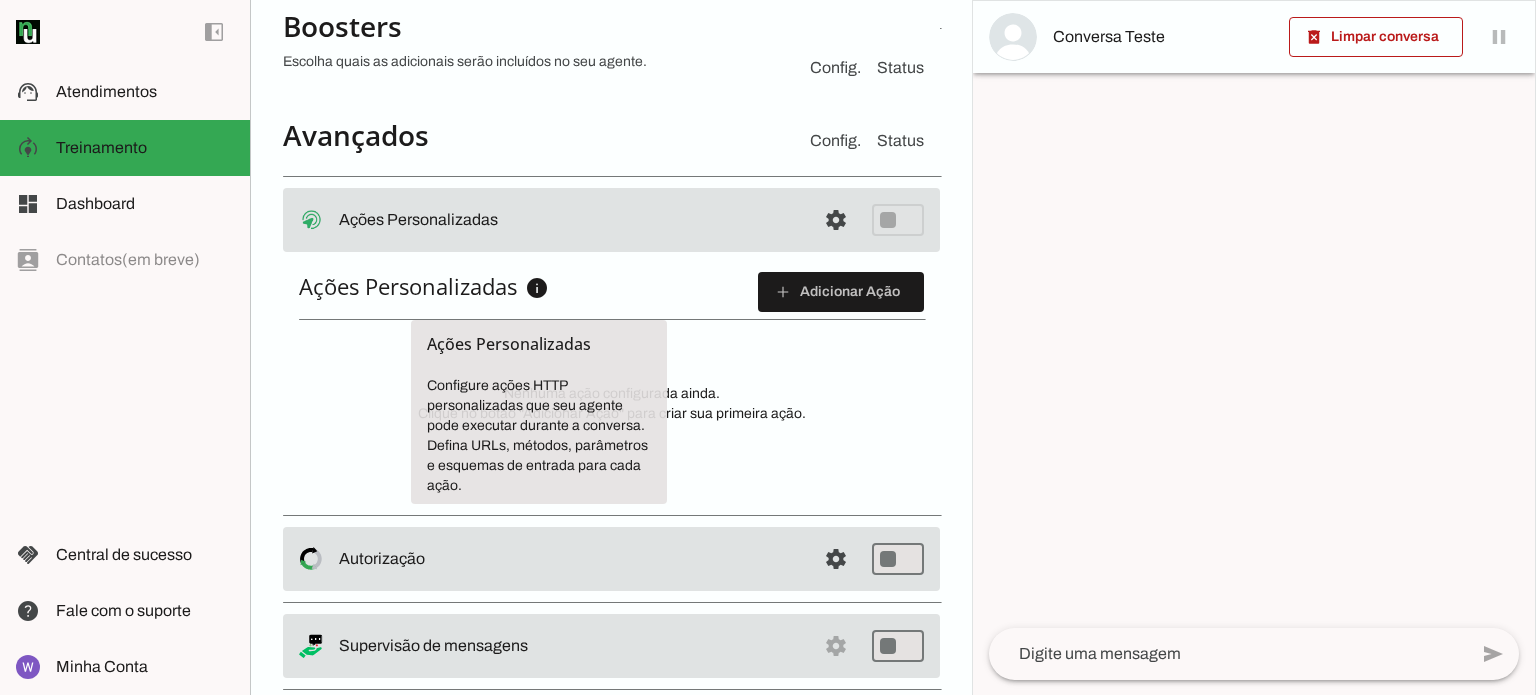 scroll, scrollTop: 688, scrollLeft: 0, axis: vertical 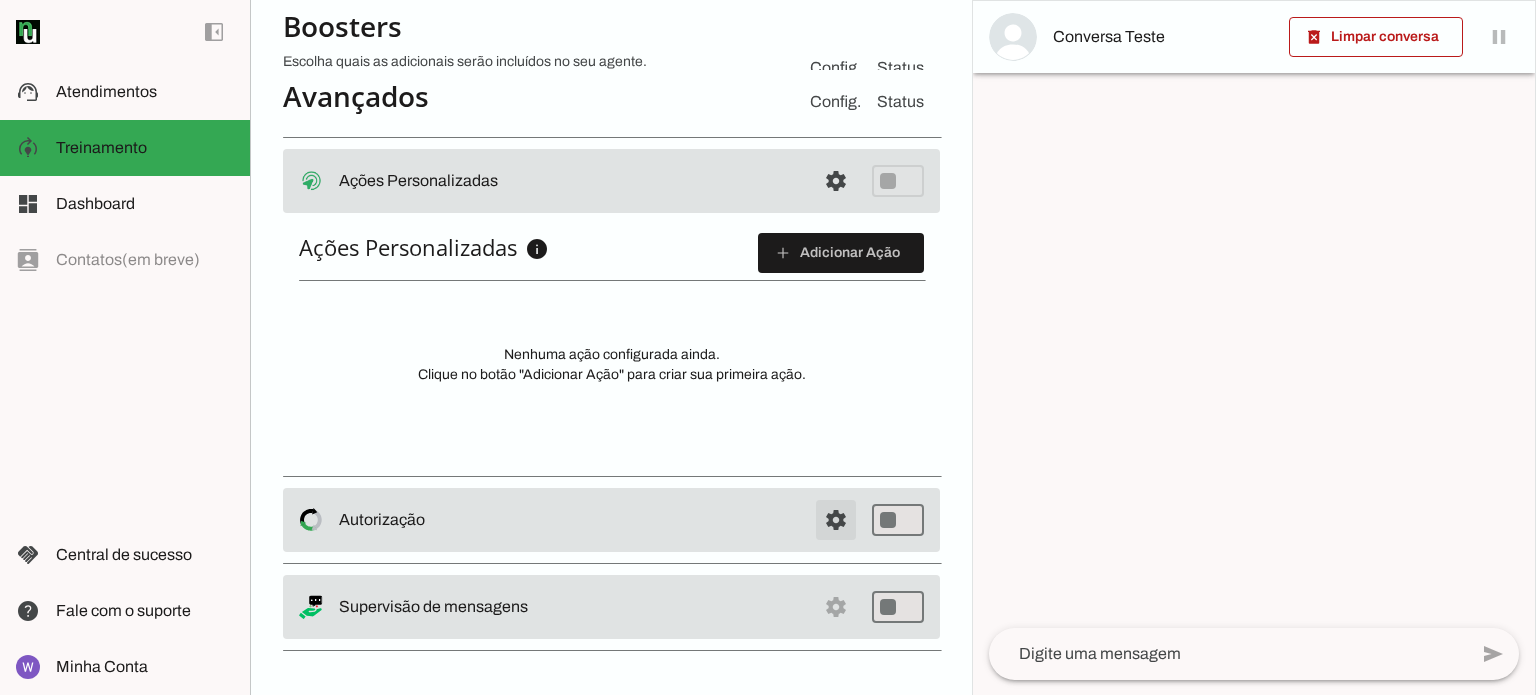 click at bounding box center (836, 181) 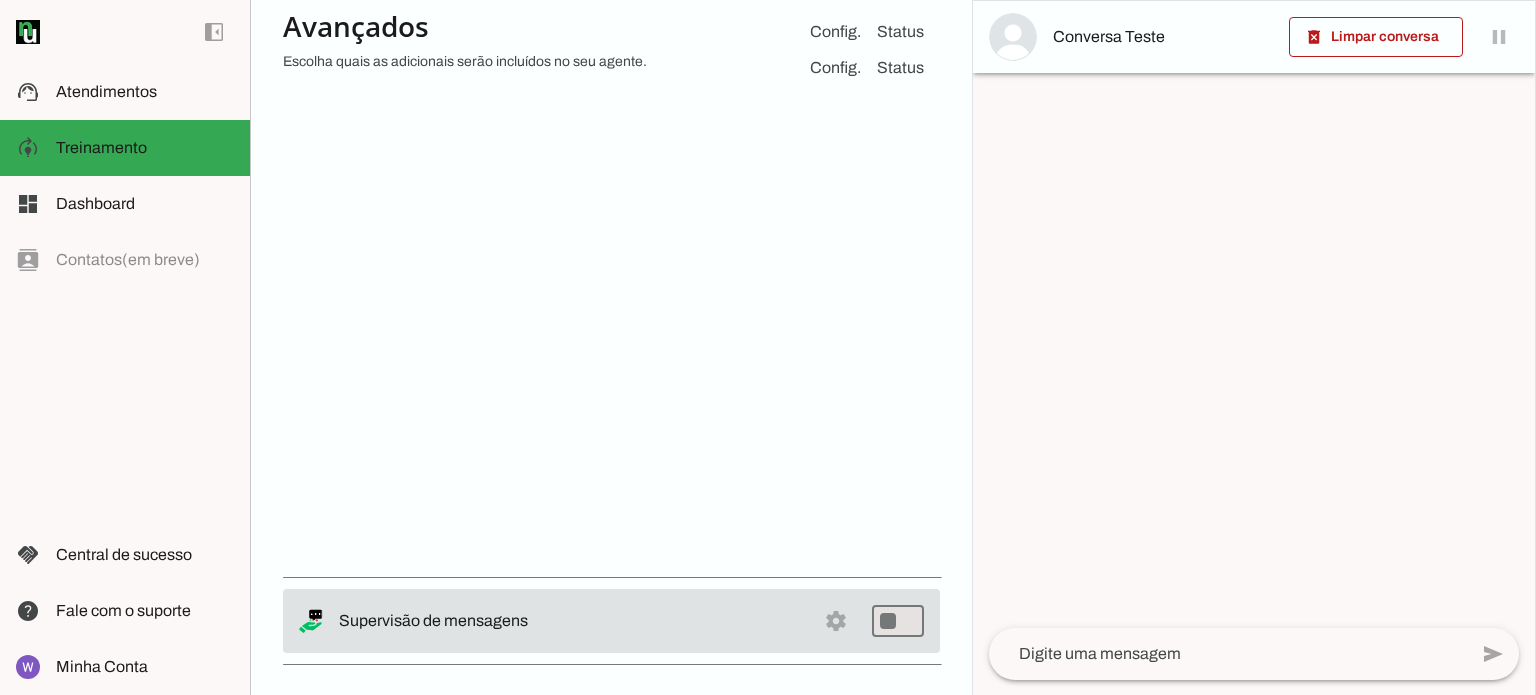 scroll, scrollTop: 1080, scrollLeft: 0, axis: vertical 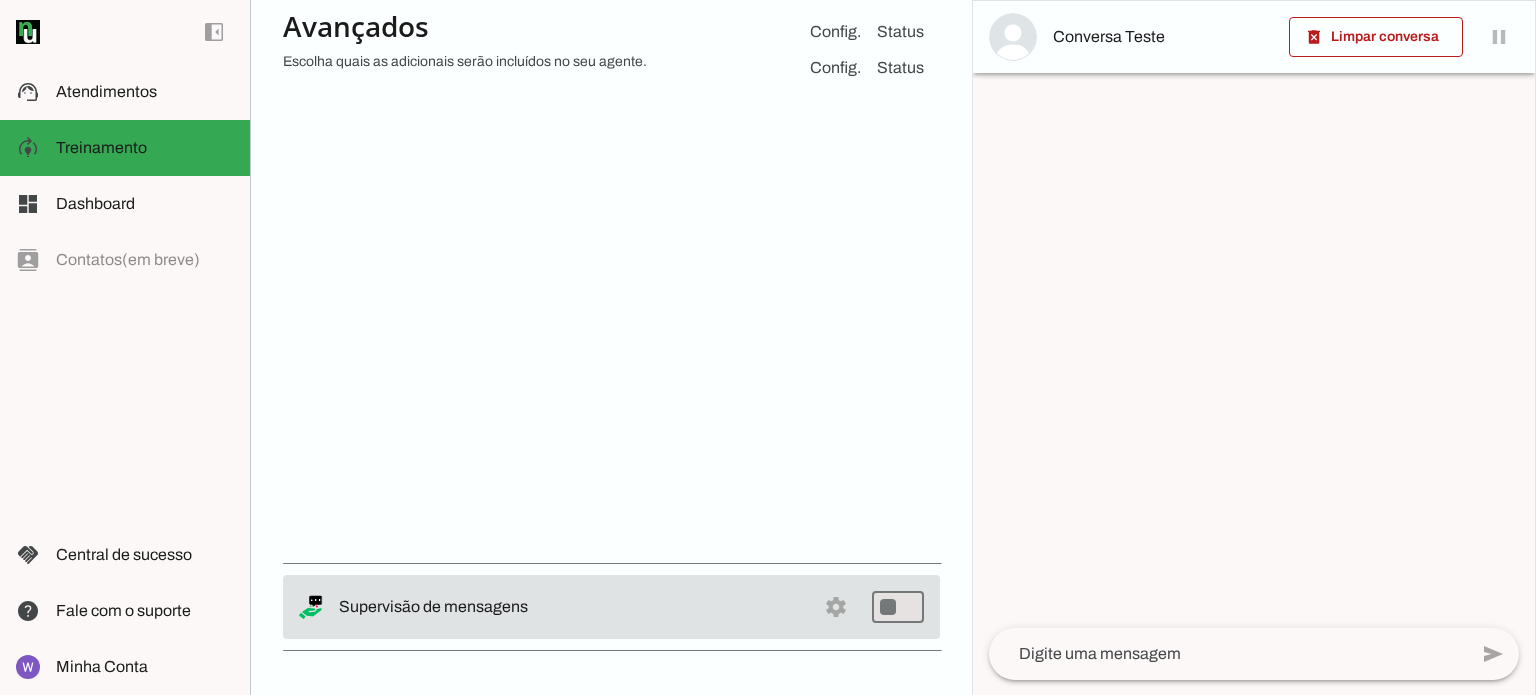 click on "settings
Supervisão de mensagens" at bounding box center (611, -211) 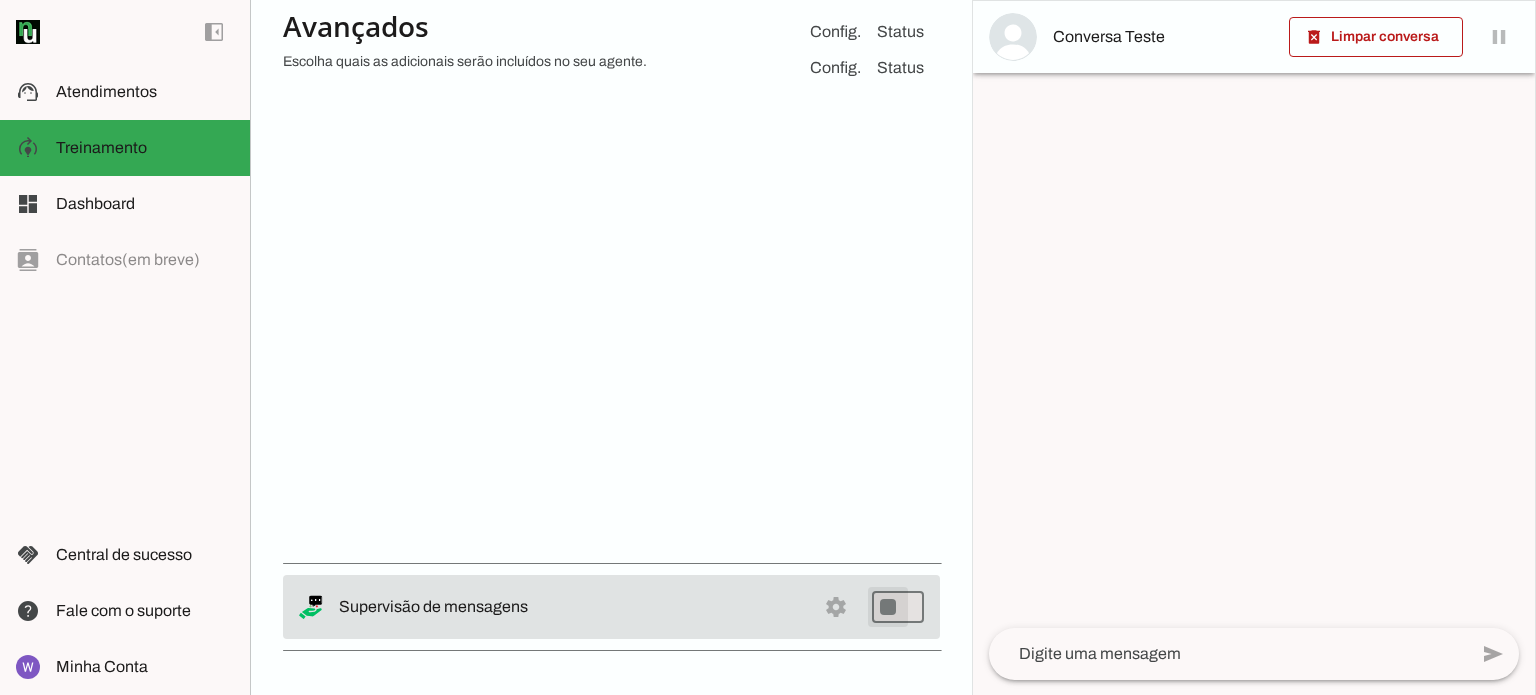 type on "on" 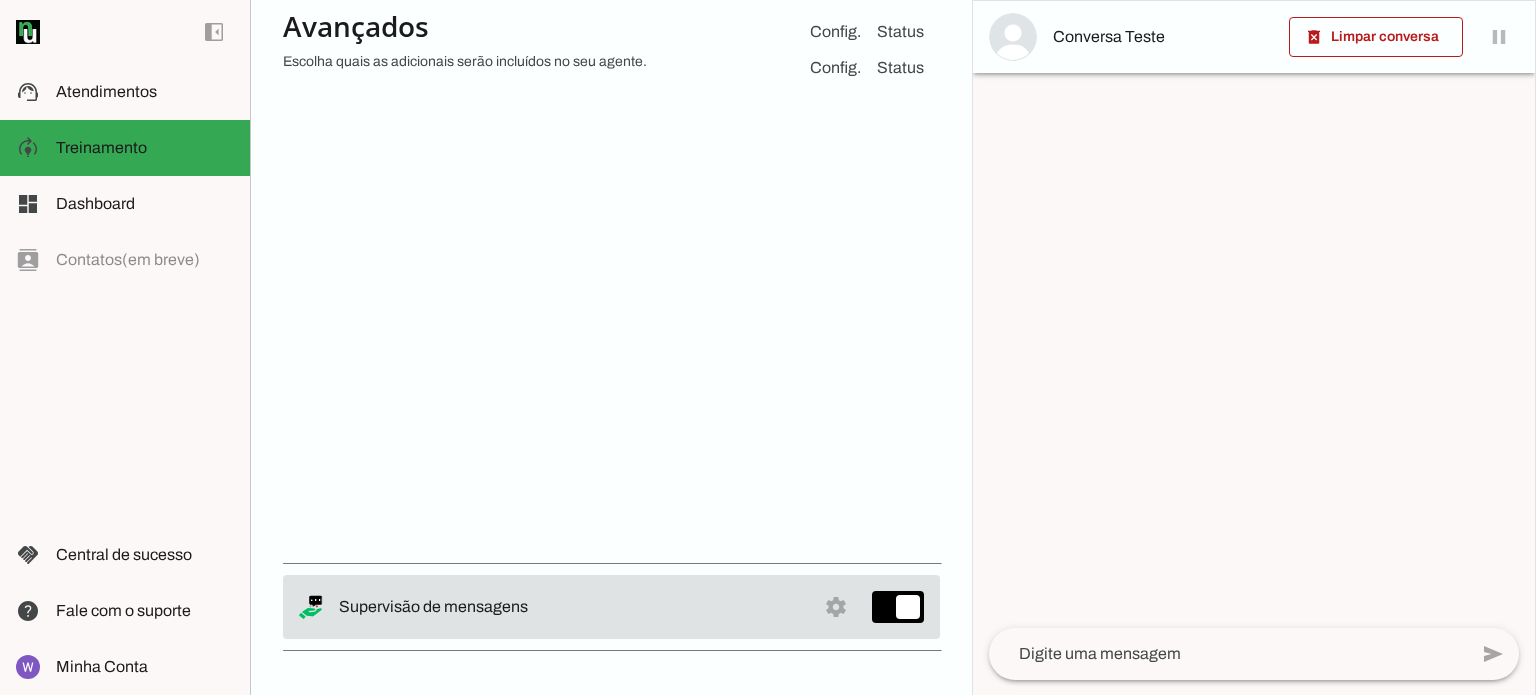 click on "settings Salvo!
Supervisão de mensagens" at bounding box center (611, -211) 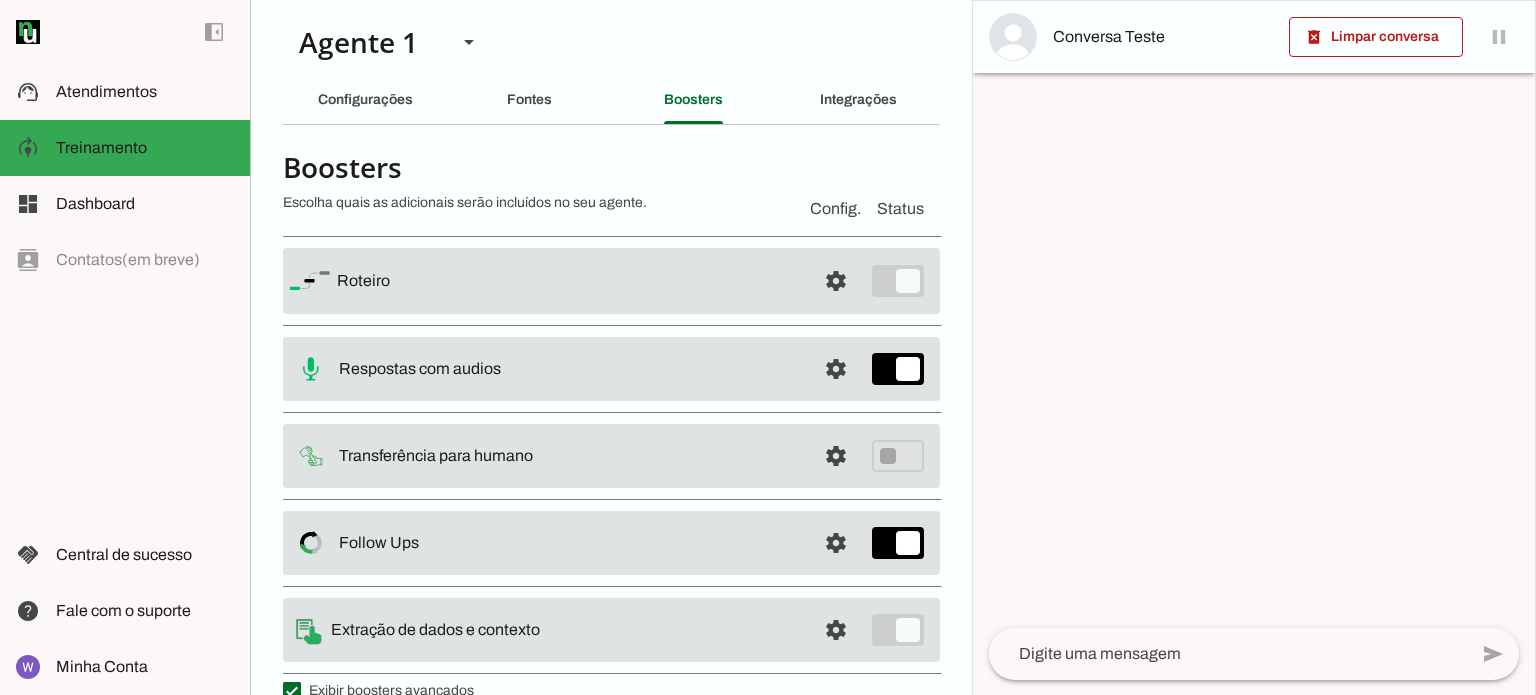 scroll, scrollTop: 0, scrollLeft: 0, axis: both 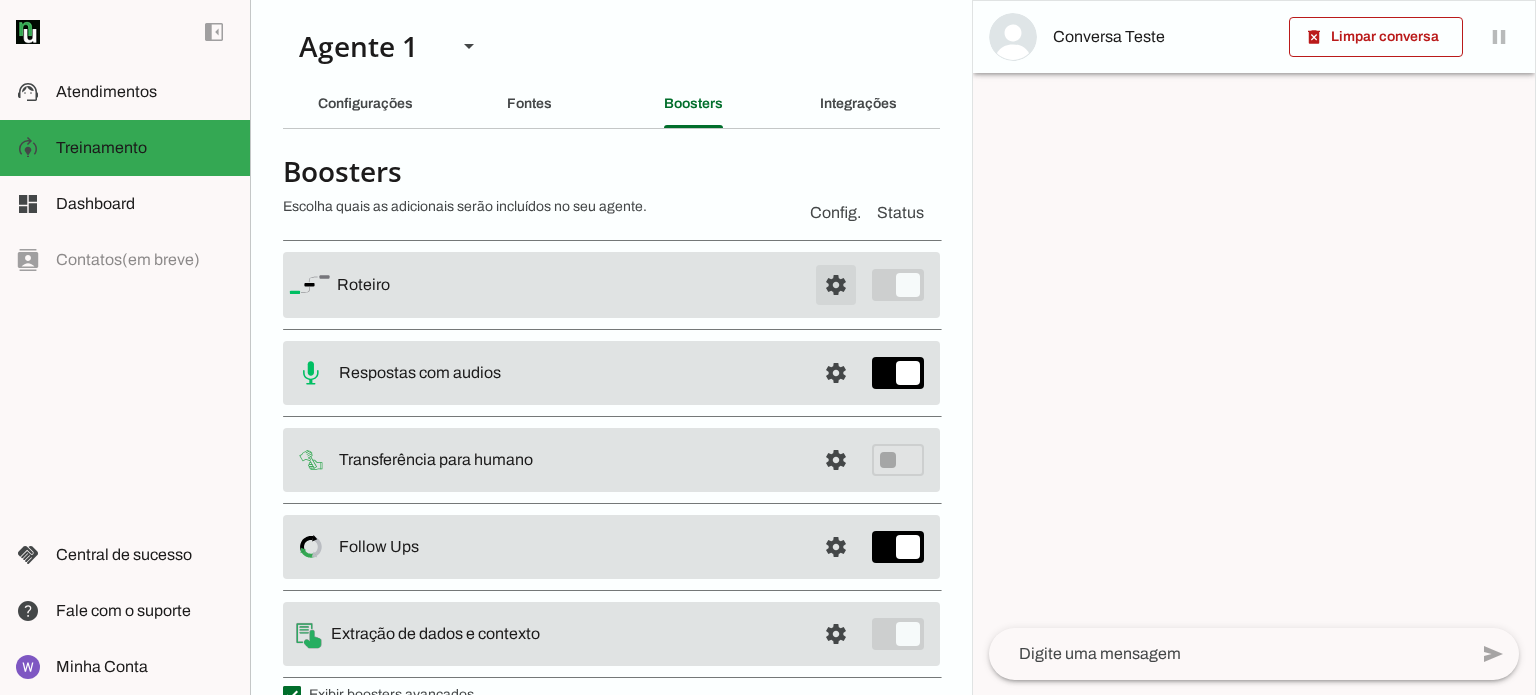 click at bounding box center (836, 285) 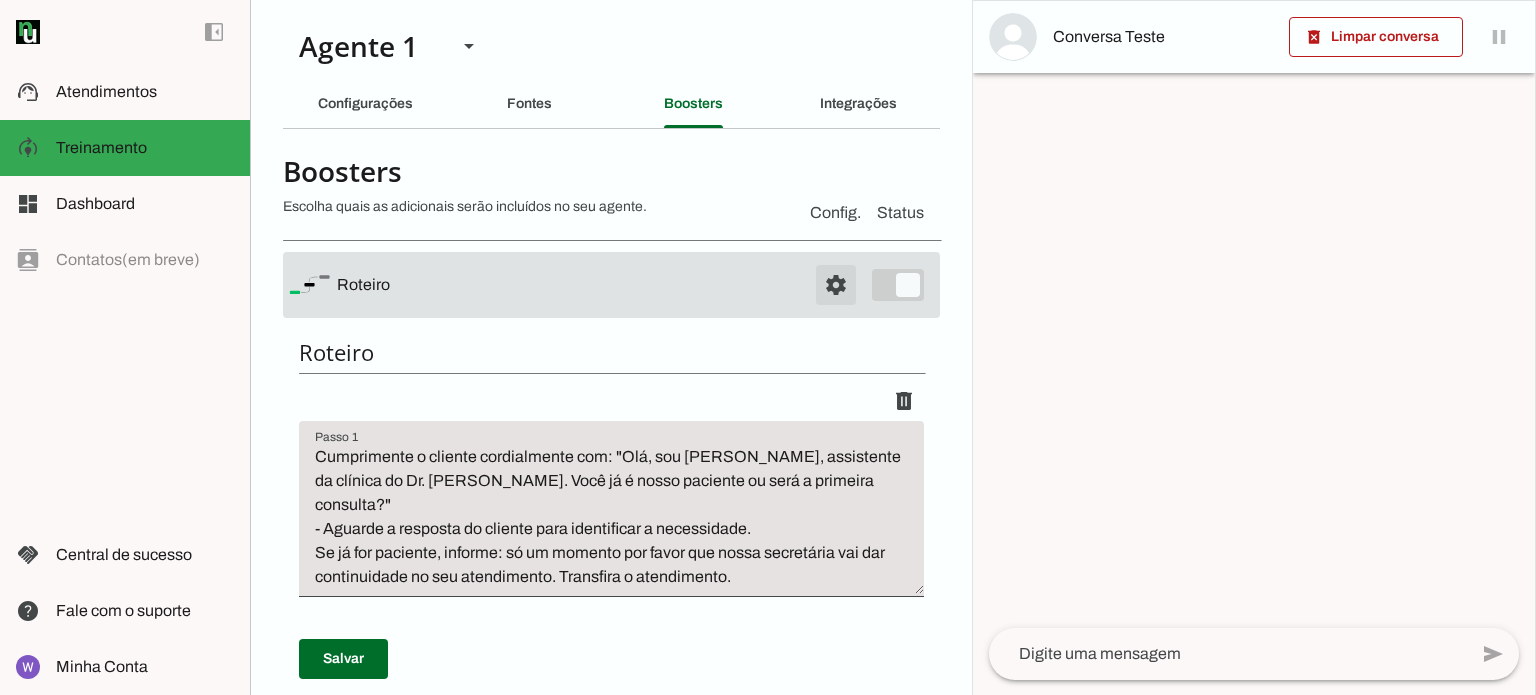 click at bounding box center [836, 285] 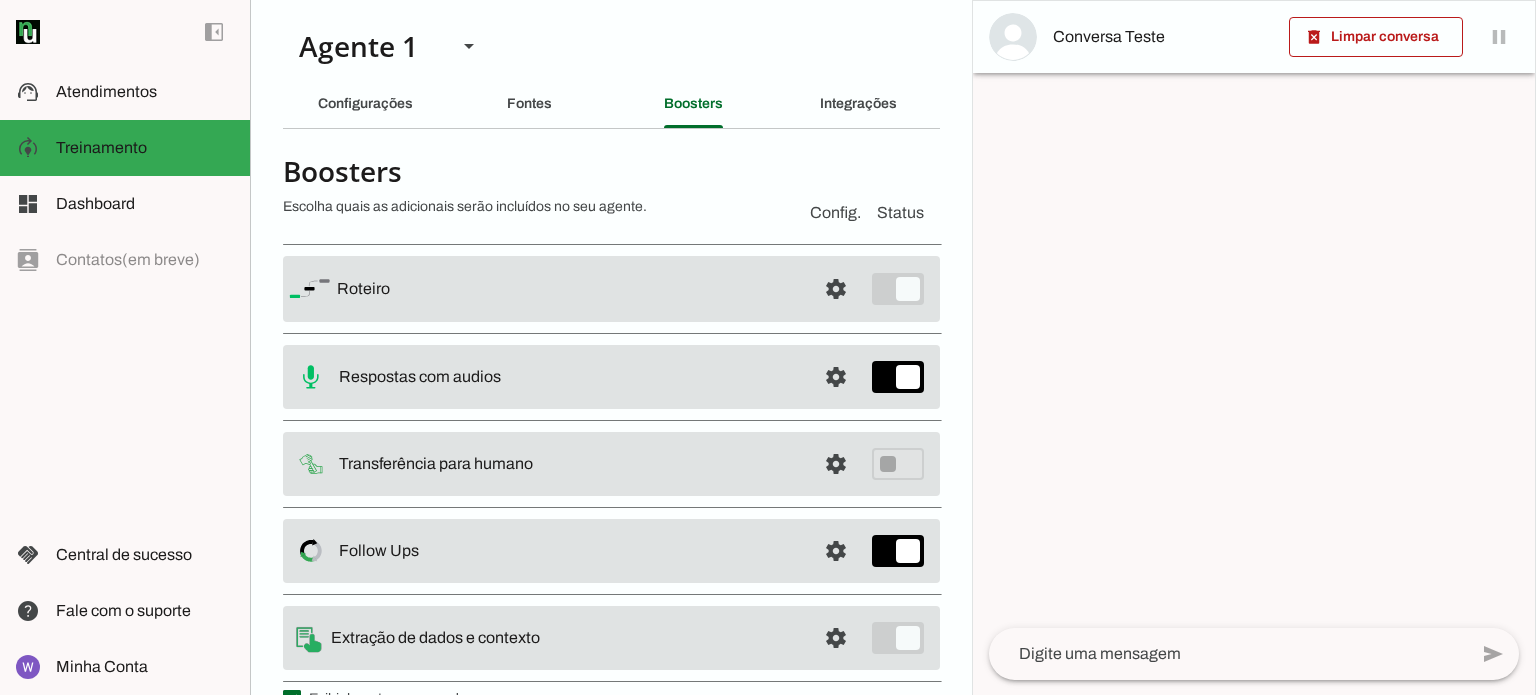 click on "settings
[GEOGRAPHIC_DATA]" at bounding box center (611, 289) 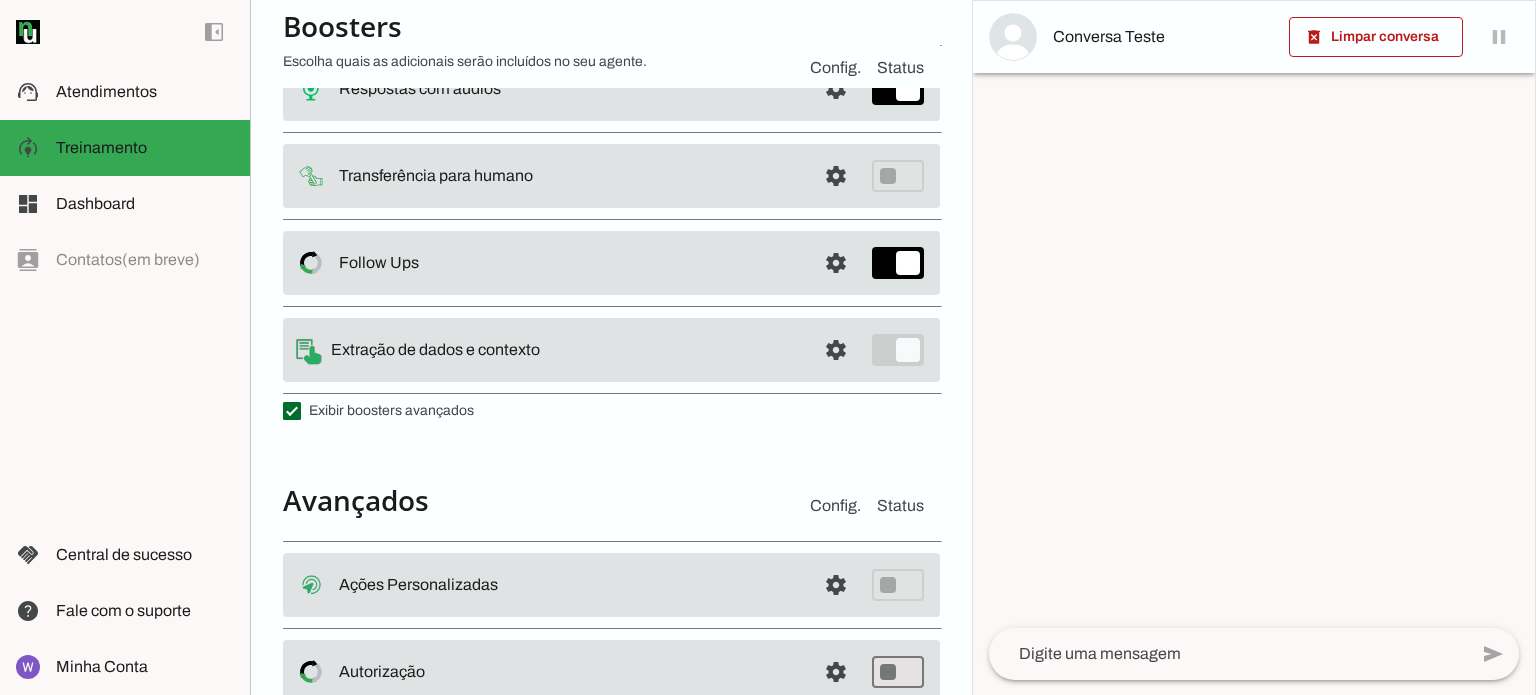 scroll, scrollTop: 40, scrollLeft: 0, axis: vertical 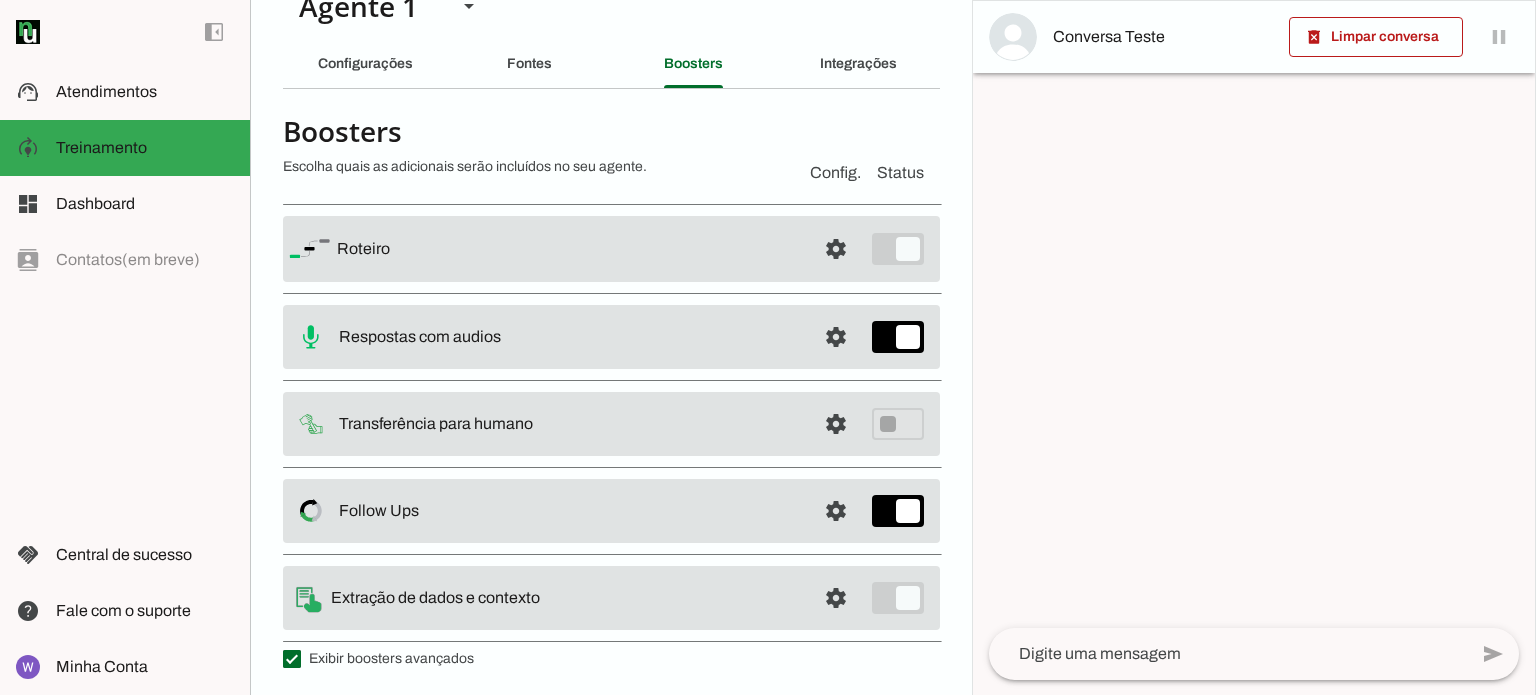 click on "settings
[GEOGRAPHIC_DATA]" at bounding box center [611, 249] 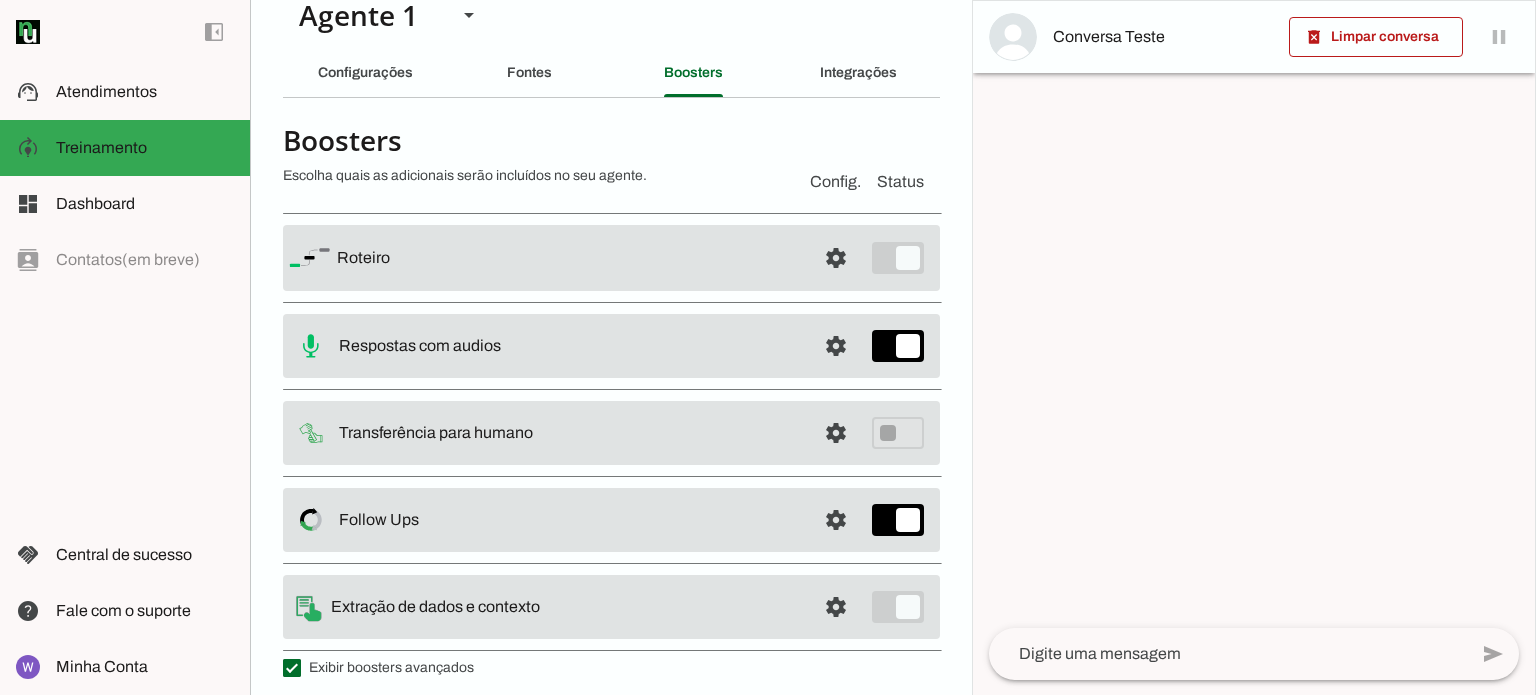 scroll, scrollTop: 0, scrollLeft: 0, axis: both 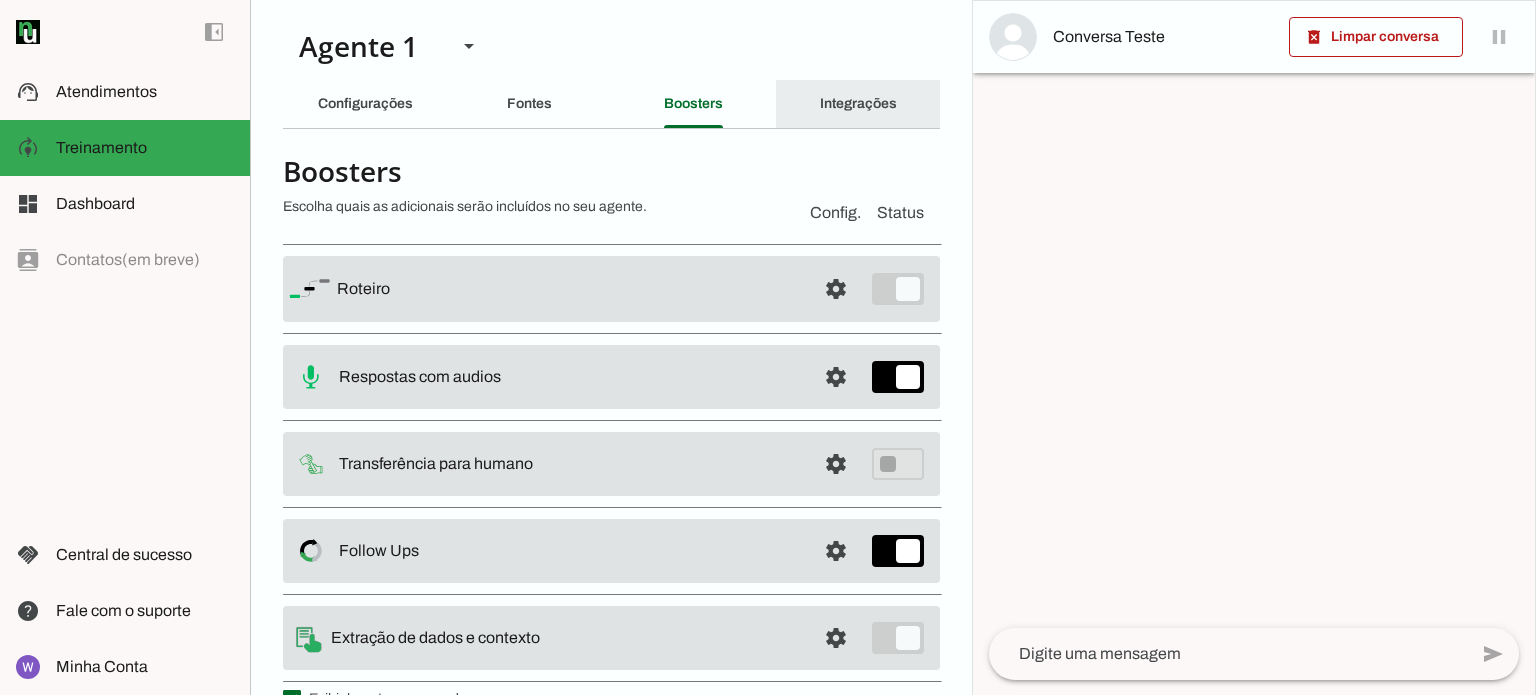 click on "Integrações" 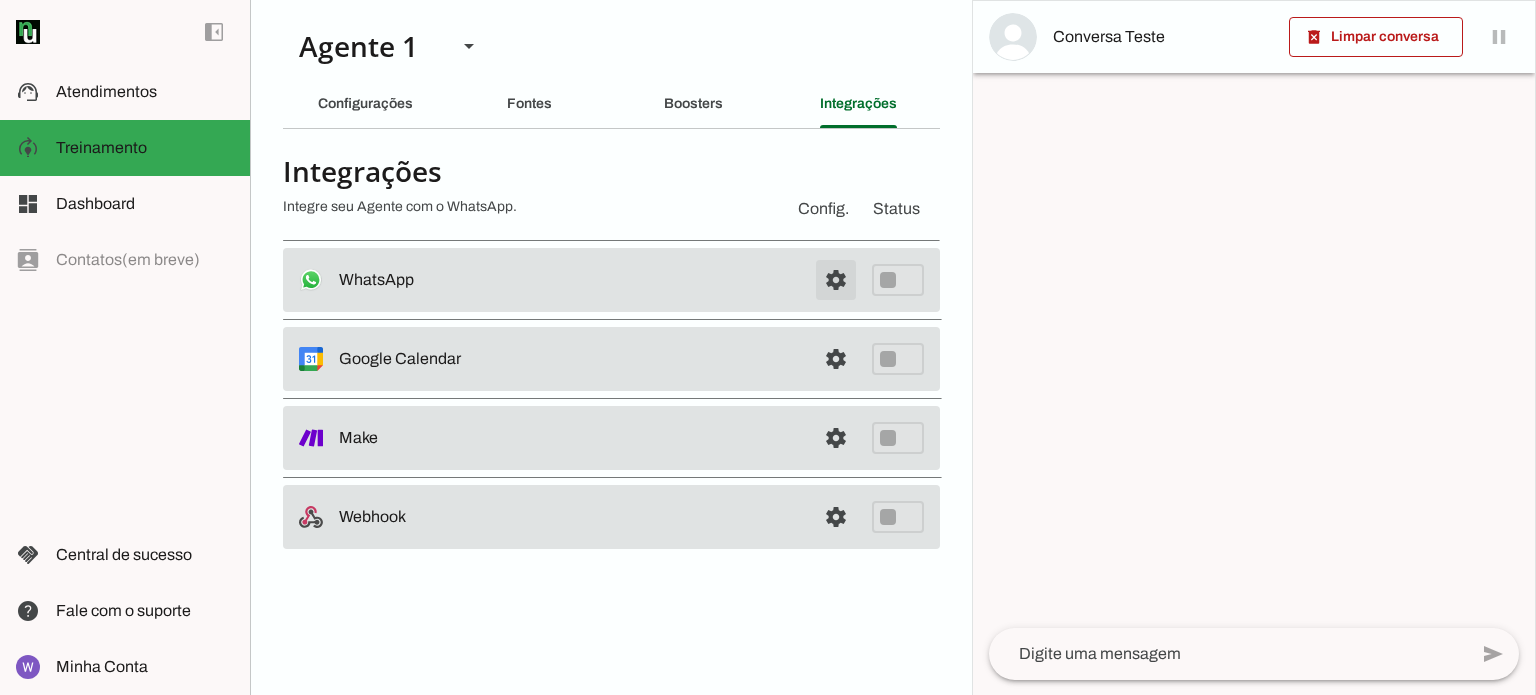 click at bounding box center [836, 280] 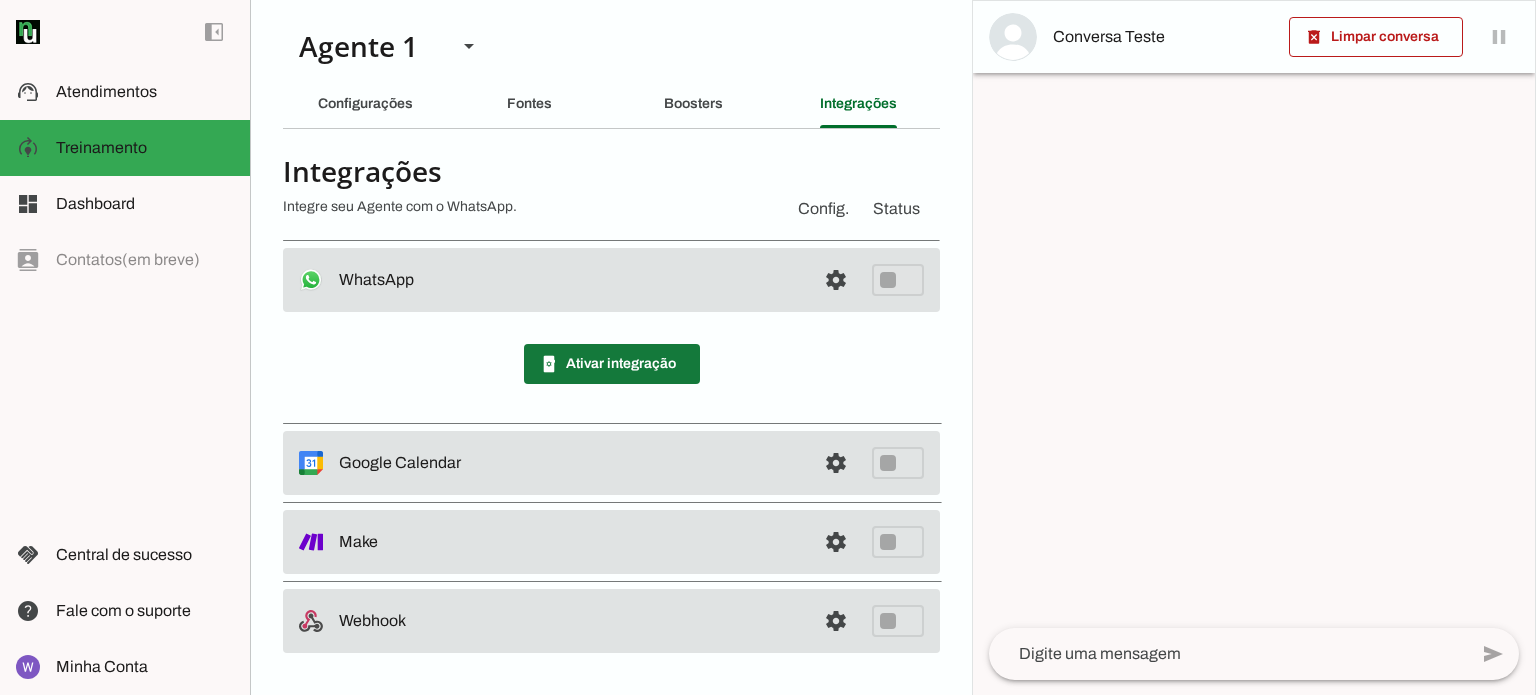 click at bounding box center [612, 364] 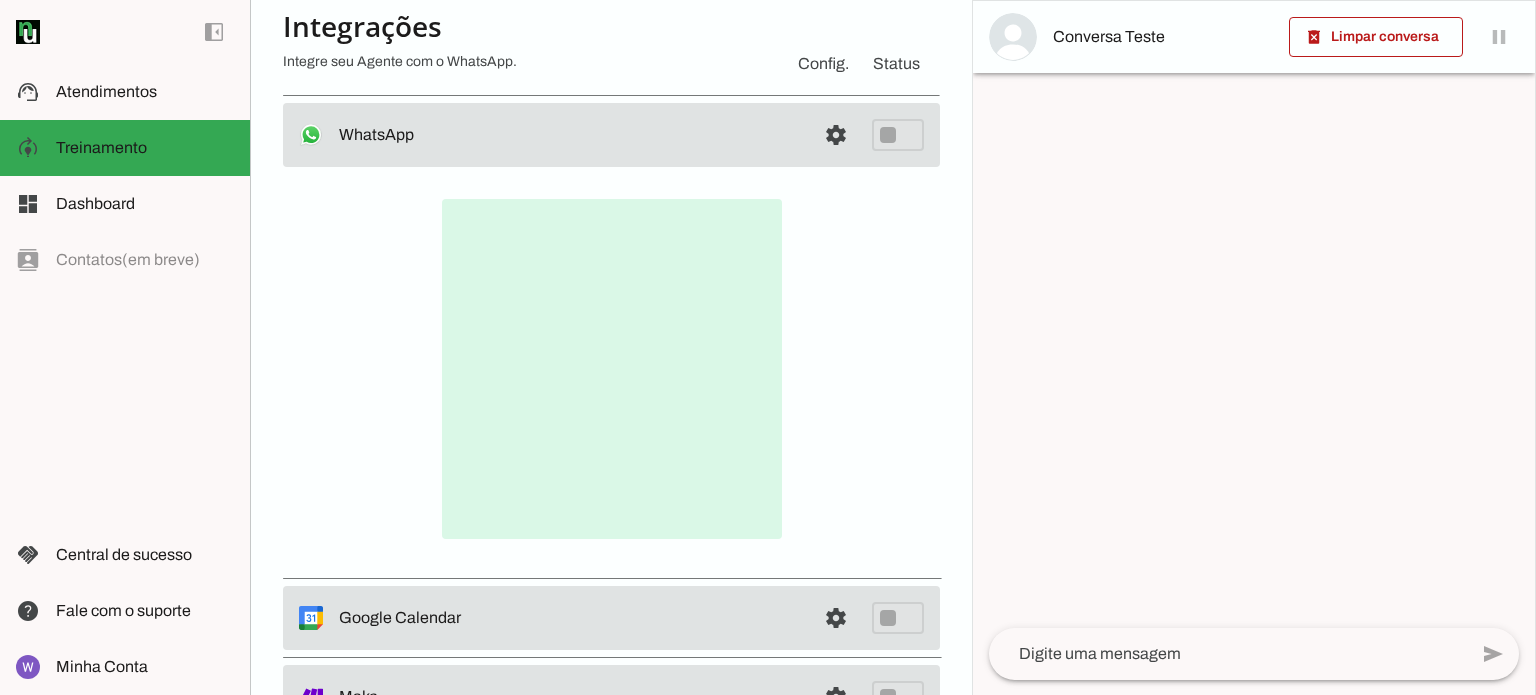 scroll, scrollTop: 100, scrollLeft: 0, axis: vertical 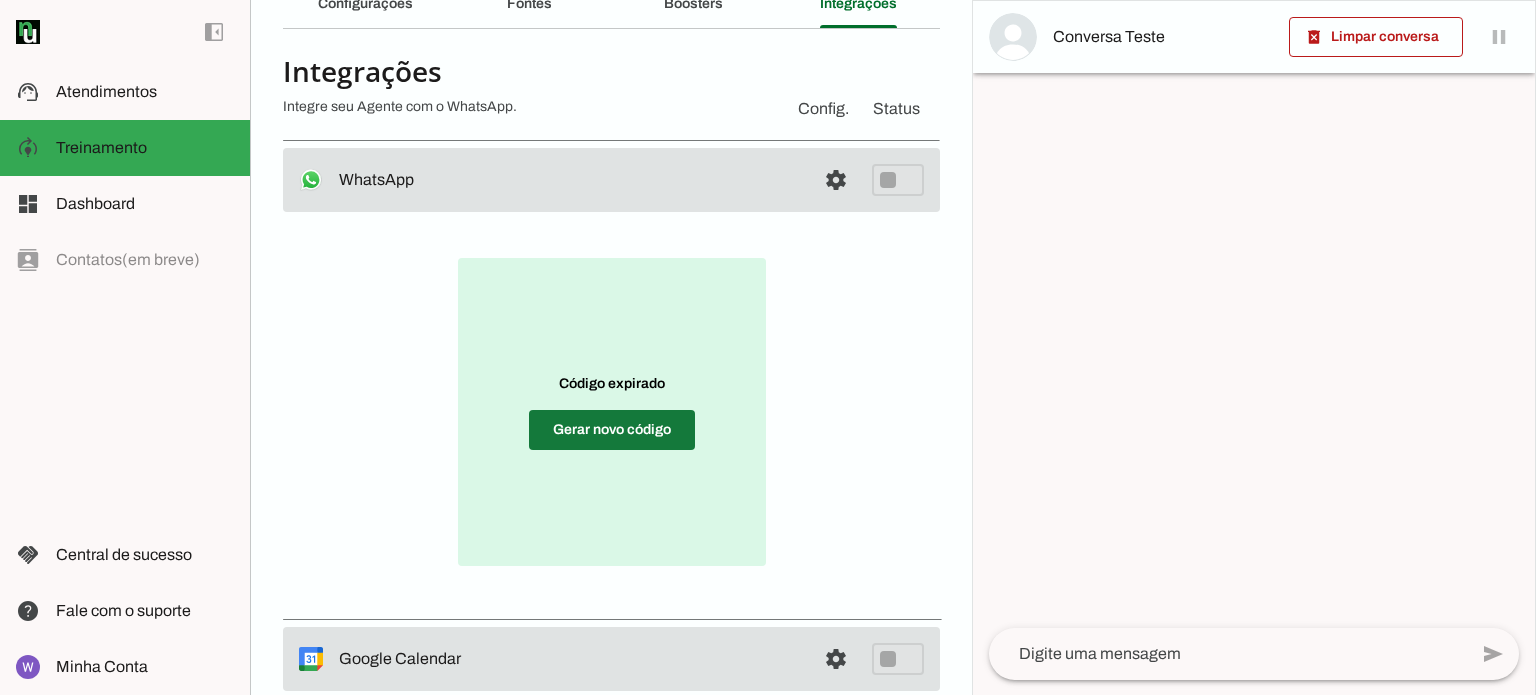 click at bounding box center (612, 430) 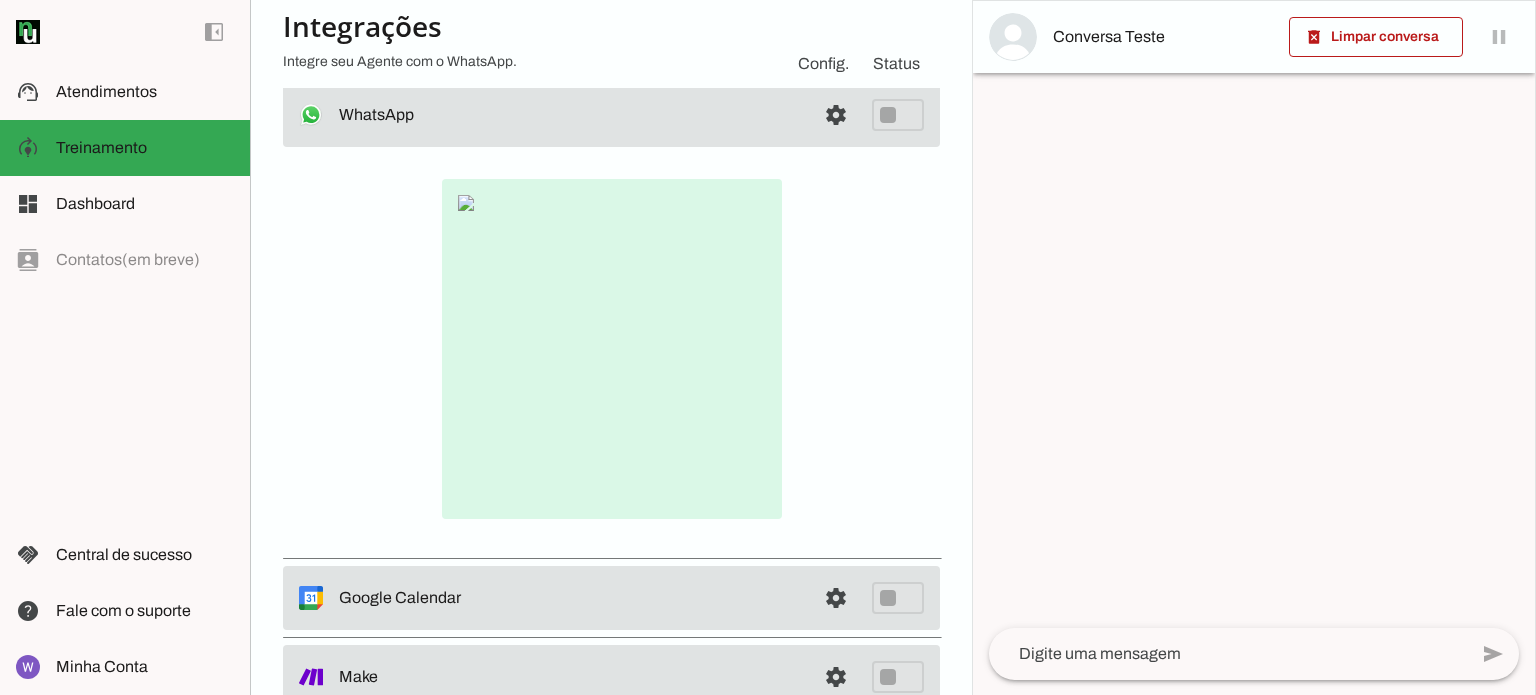 scroll, scrollTop: 200, scrollLeft: 0, axis: vertical 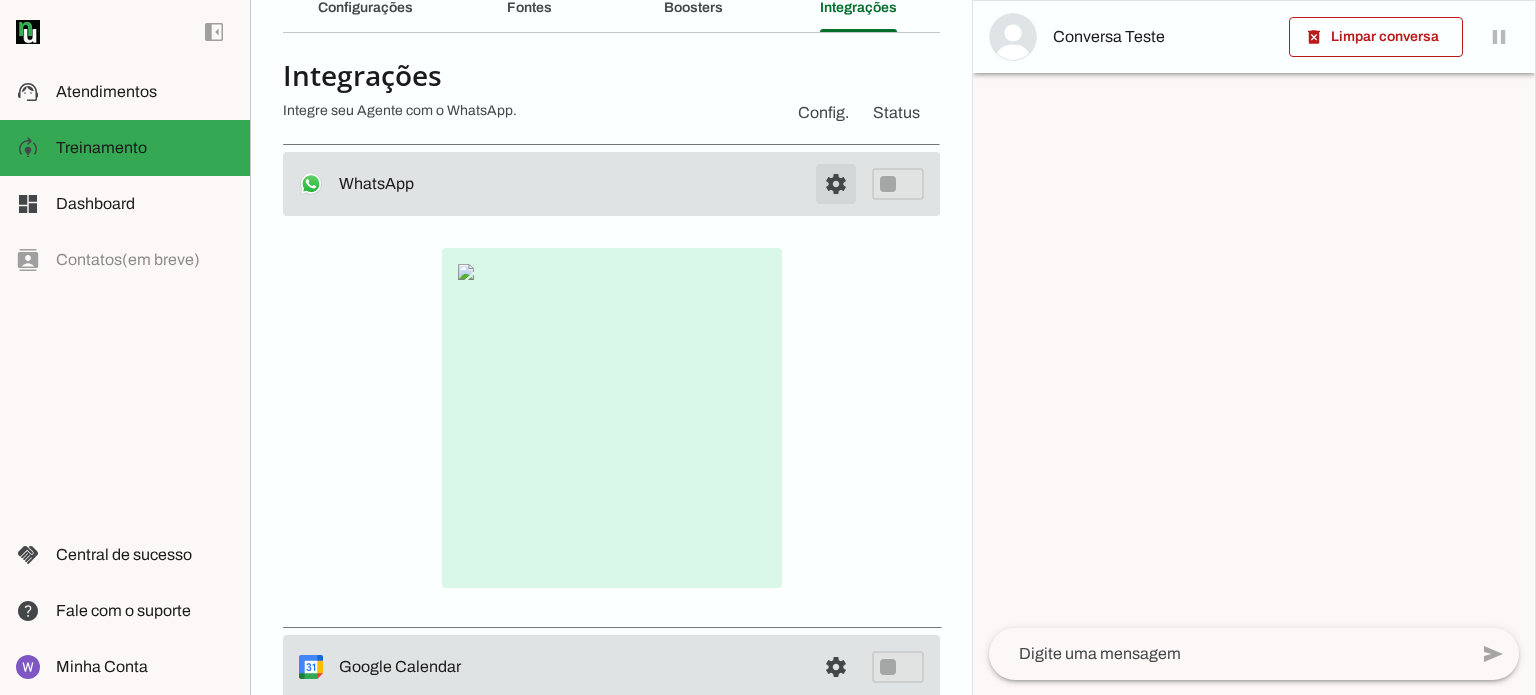 click at bounding box center [836, 184] 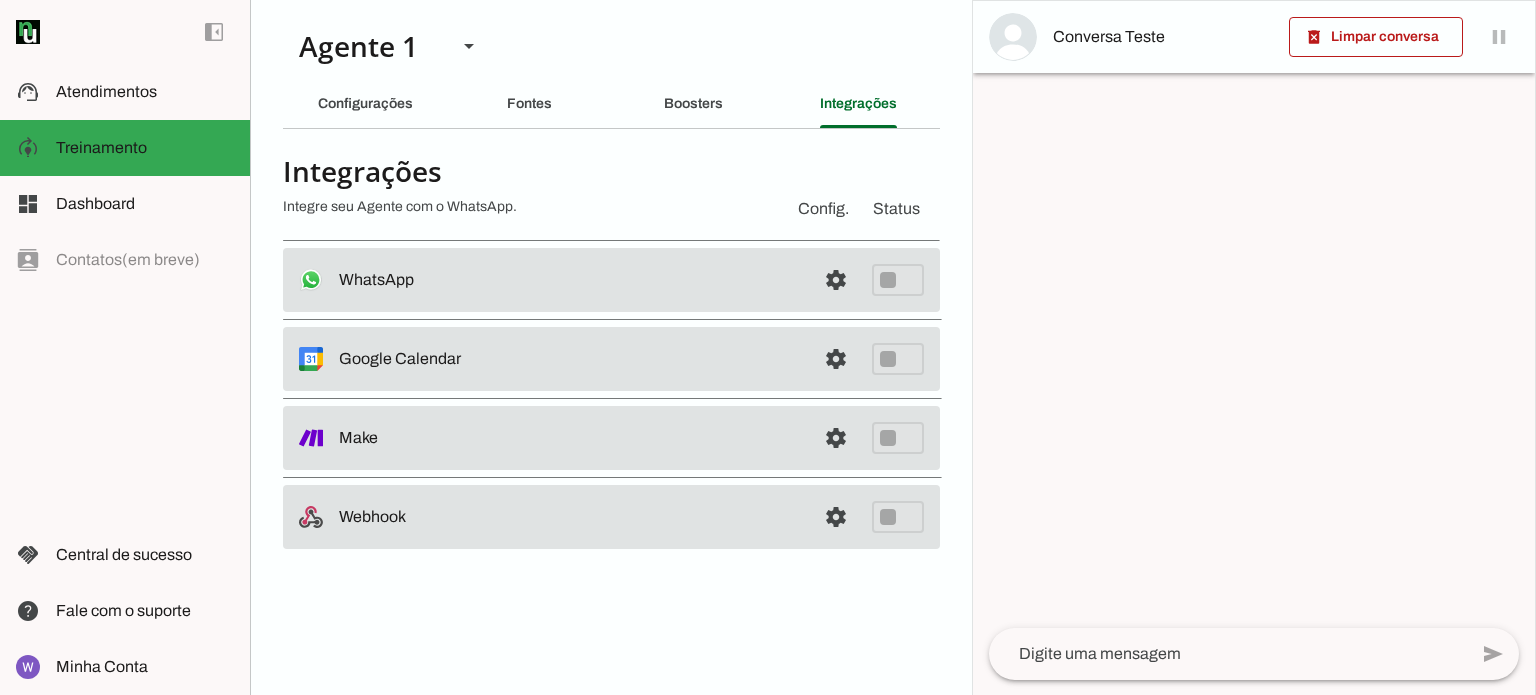 scroll, scrollTop: 0, scrollLeft: 0, axis: both 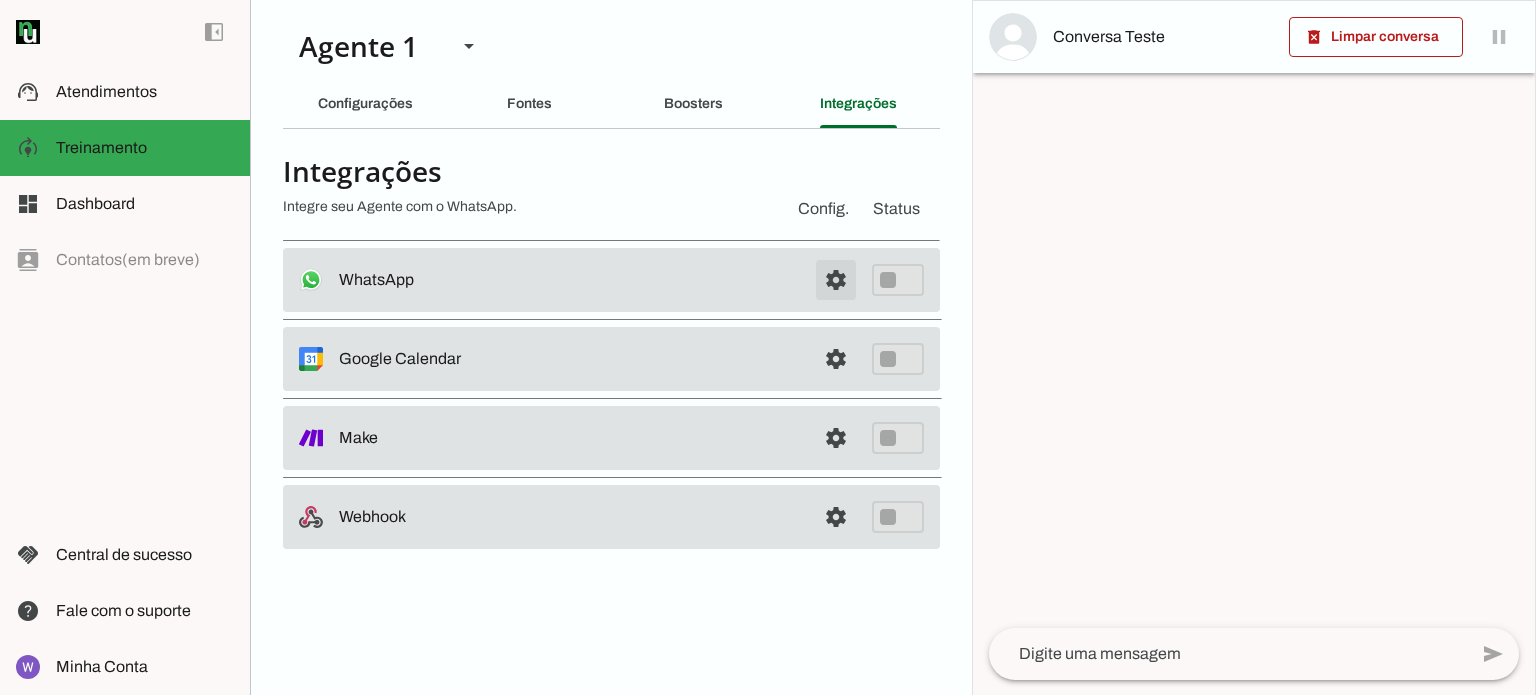 click at bounding box center [836, 280] 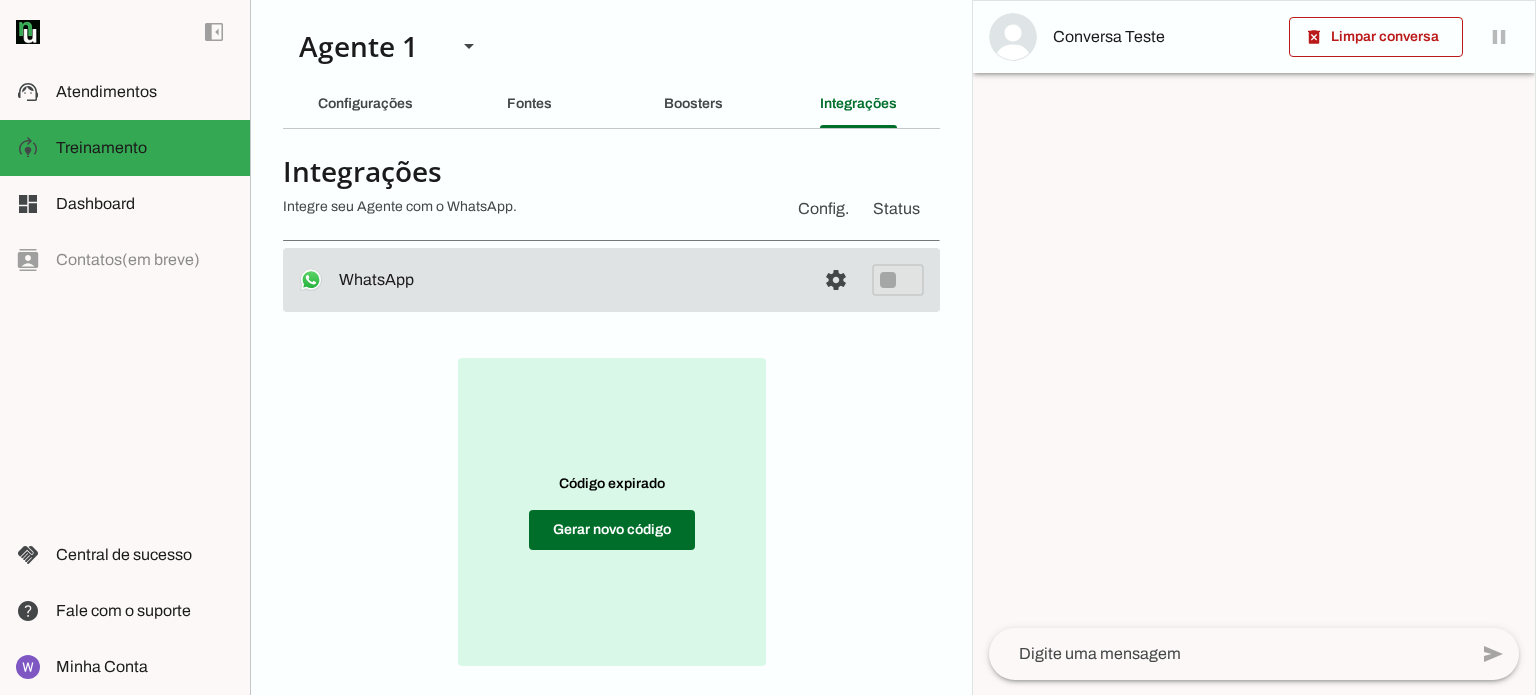 scroll, scrollTop: 200, scrollLeft: 0, axis: vertical 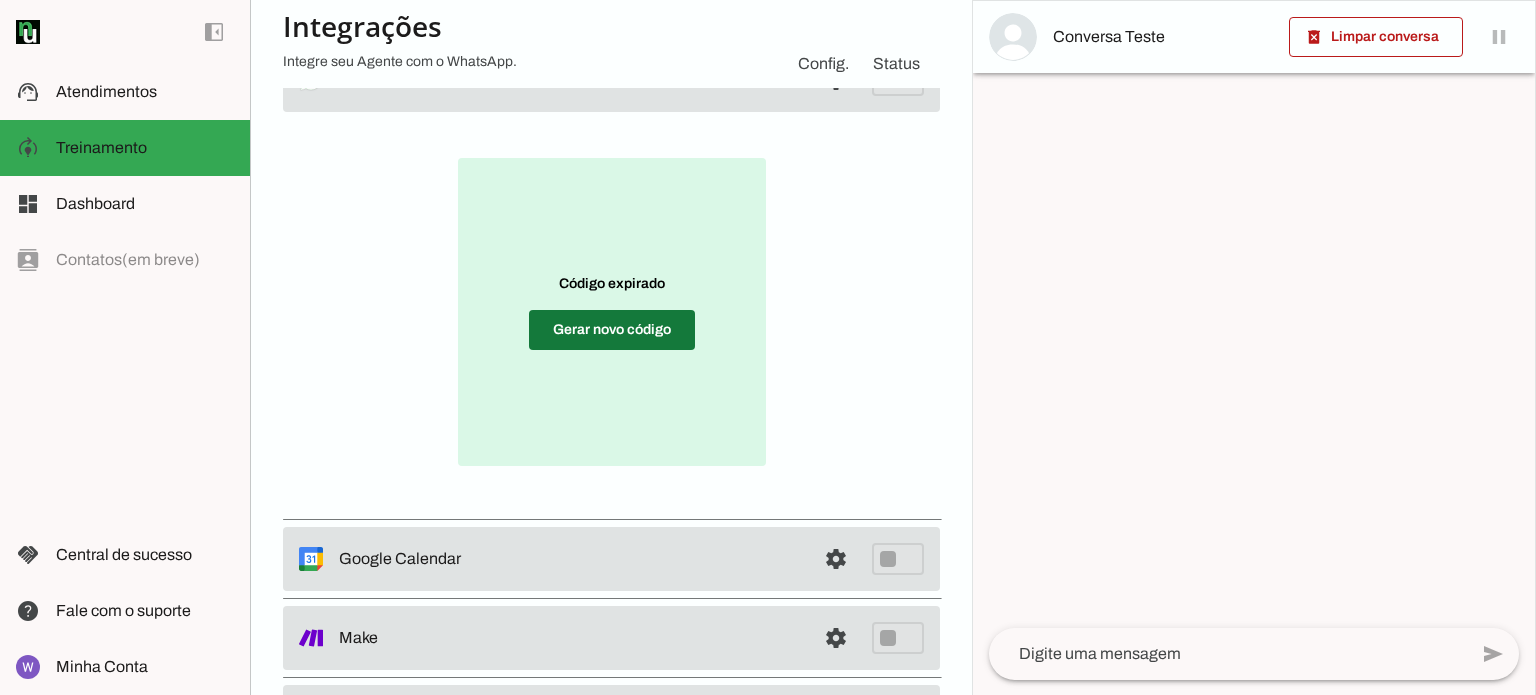 click at bounding box center [612, 330] 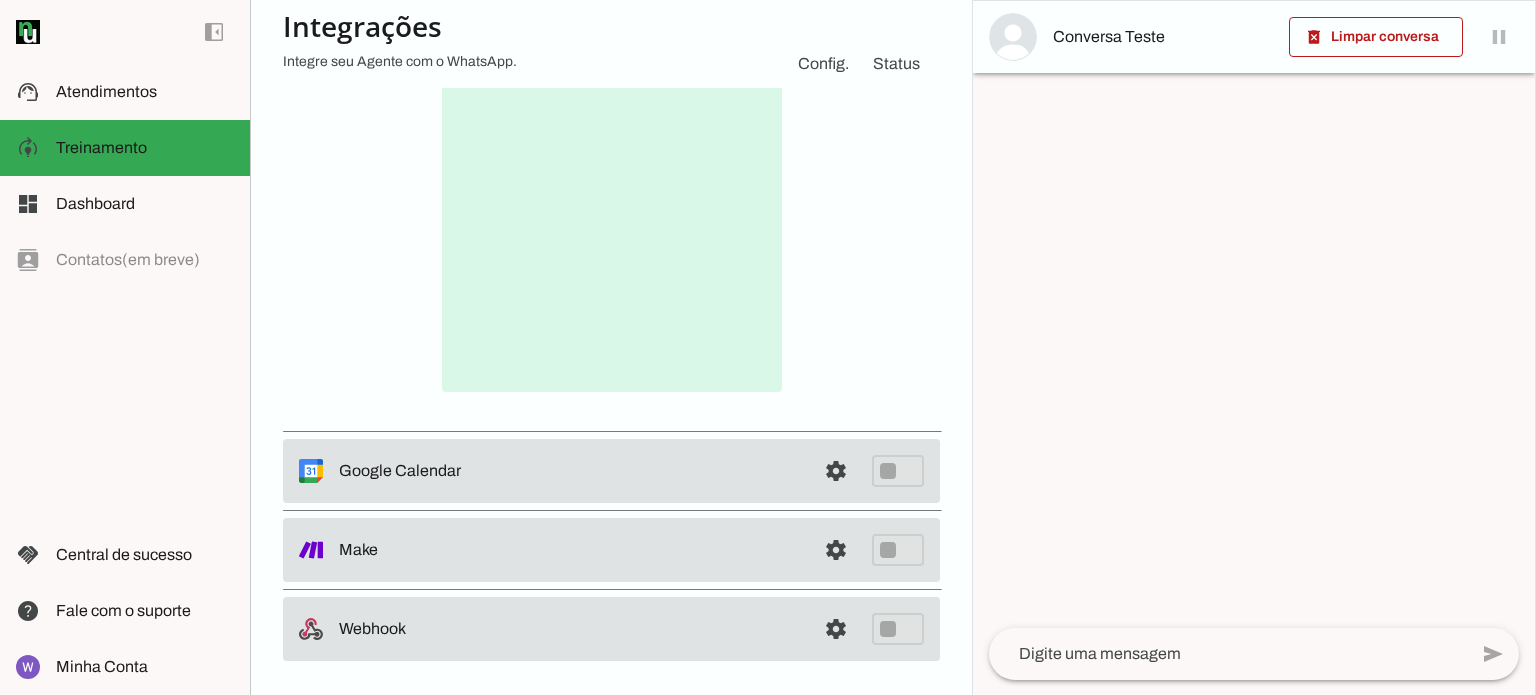 scroll, scrollTop: 296, scrollLeft: 0, axis: vertical 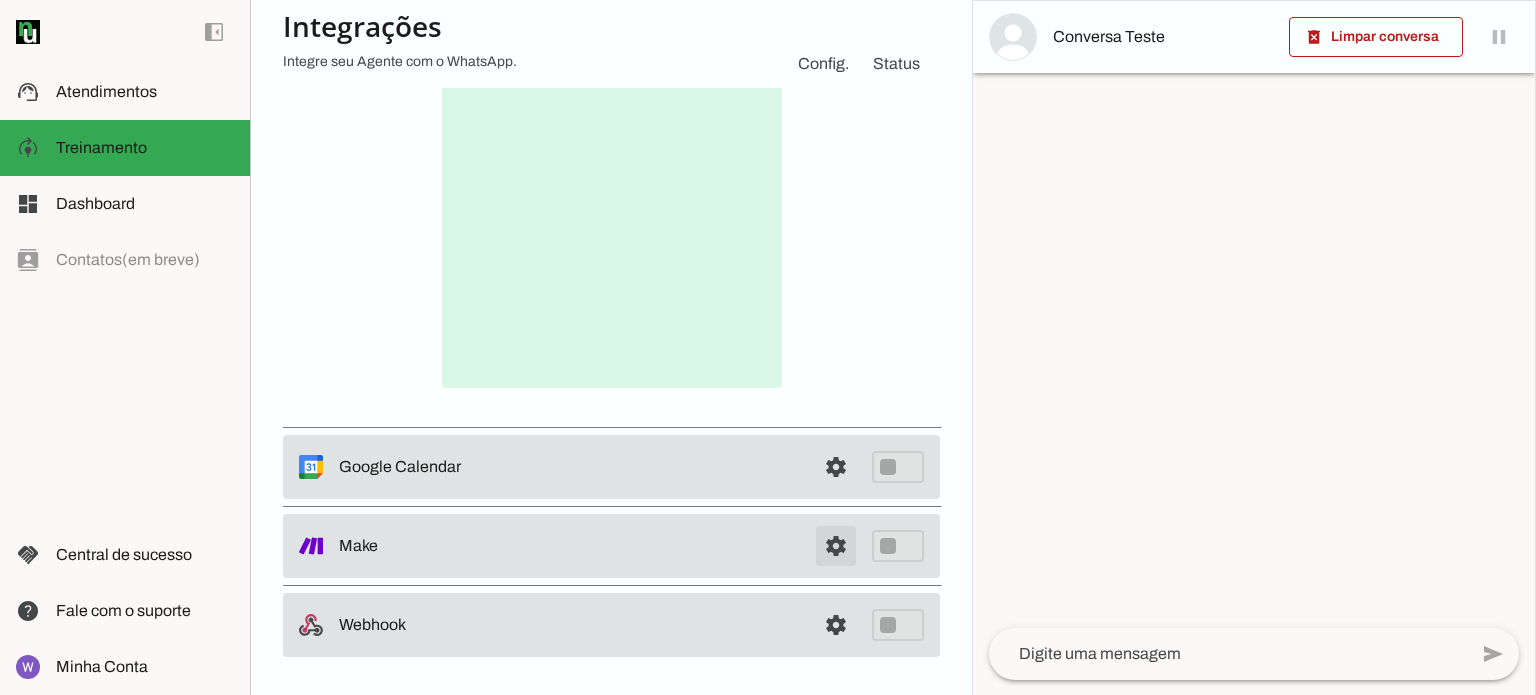 click at bounding box center (836, 546) 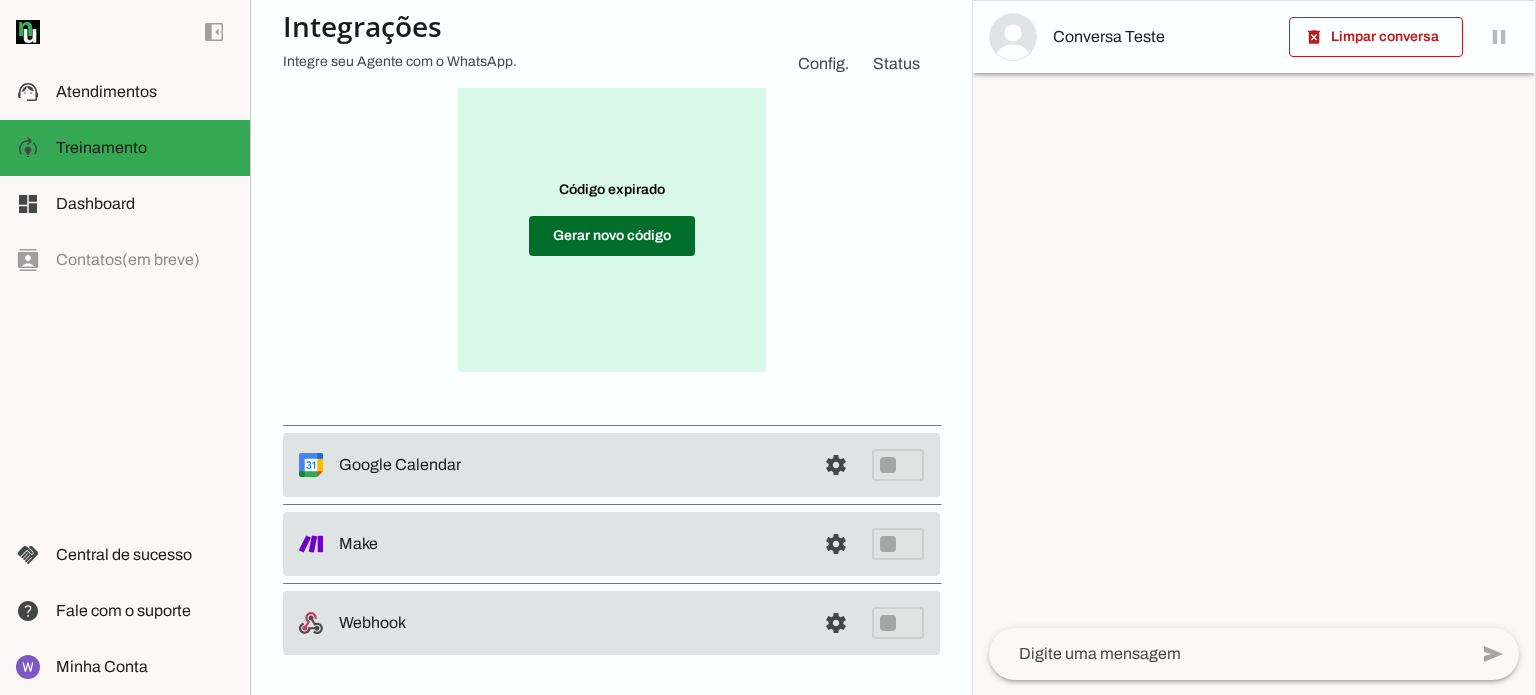 scroll, scrollTop: 292, scrollLeft: 0, axis: vertical 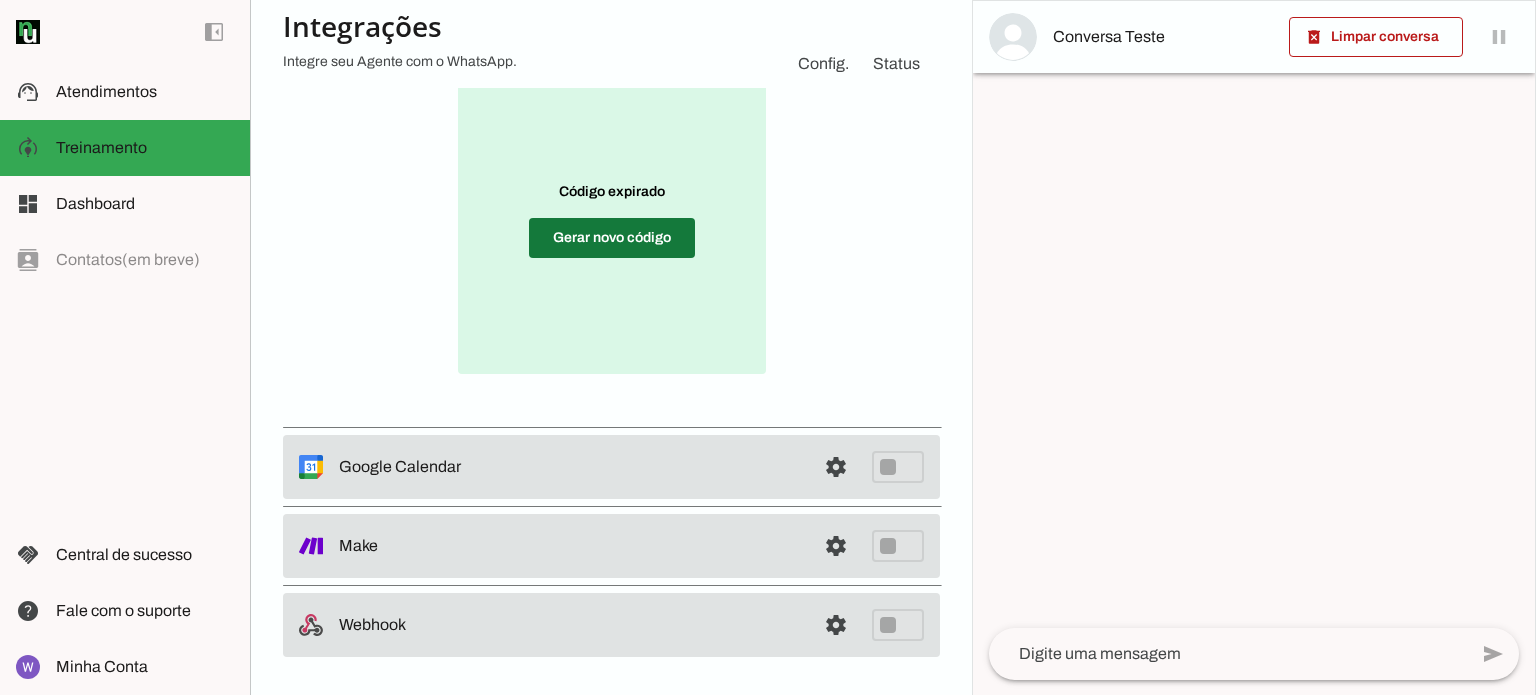 click at bounding box center (612, 238) 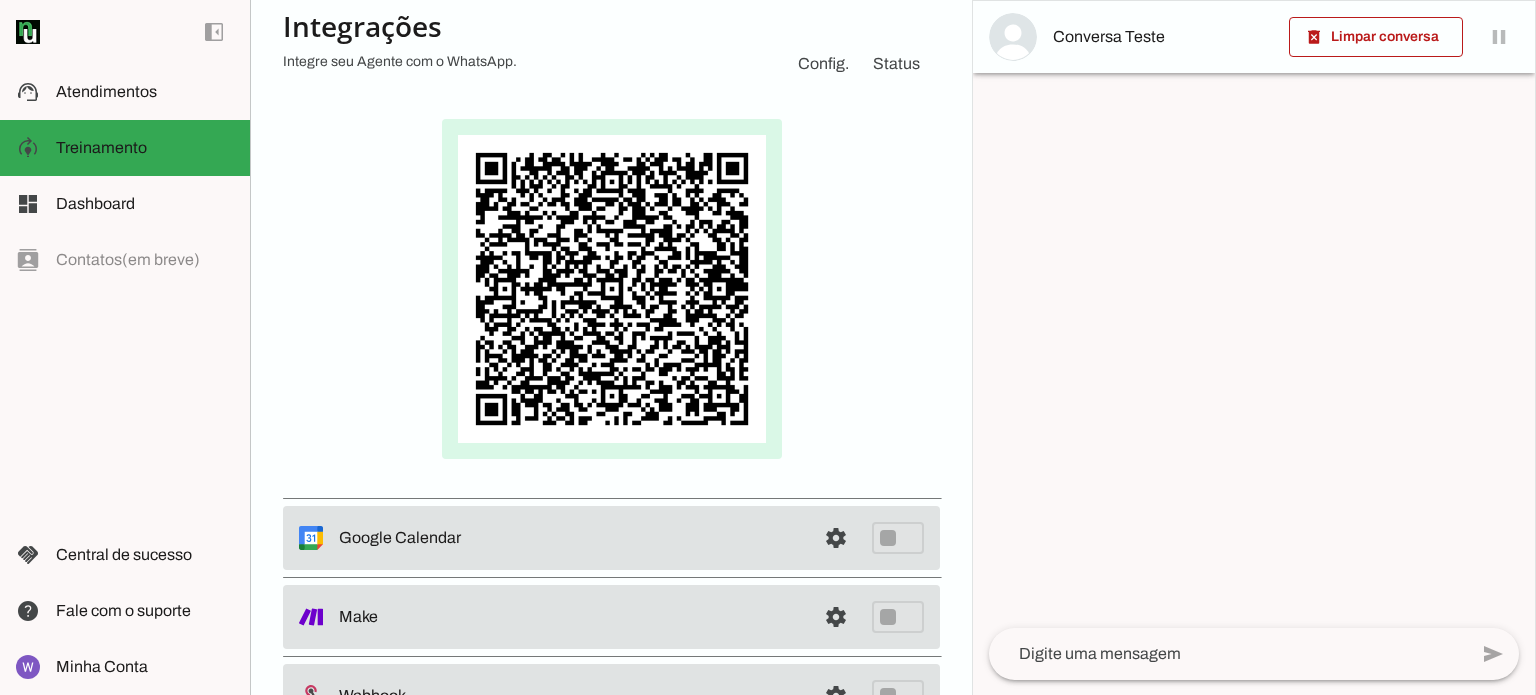 scroll, scrollTop: 92, scrollLeft: 0, axis: vertical 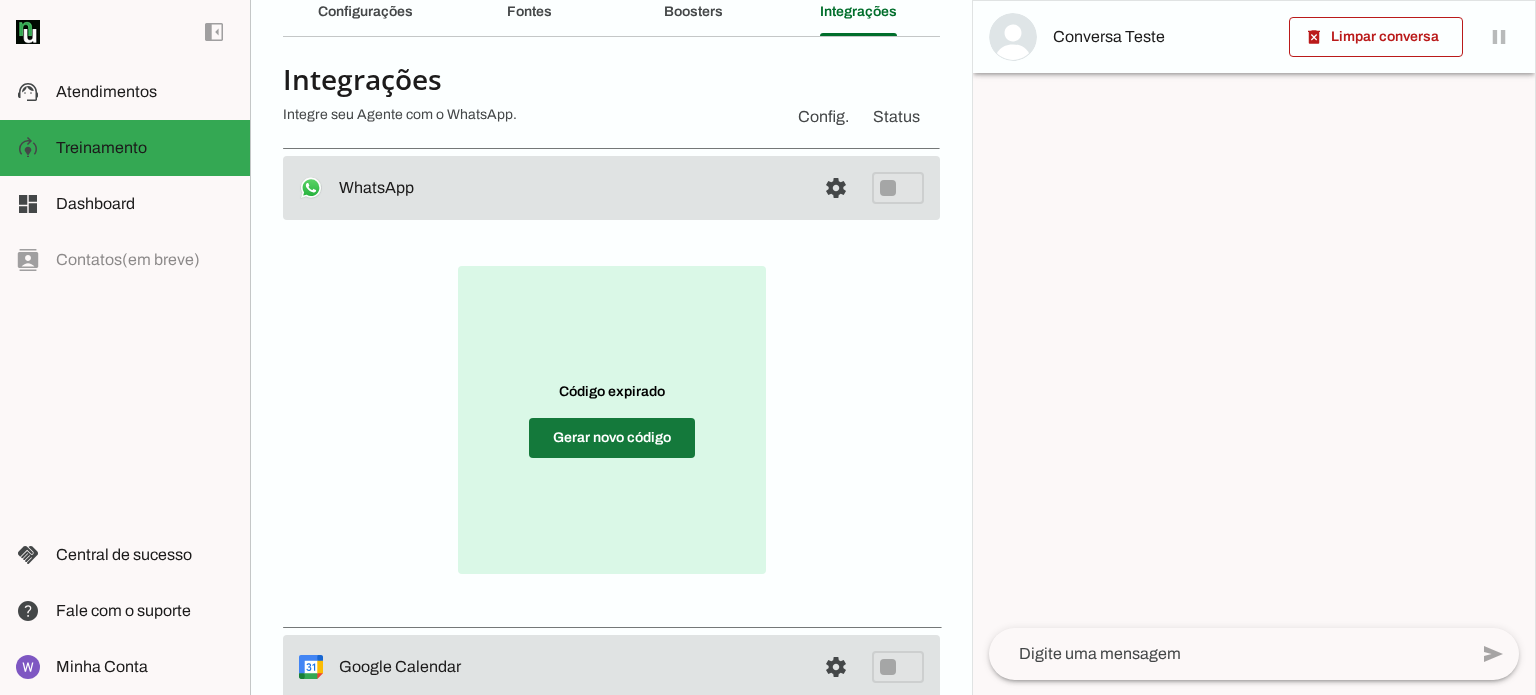 click at bounding box center (612, 438) 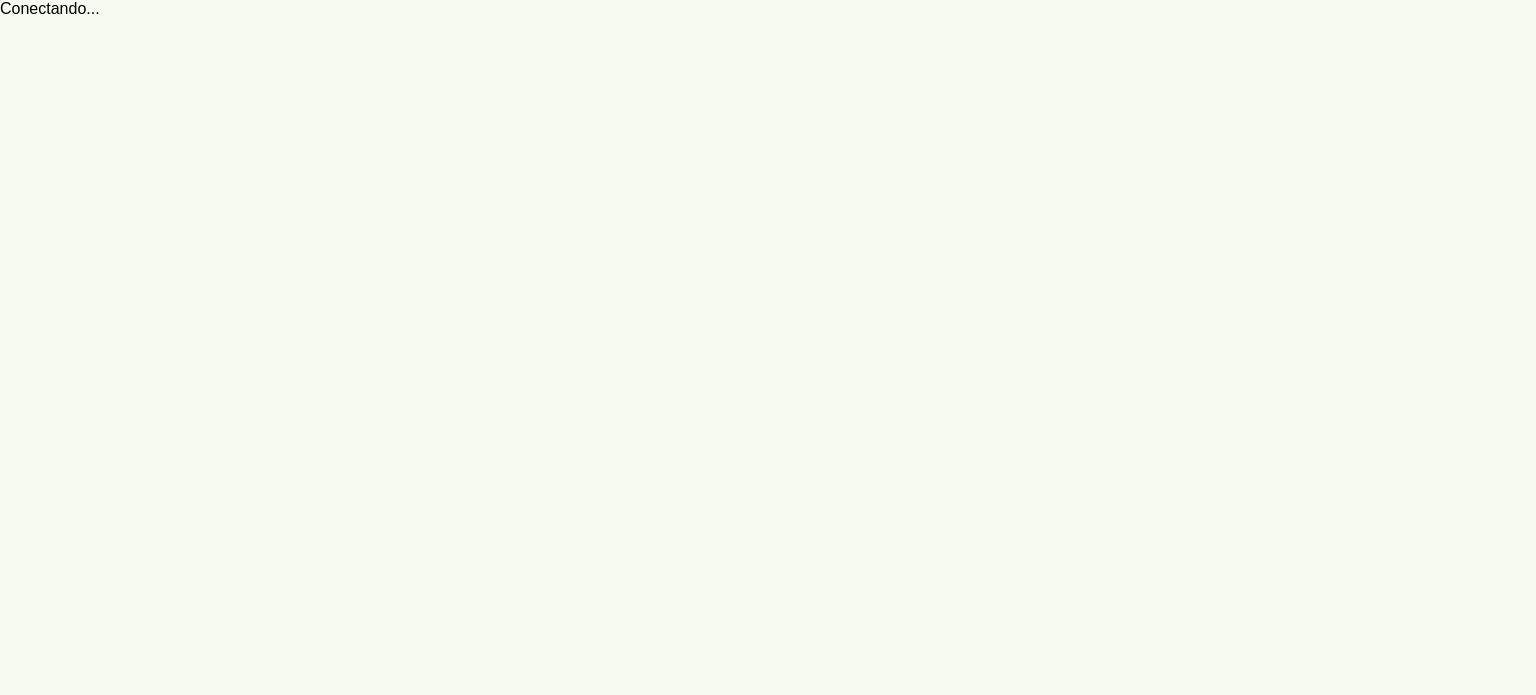scroll, scrollTop: 0, scrollLeft: 0, axis: both 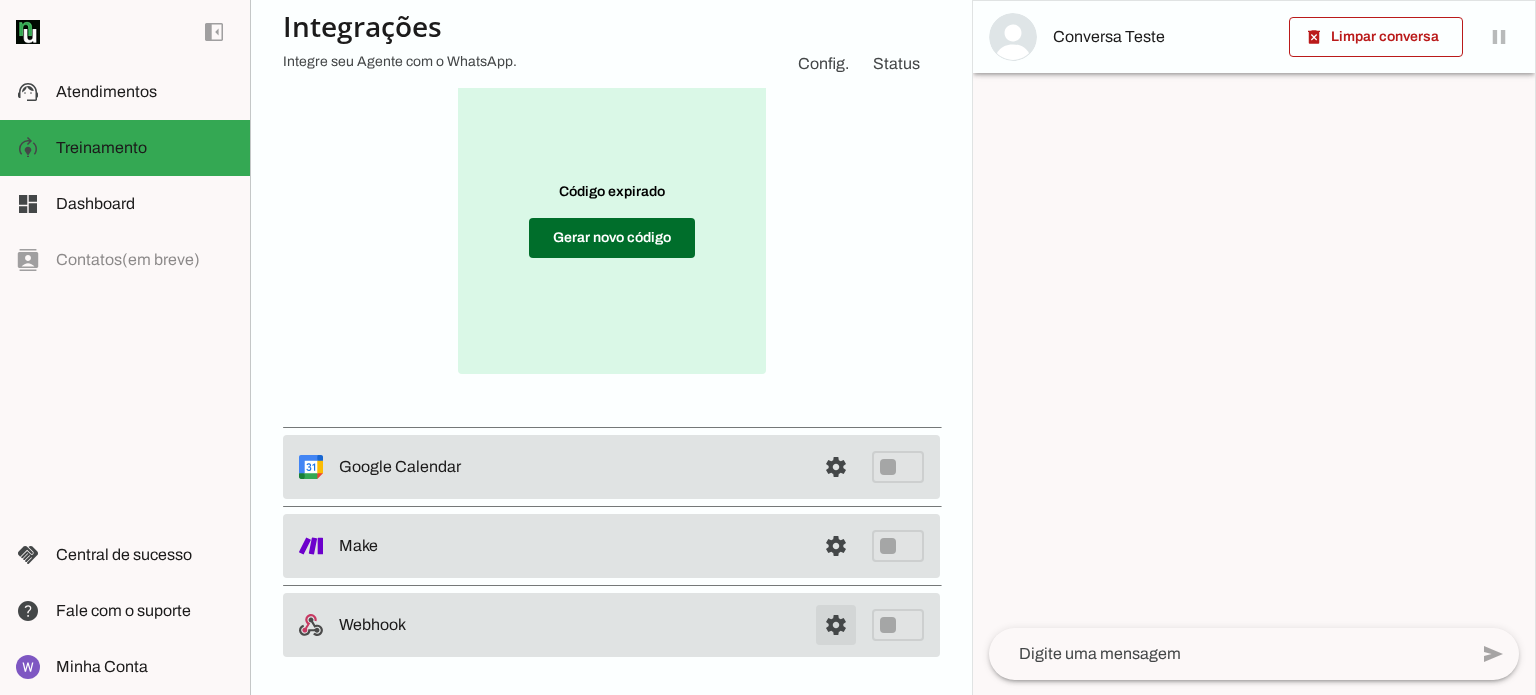 click at bounding box center (836, 625) 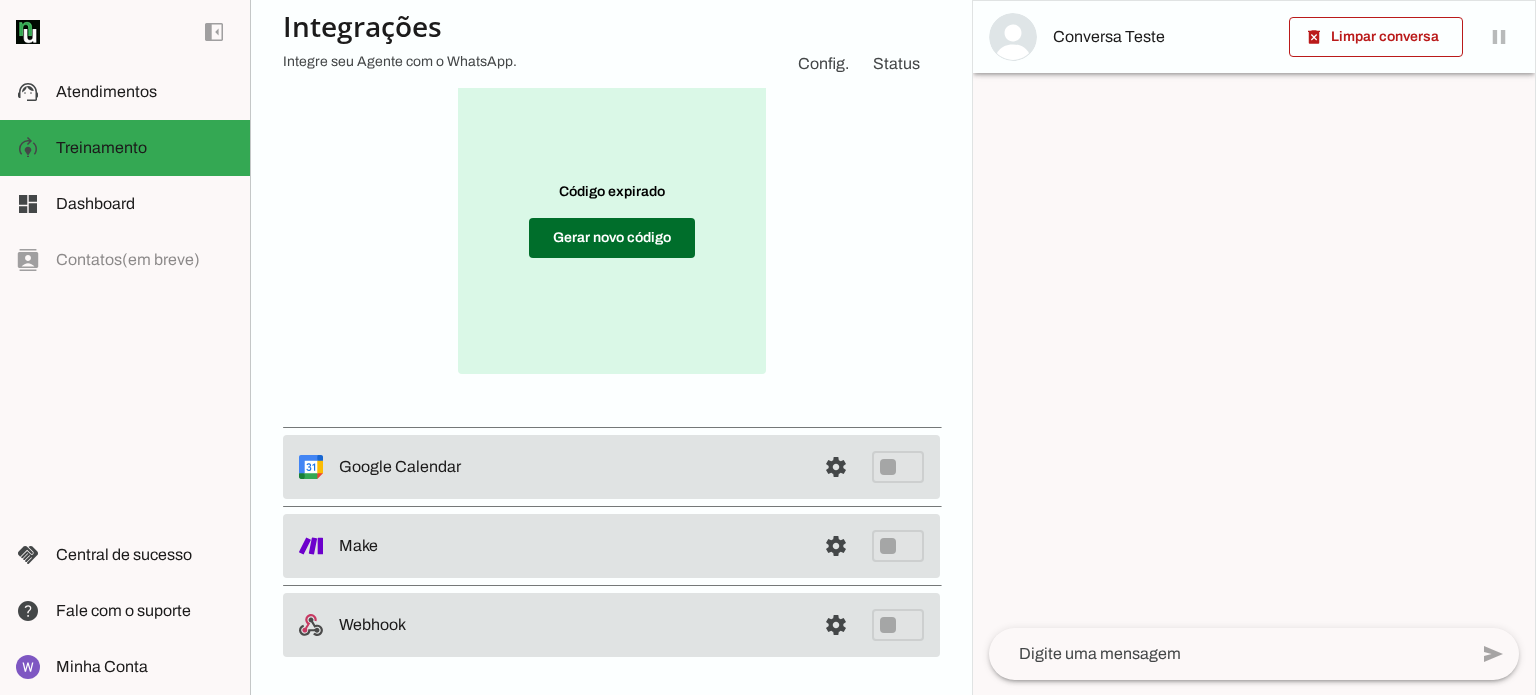 scroll, scrollTop: 0, scrollLeft: 0, axis: both 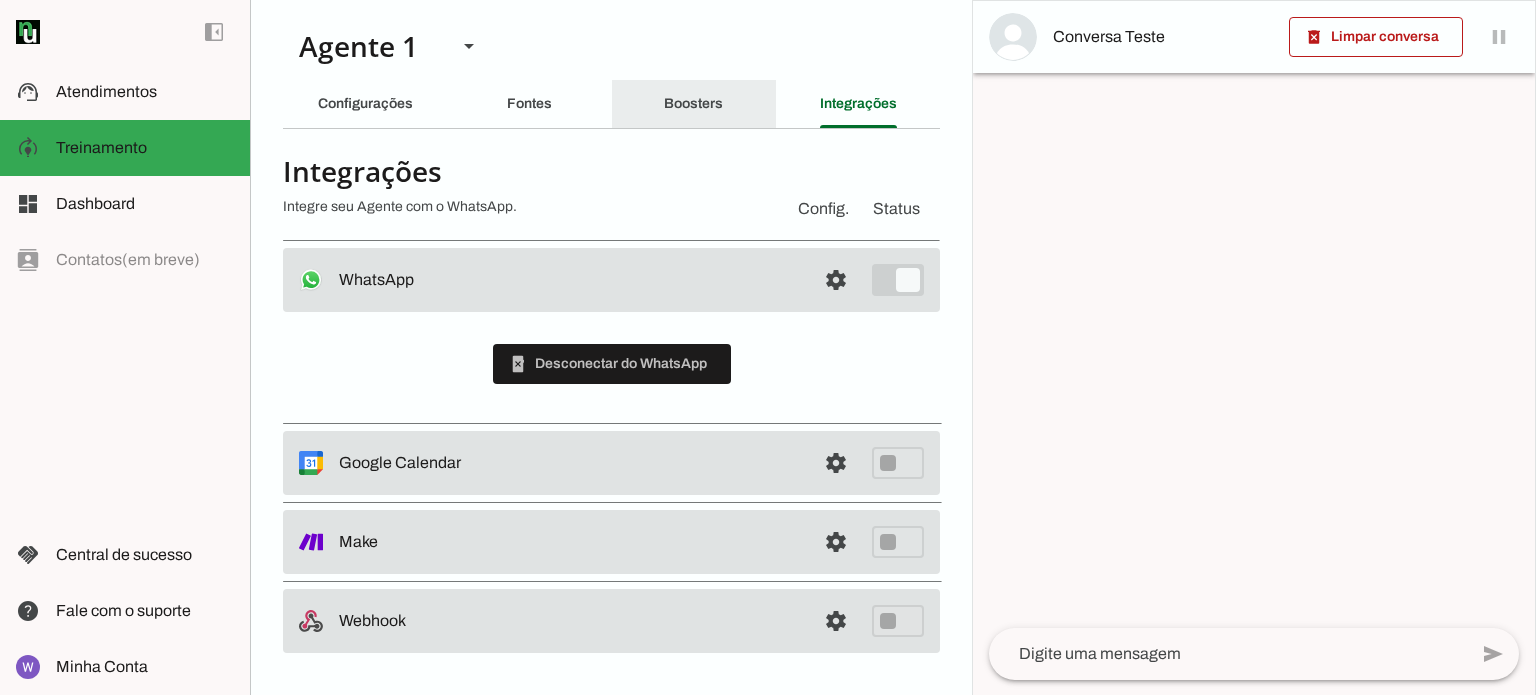 drag, startPoint x: 681, startPoint y: 96, endPoint x: 700, endPoint y: 110, distance: 23.600847 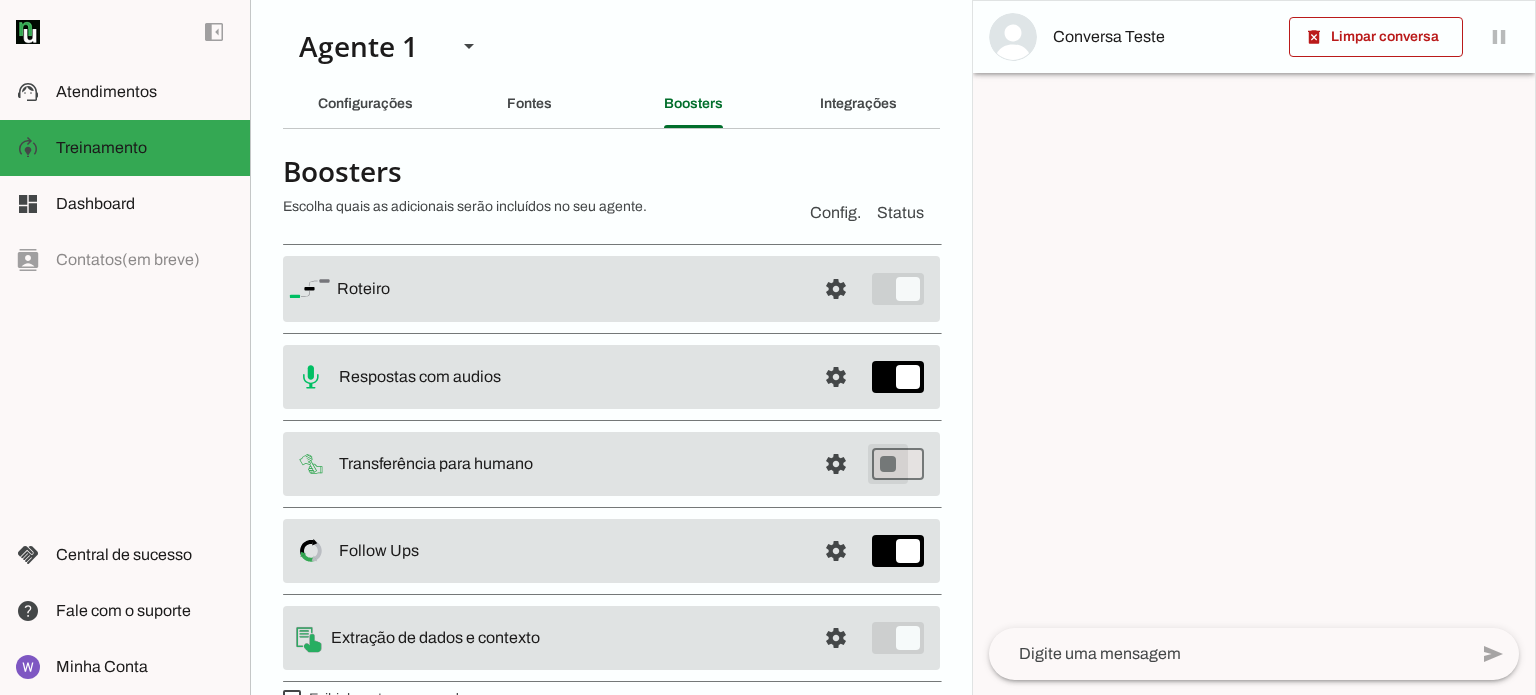type on "on" 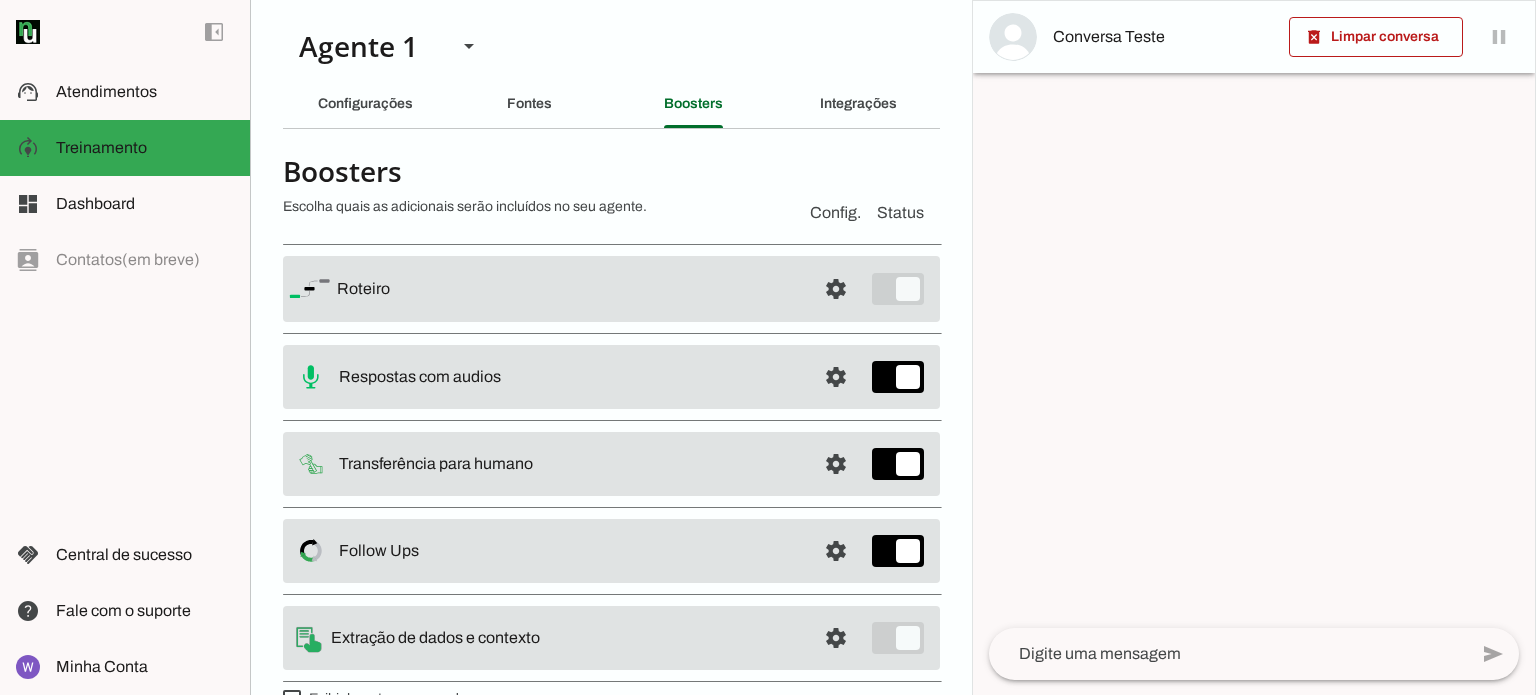 scroll, scrollTop: 41, scrollLeft: 0, axis: vertical 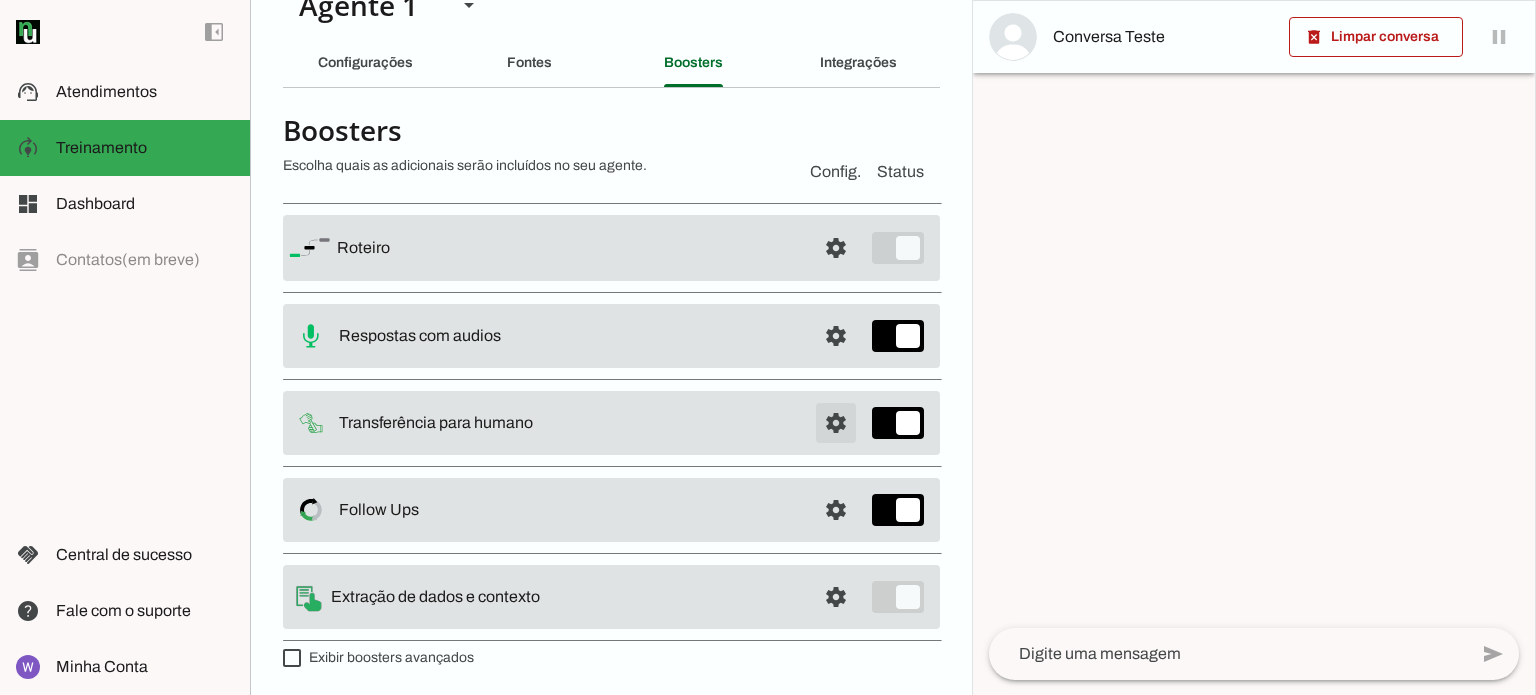 click at bounding box center [836, 248] 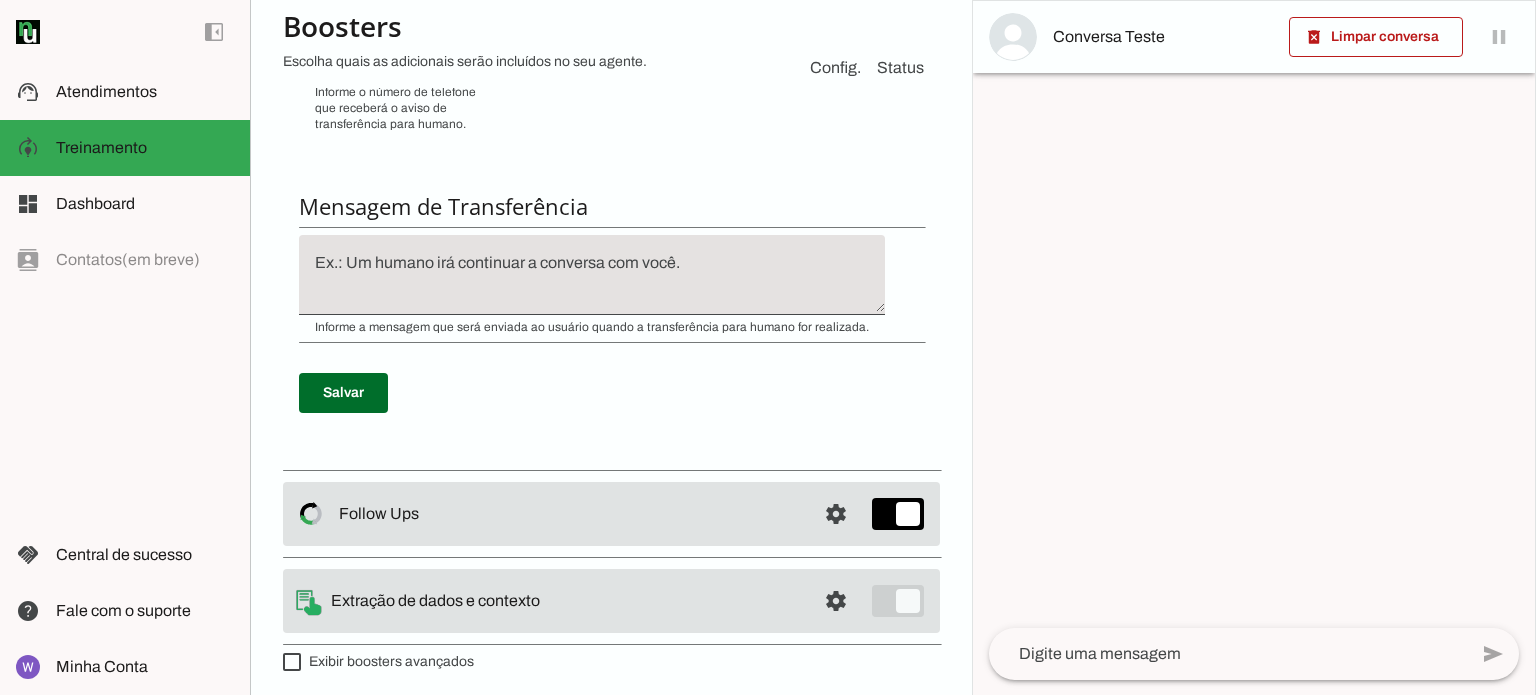 scroll, scrollTop: 757, scrollLeft: 0, axis: vertical 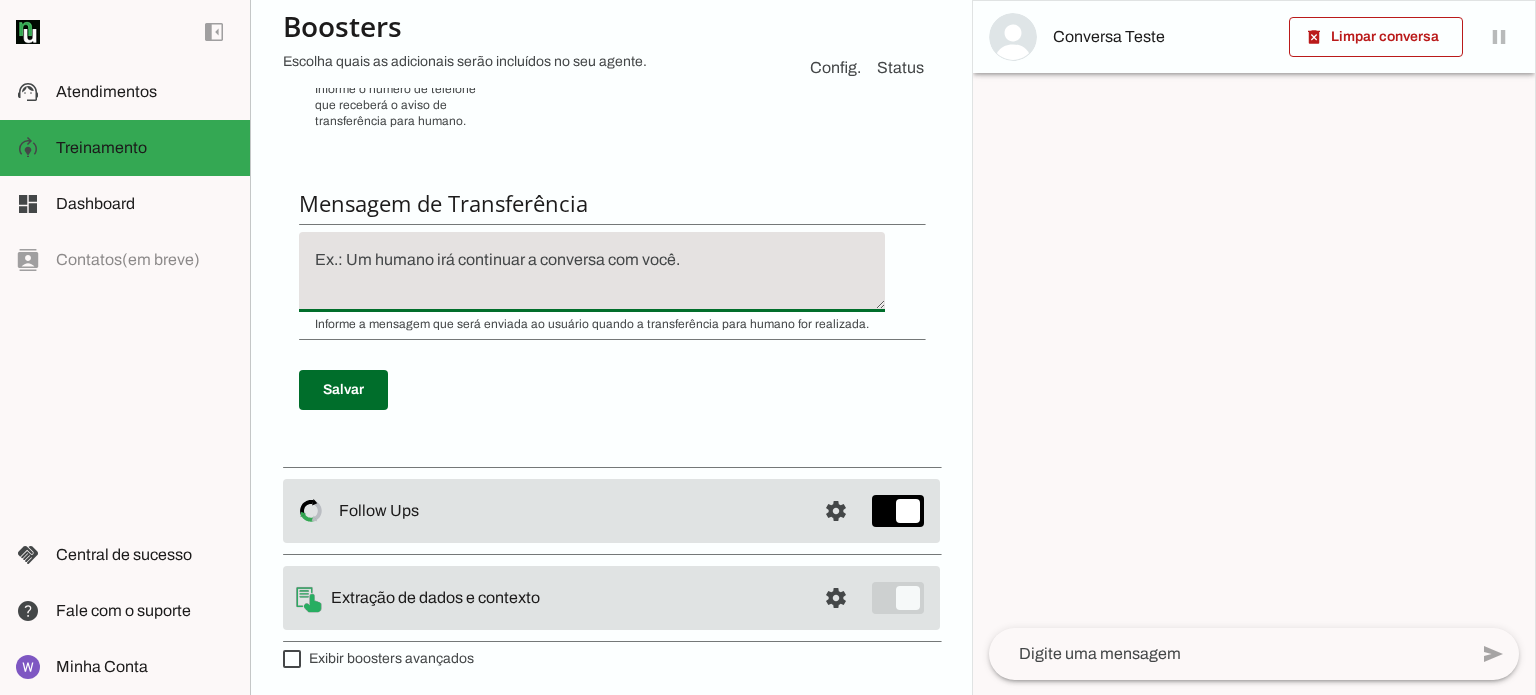 click 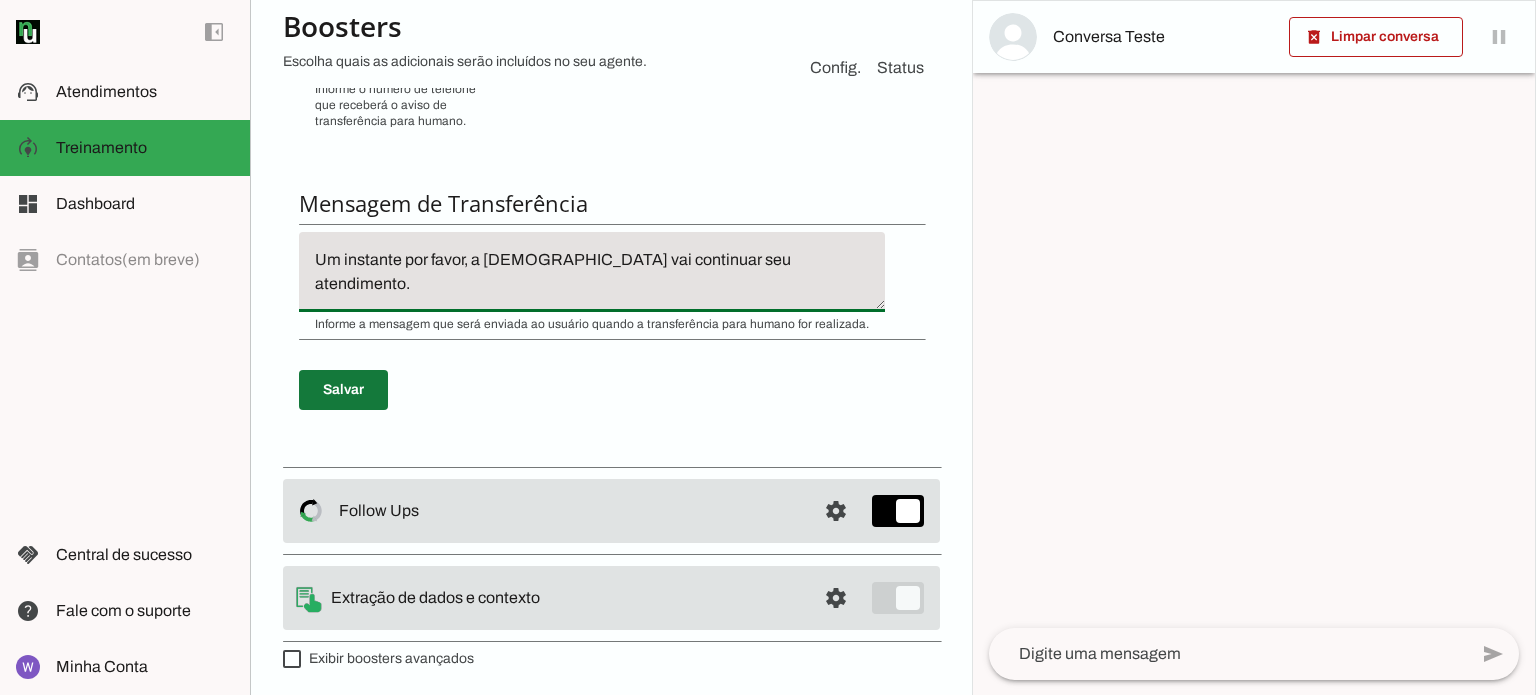 type on "Um instante por favor, a Mayara vai continuar seu atendimento." 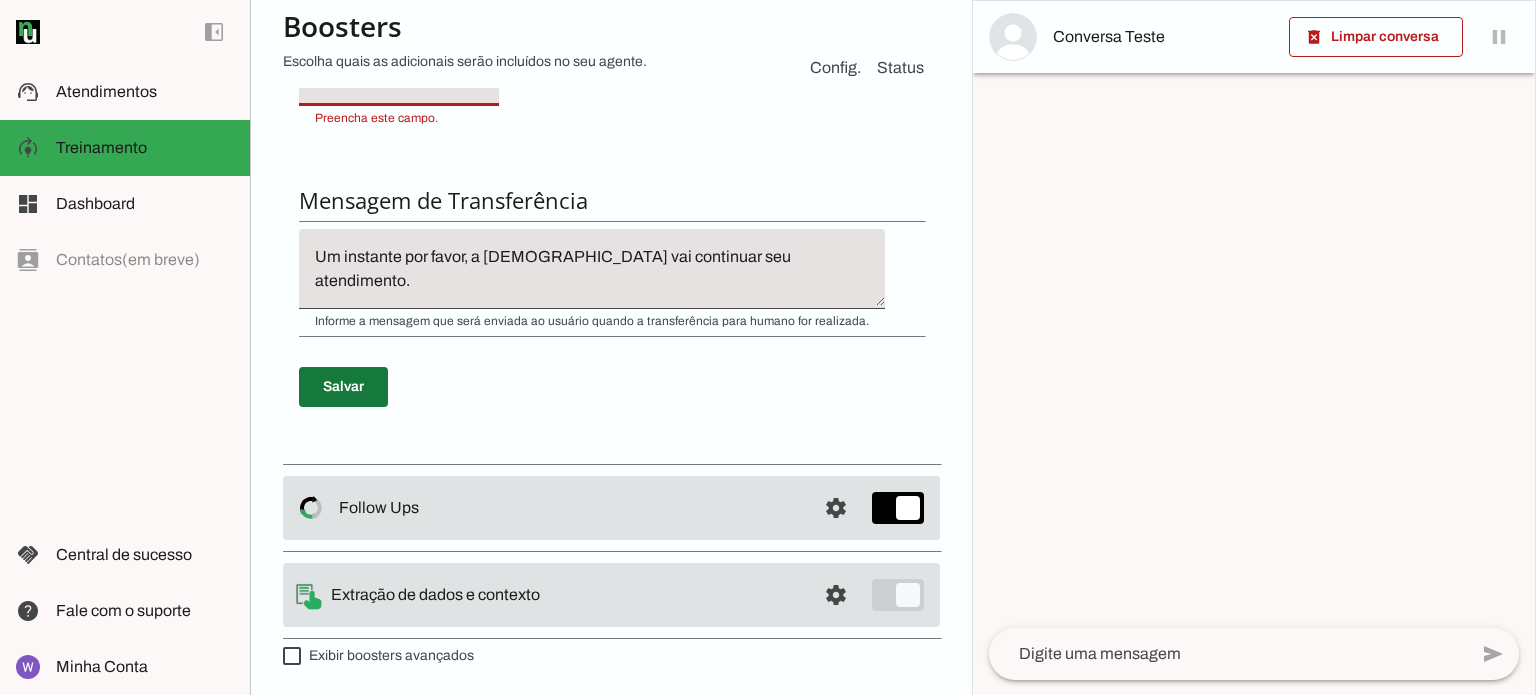 type 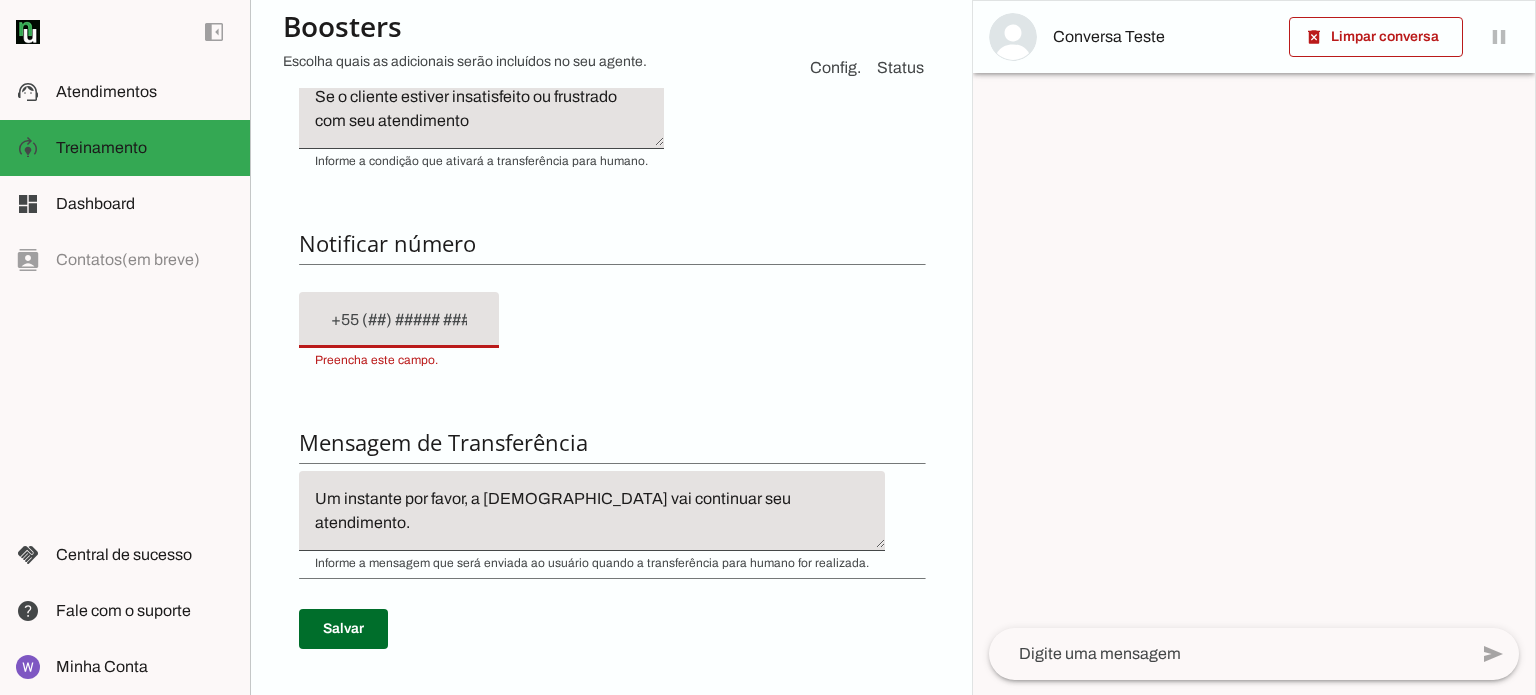 scroll, scrollTop: 483, scrollLeft: 0, axis: vertical 